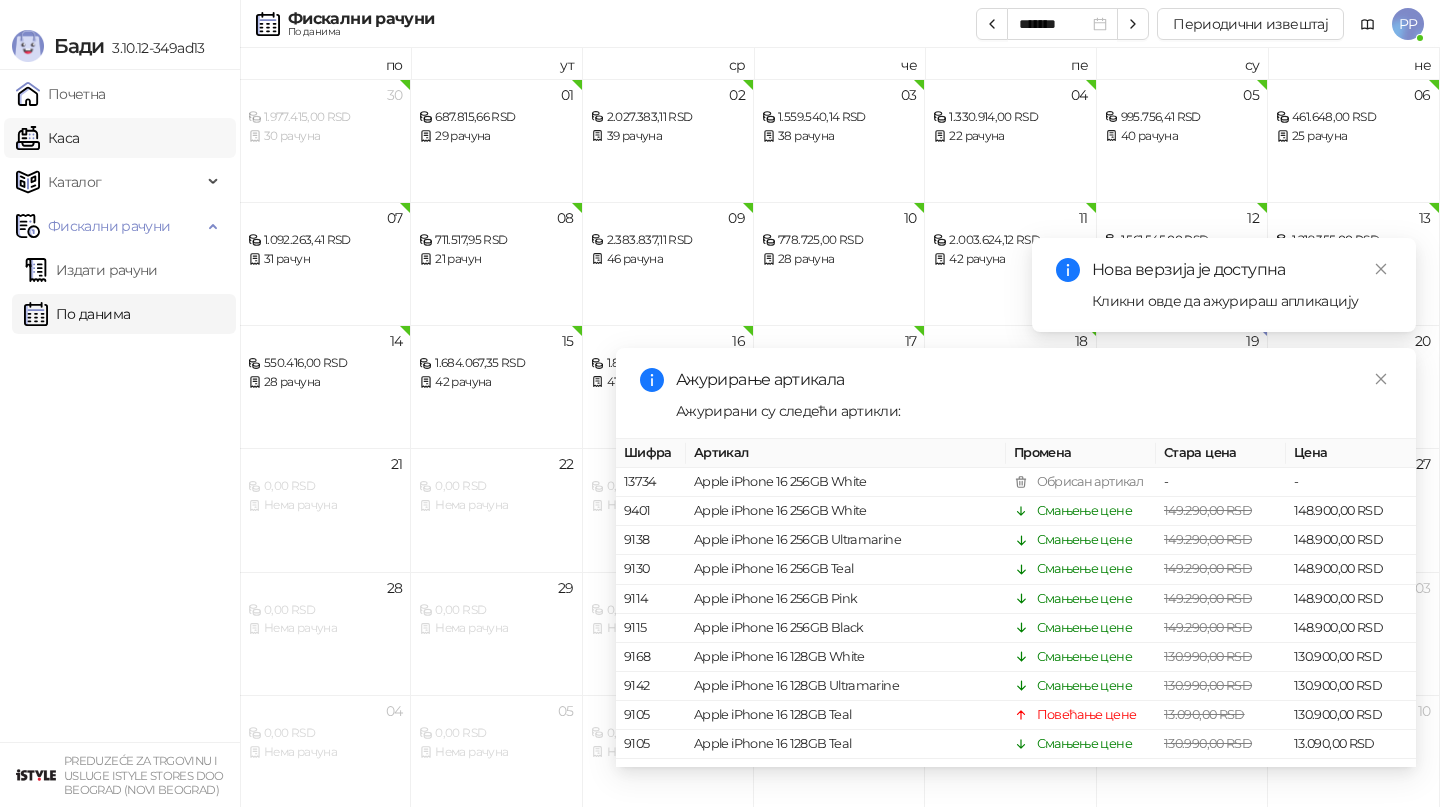 scroll, scrollTop: 0, scrollLeft: 0, axis: both 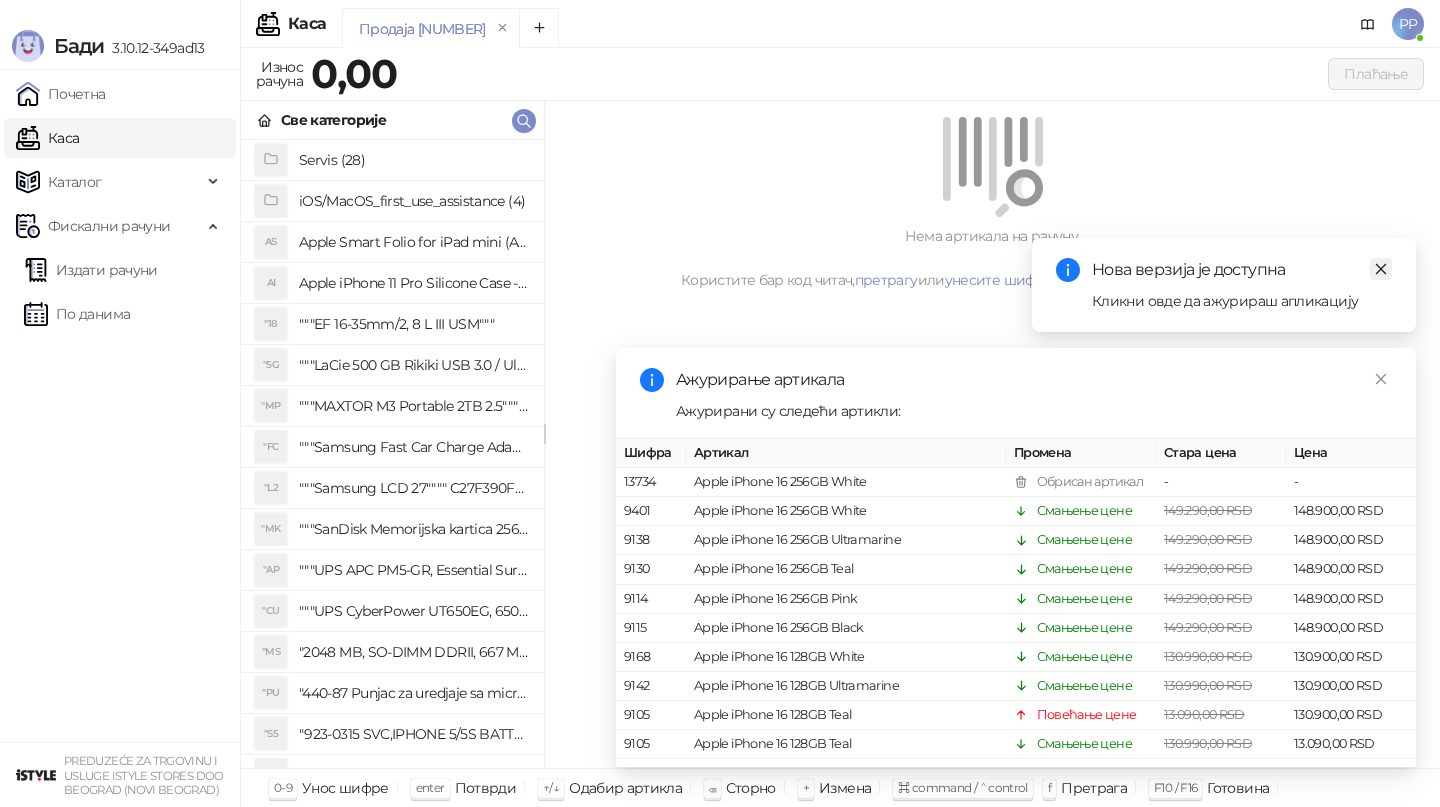 click at bounding box center (1381, 269) 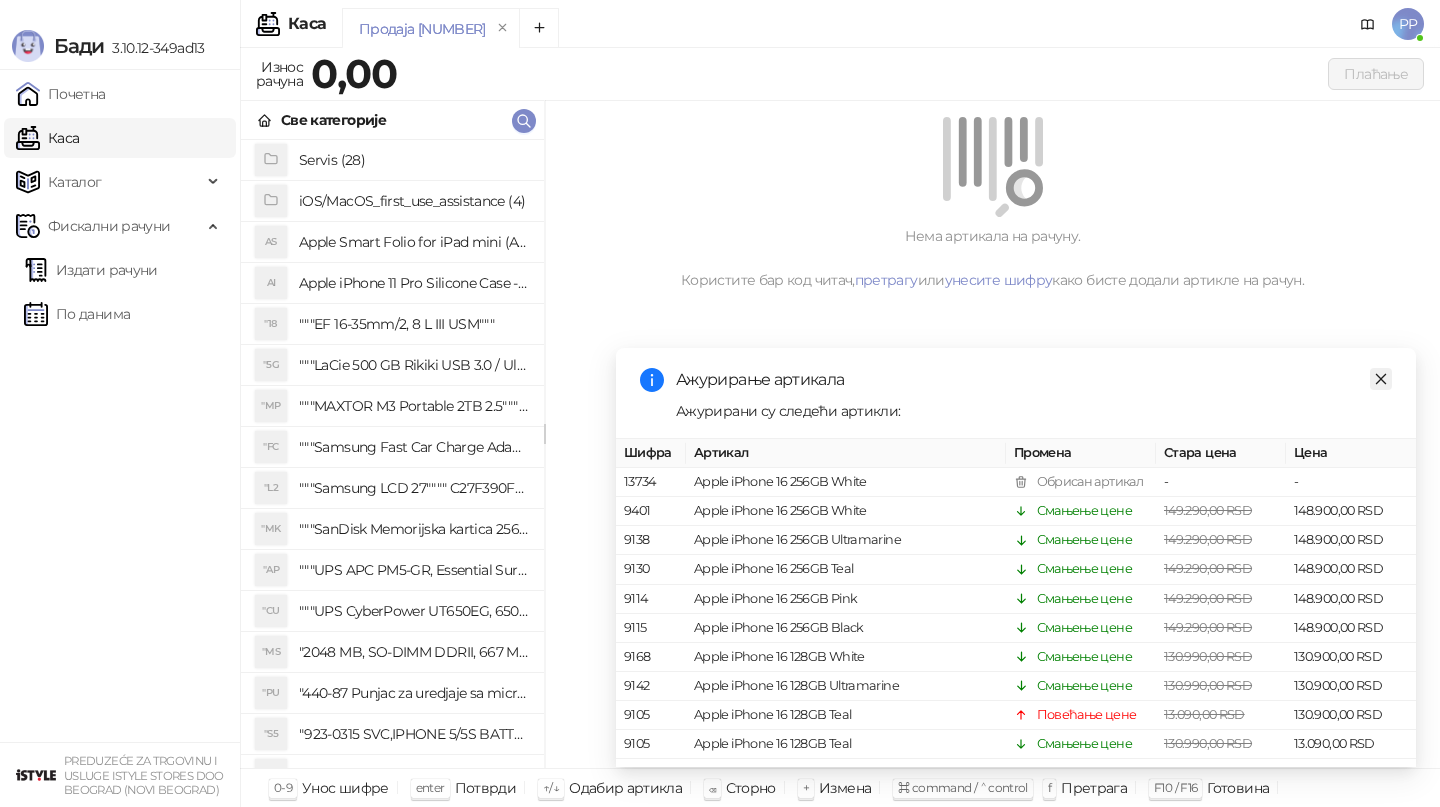 click 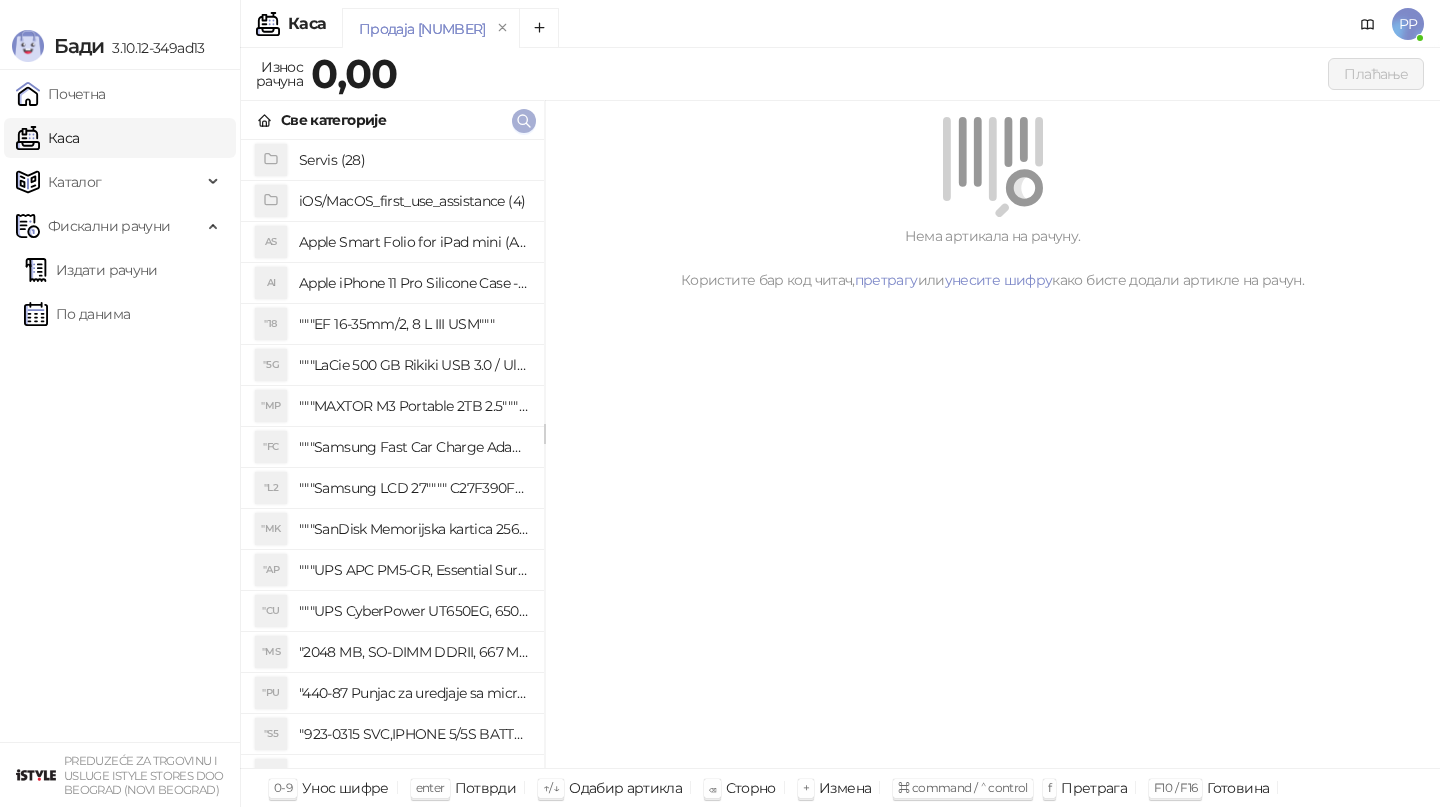 click 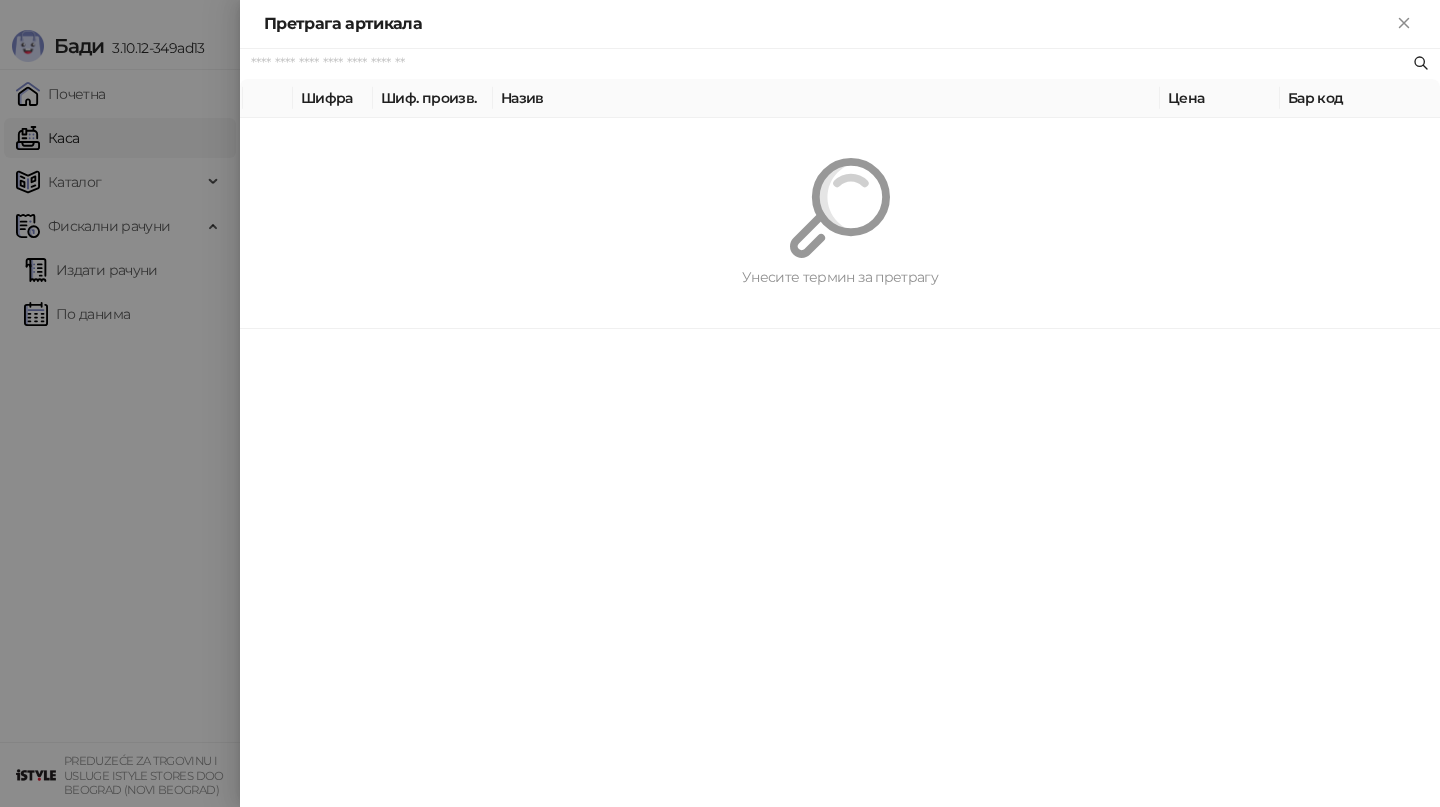 paste on "*********" 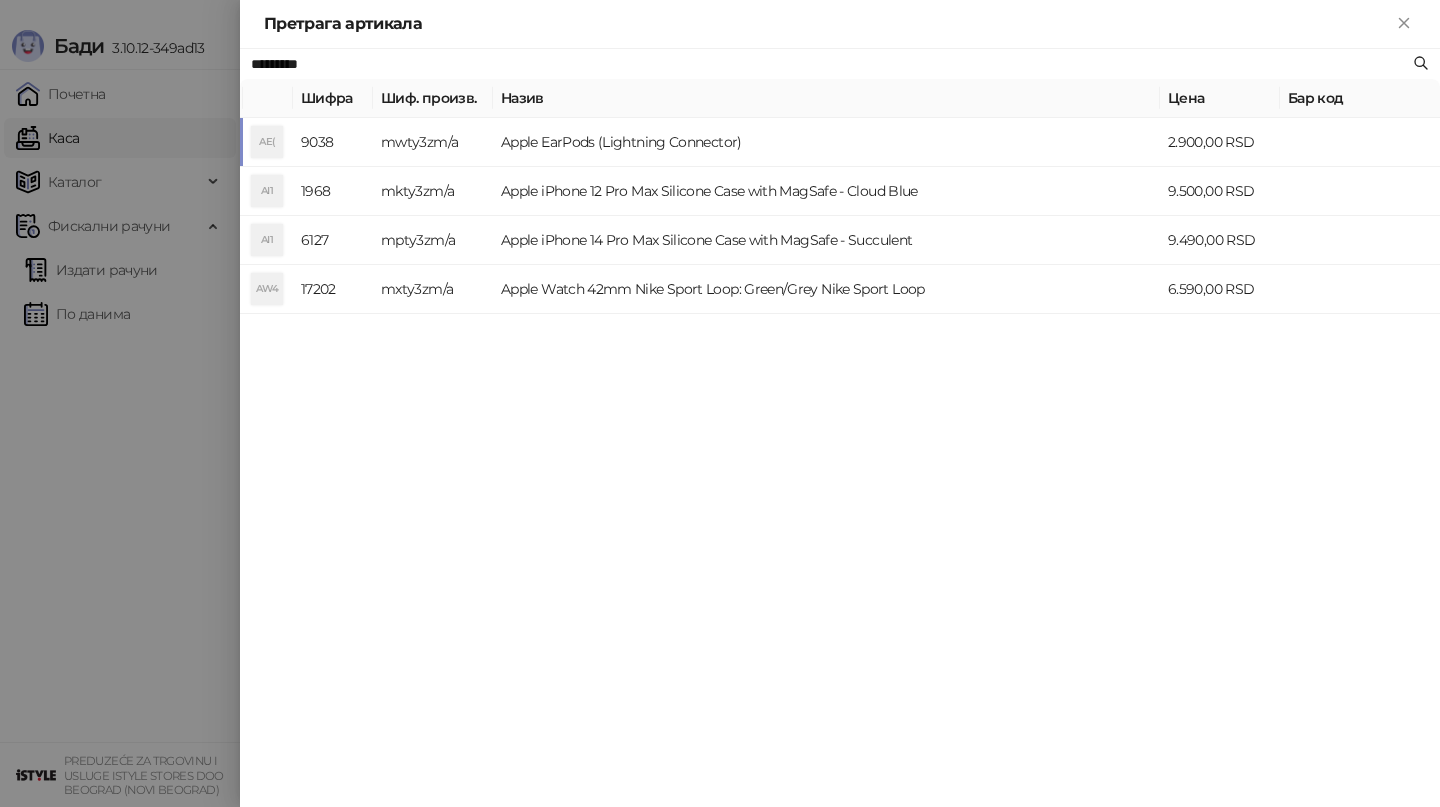 type on "*********" 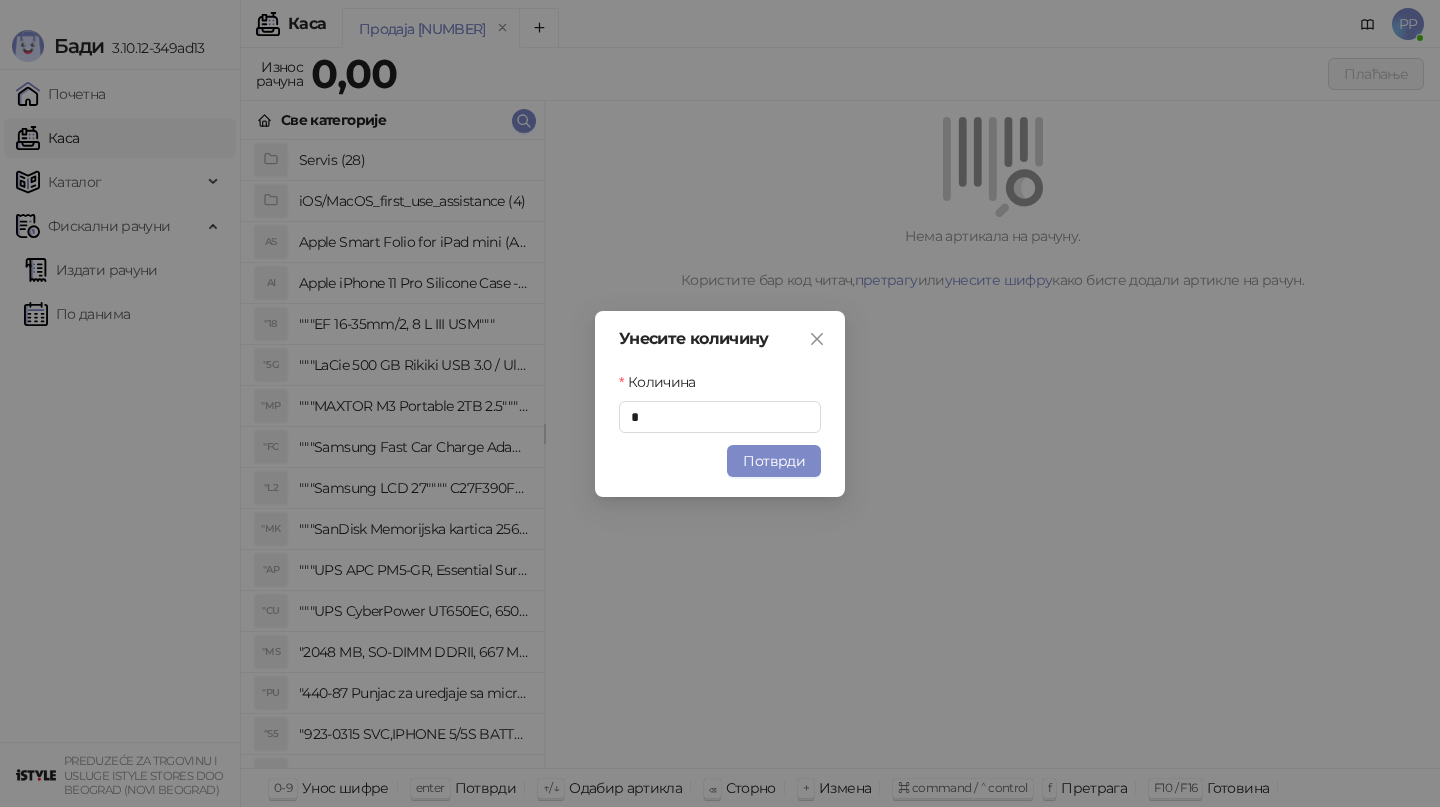 click on "Потврди" at bounding box center (774, 461) 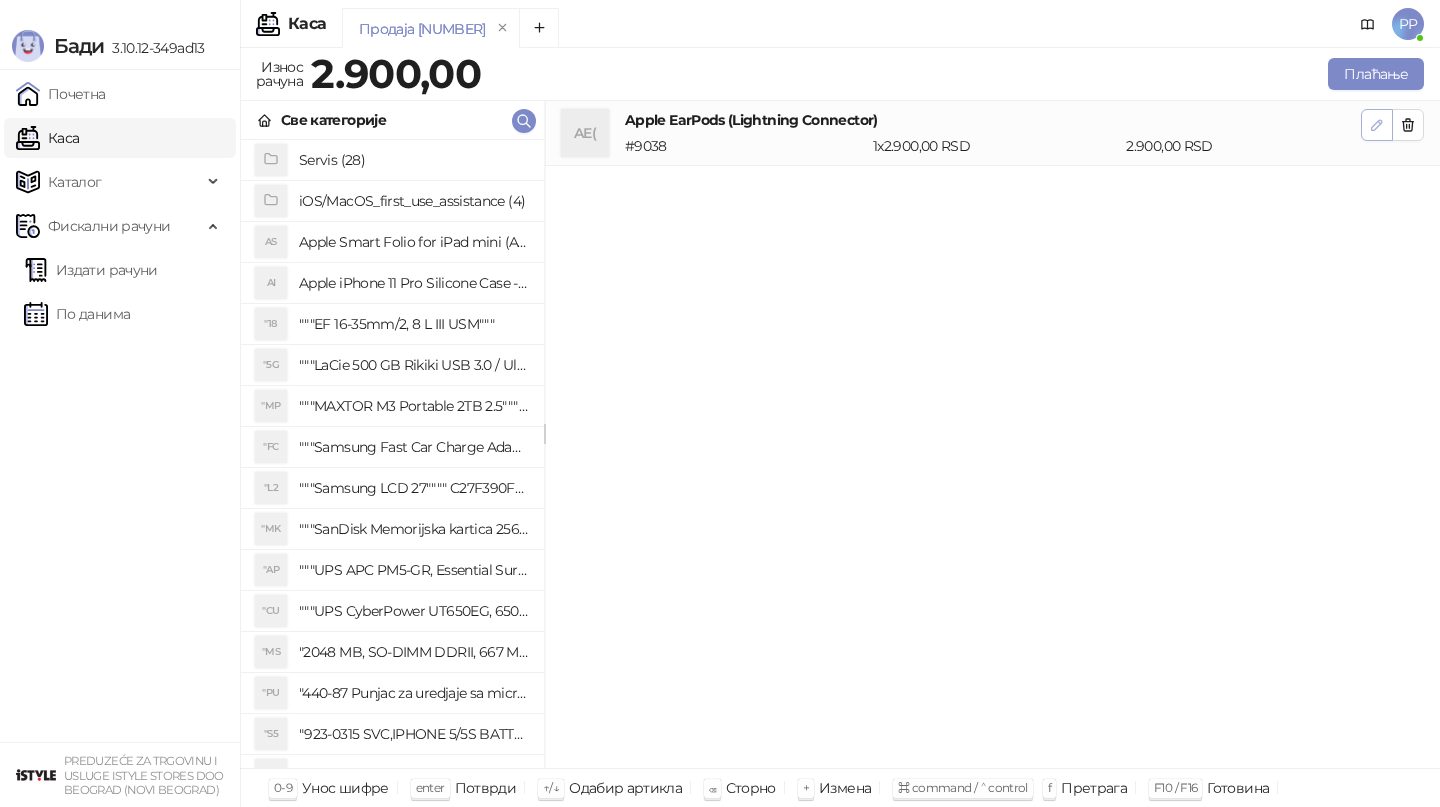 click 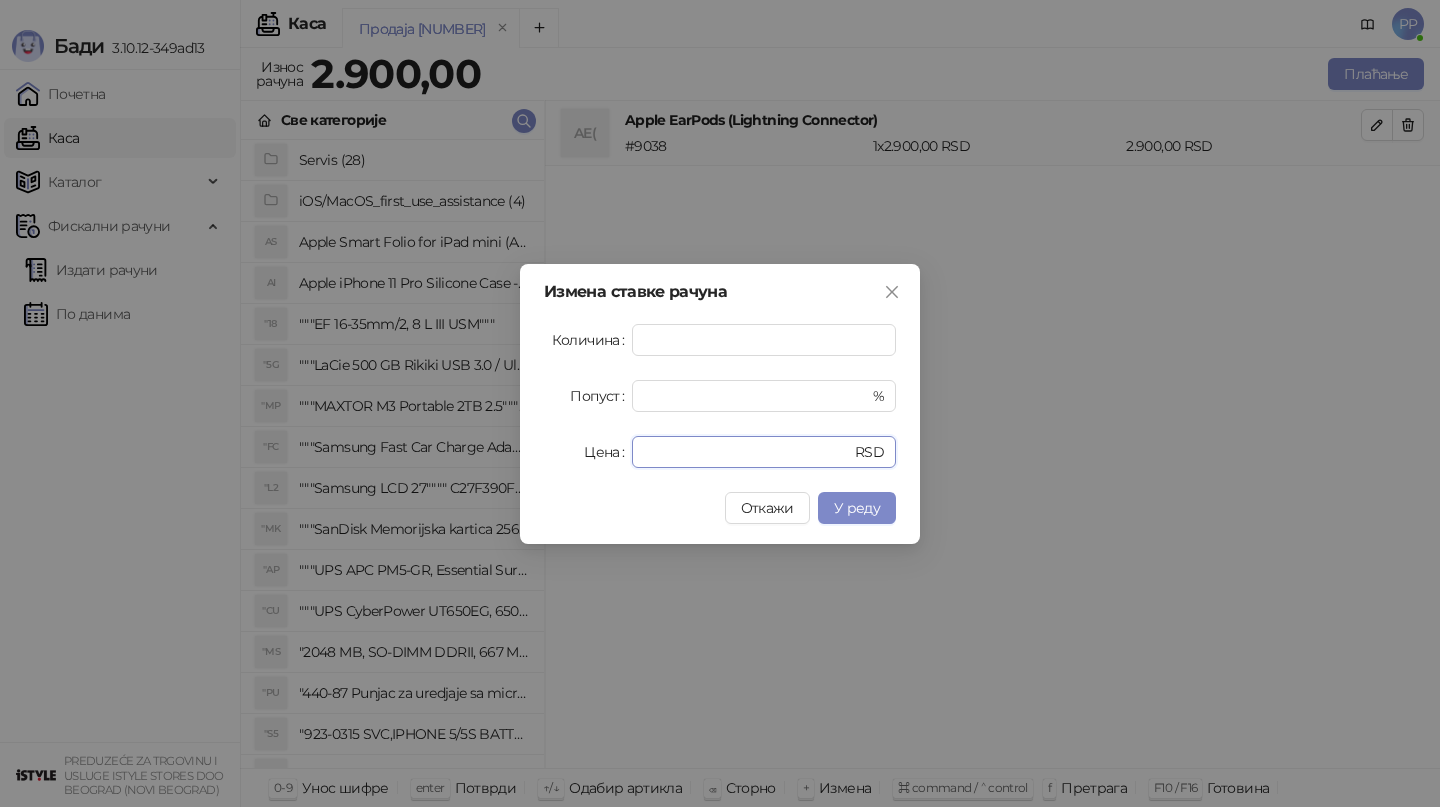 drag, startPoint x: 731, startPoint y: 450, endPoint x: 527, endPoint y: 431, distance: 204.88289 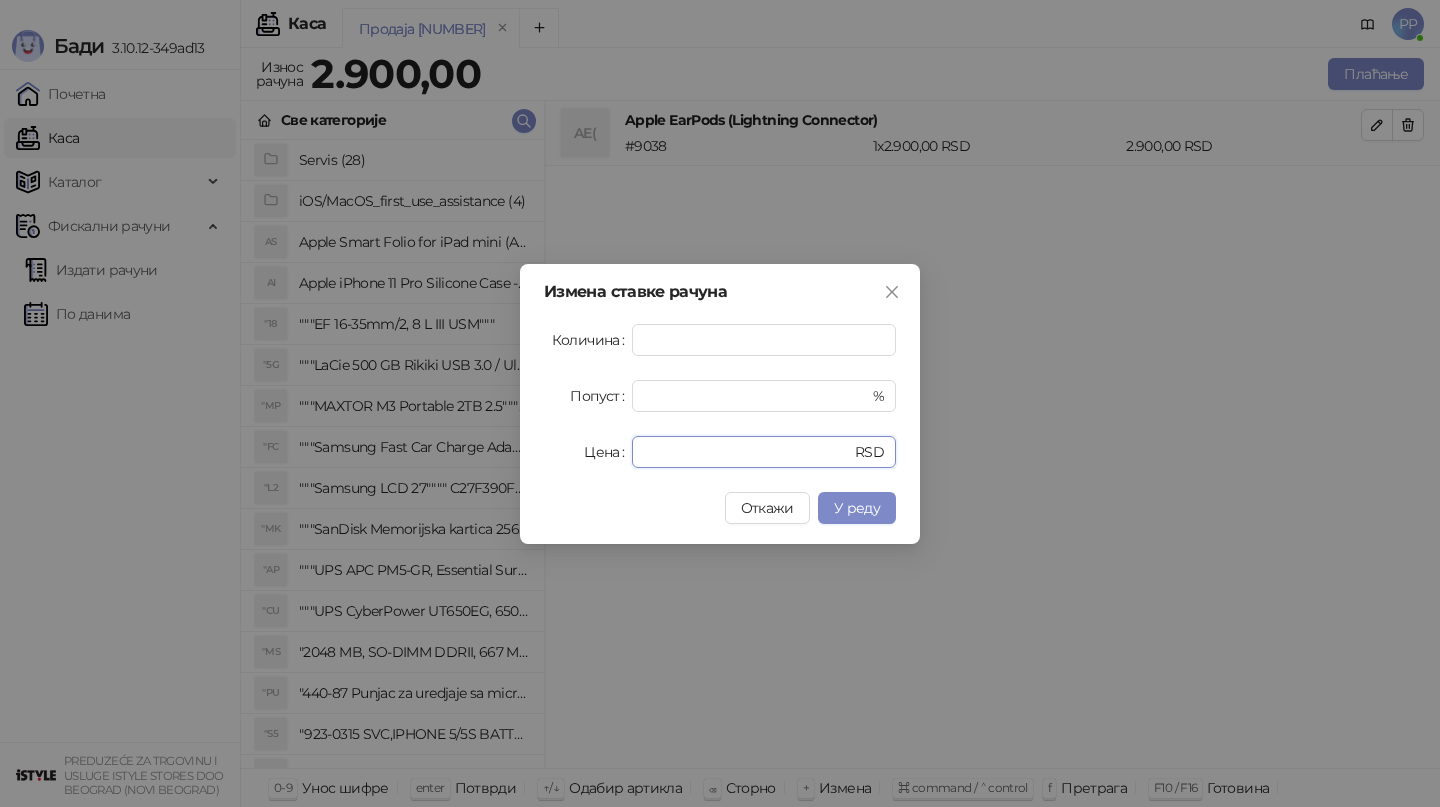 type on "****" 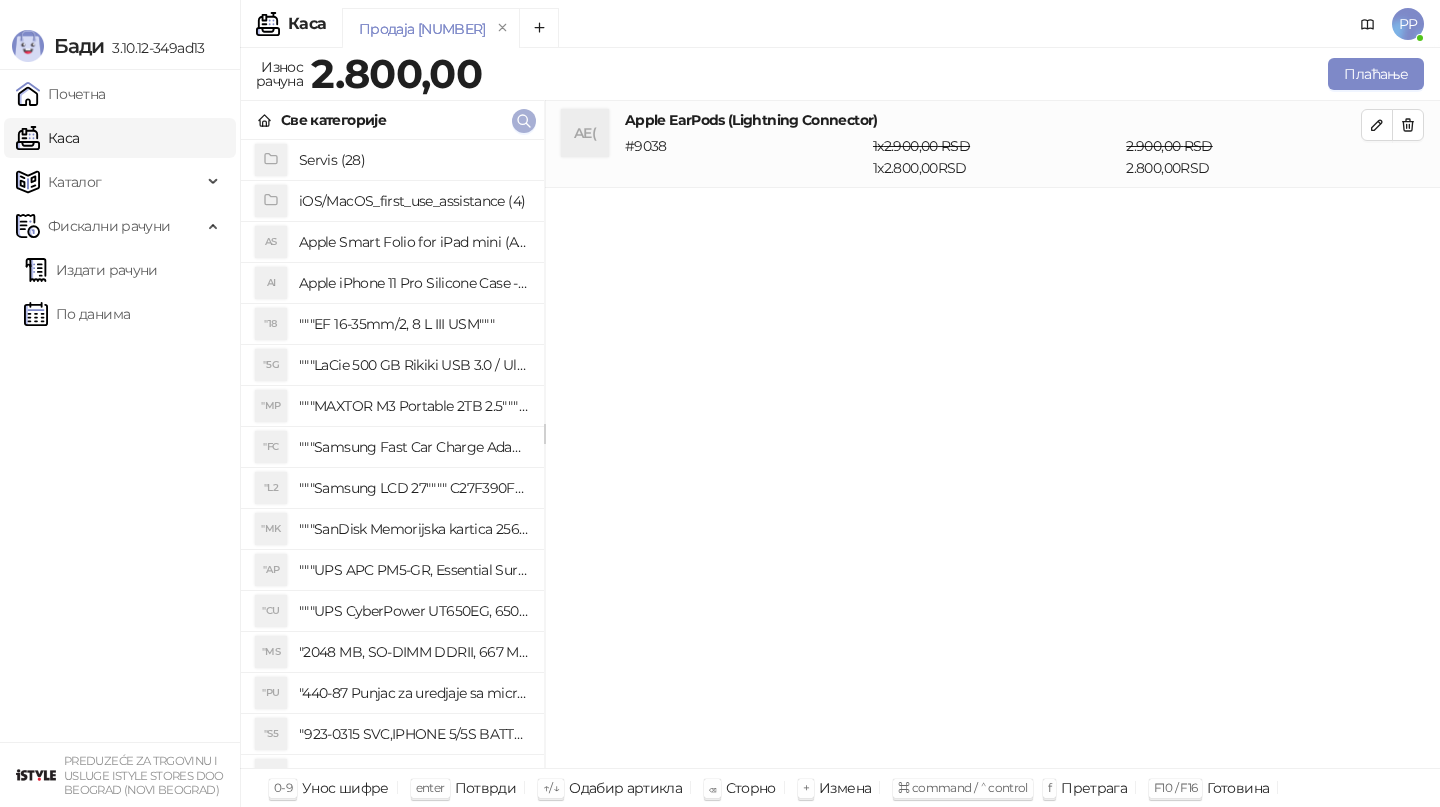 click 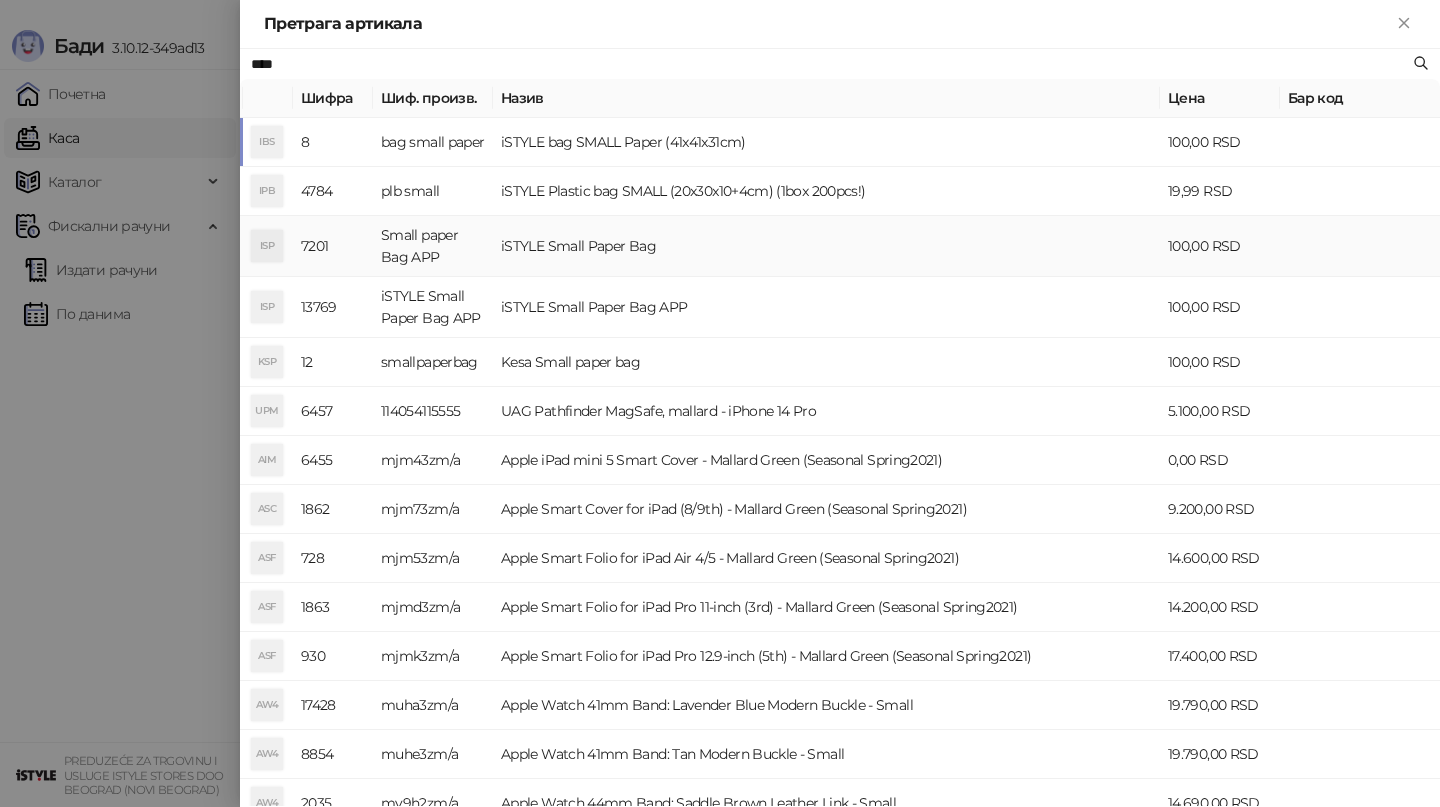 type on "****" 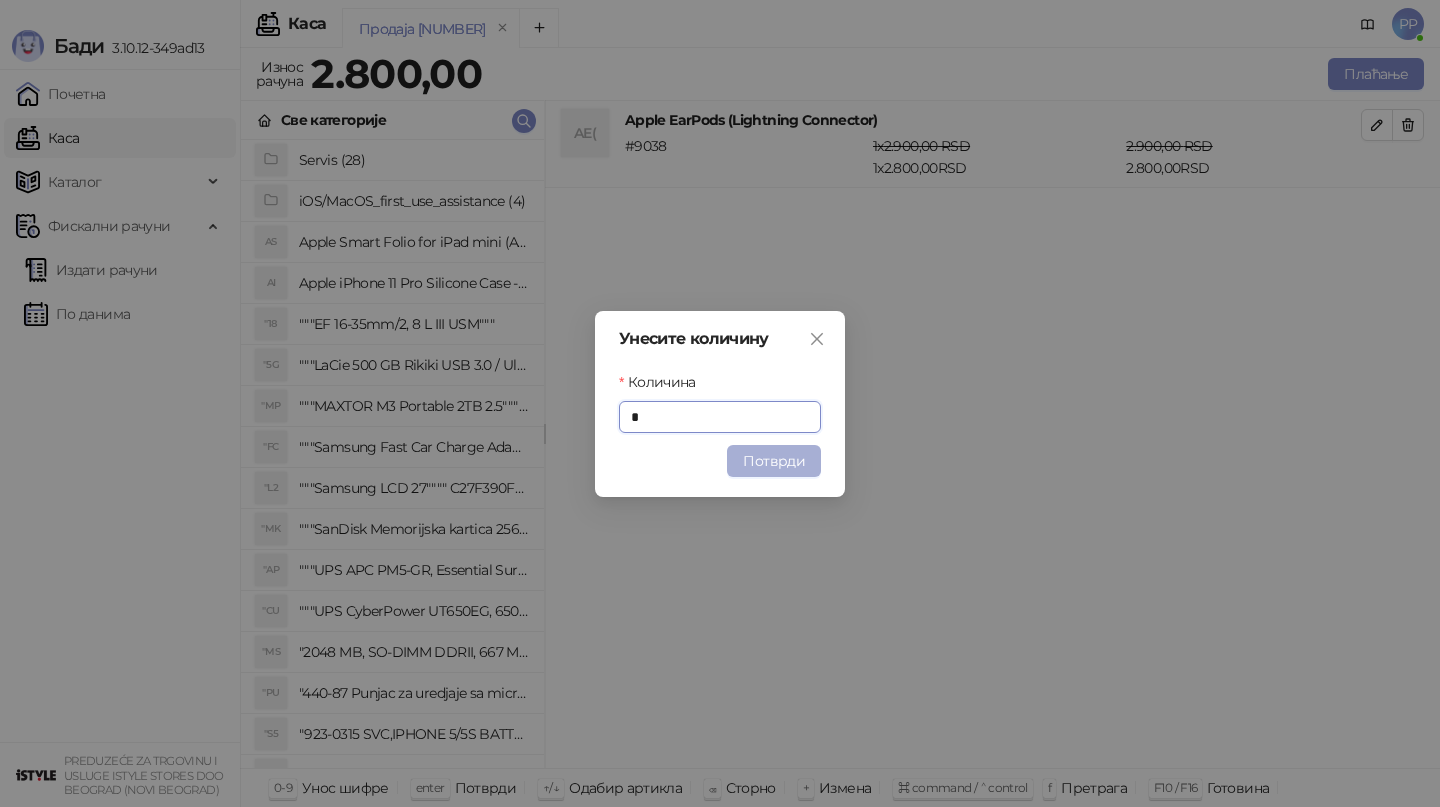 click on "Потврди" at bounding box center [774, 461] 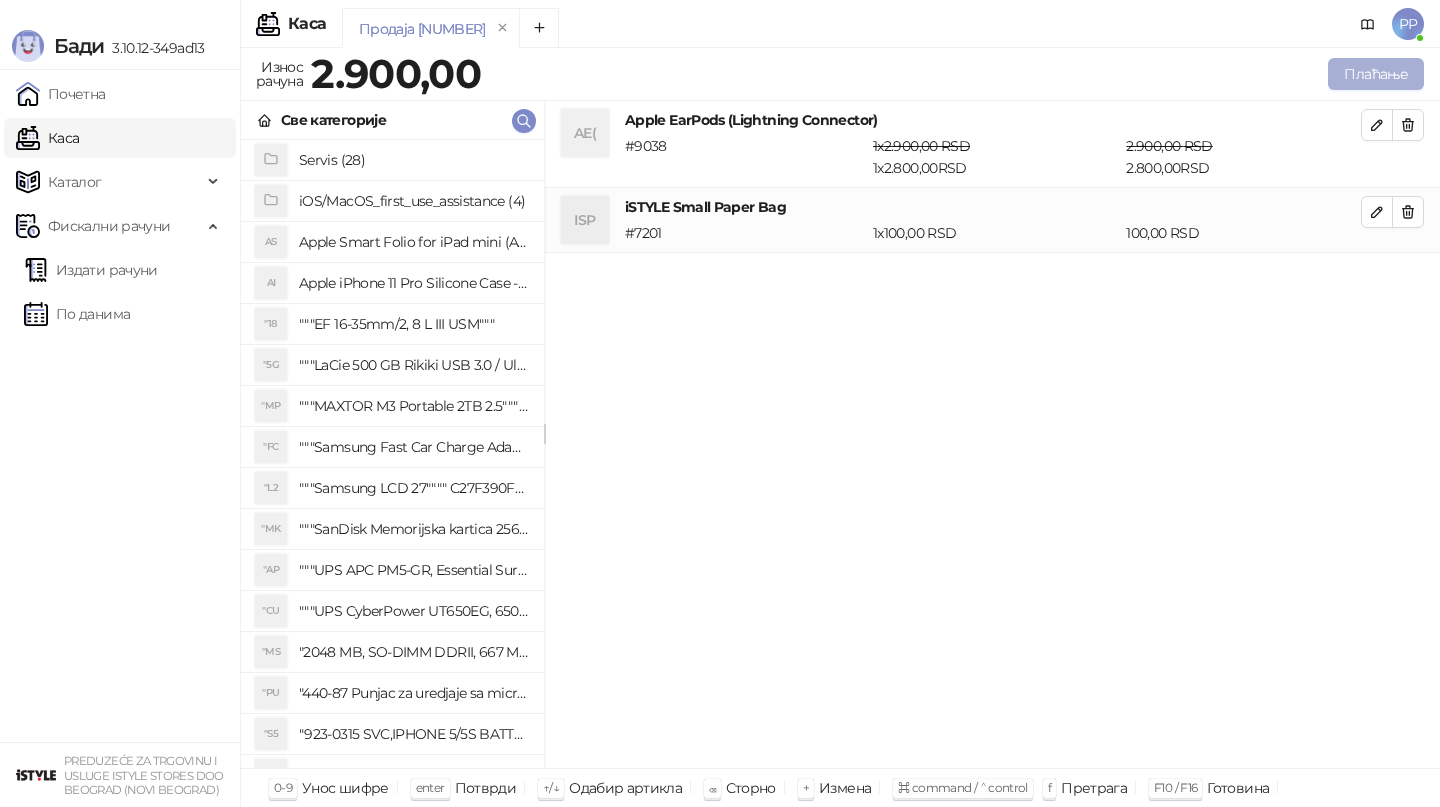 click on "Плаћање" at bounding box center (1376, 74) 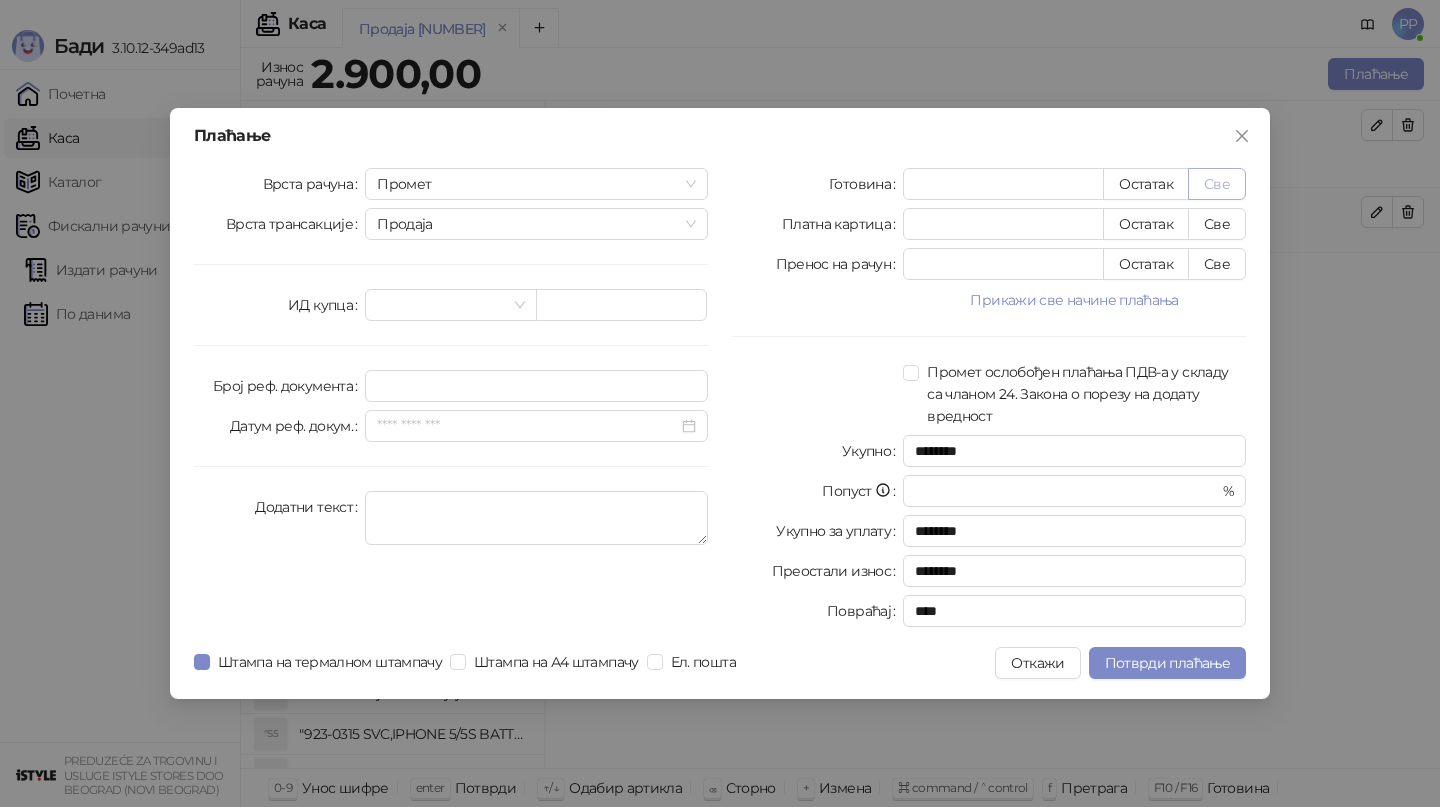 click on "Све" at bounding box center (1217, 184) 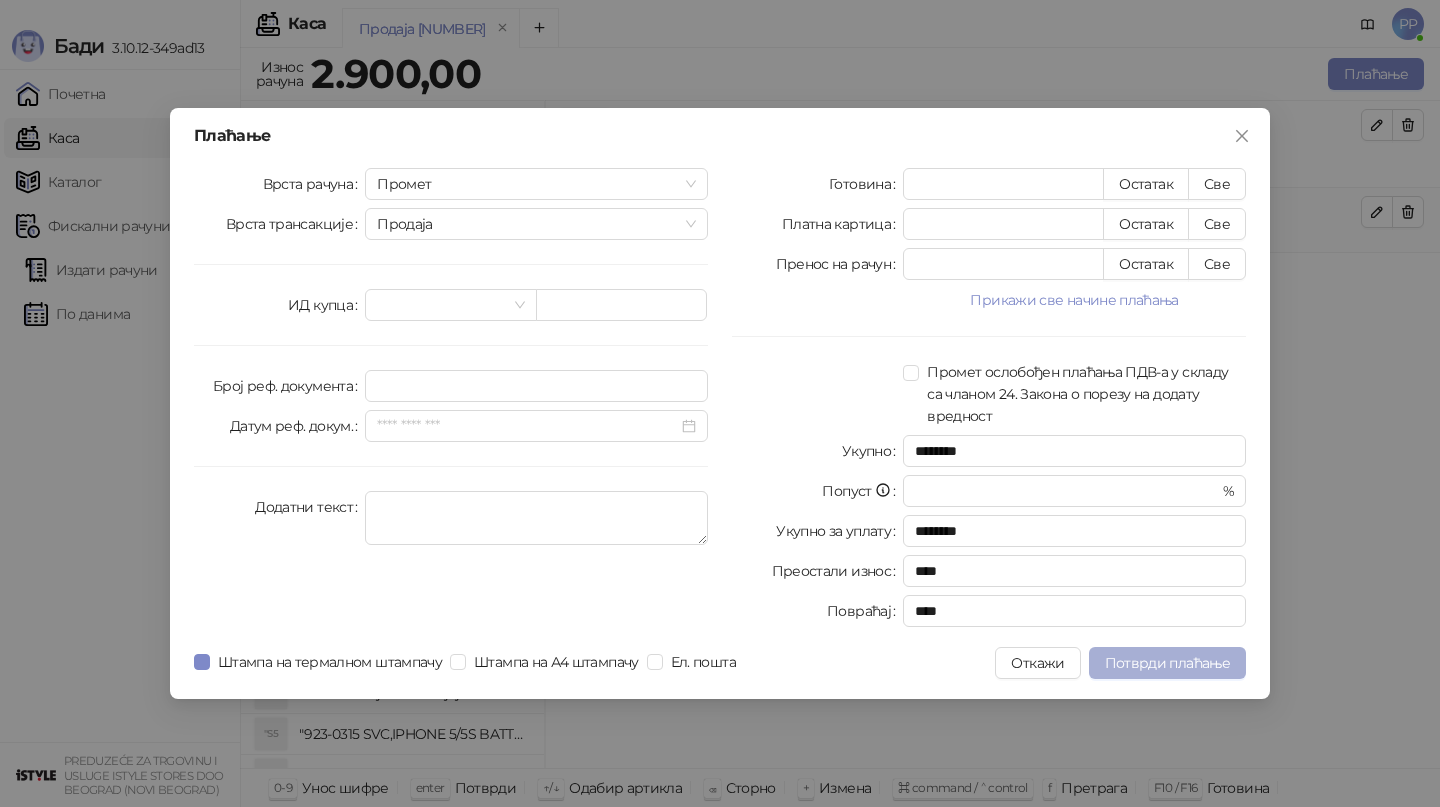 click on "Потврди плаћање" at bounding box center (1167, 663) 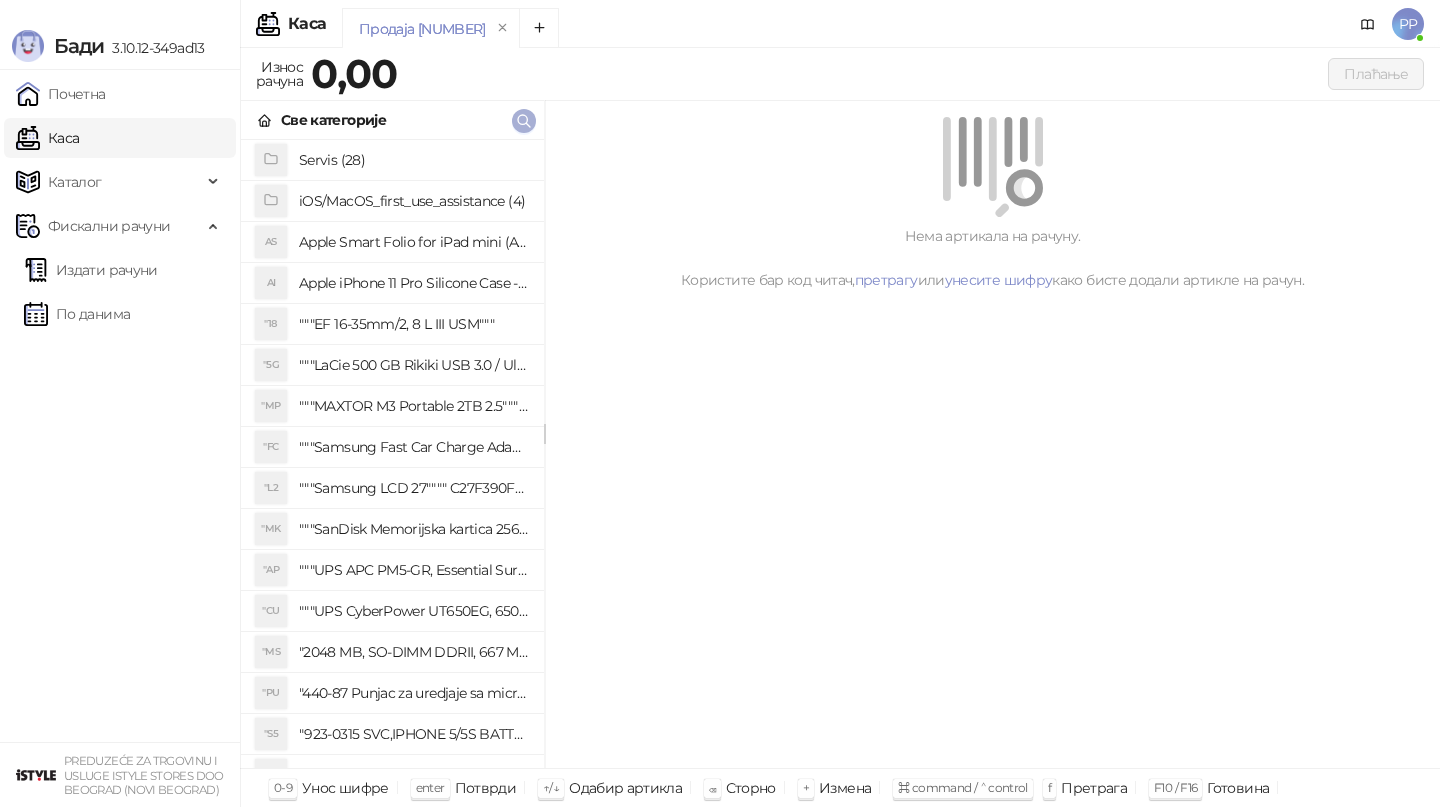 click 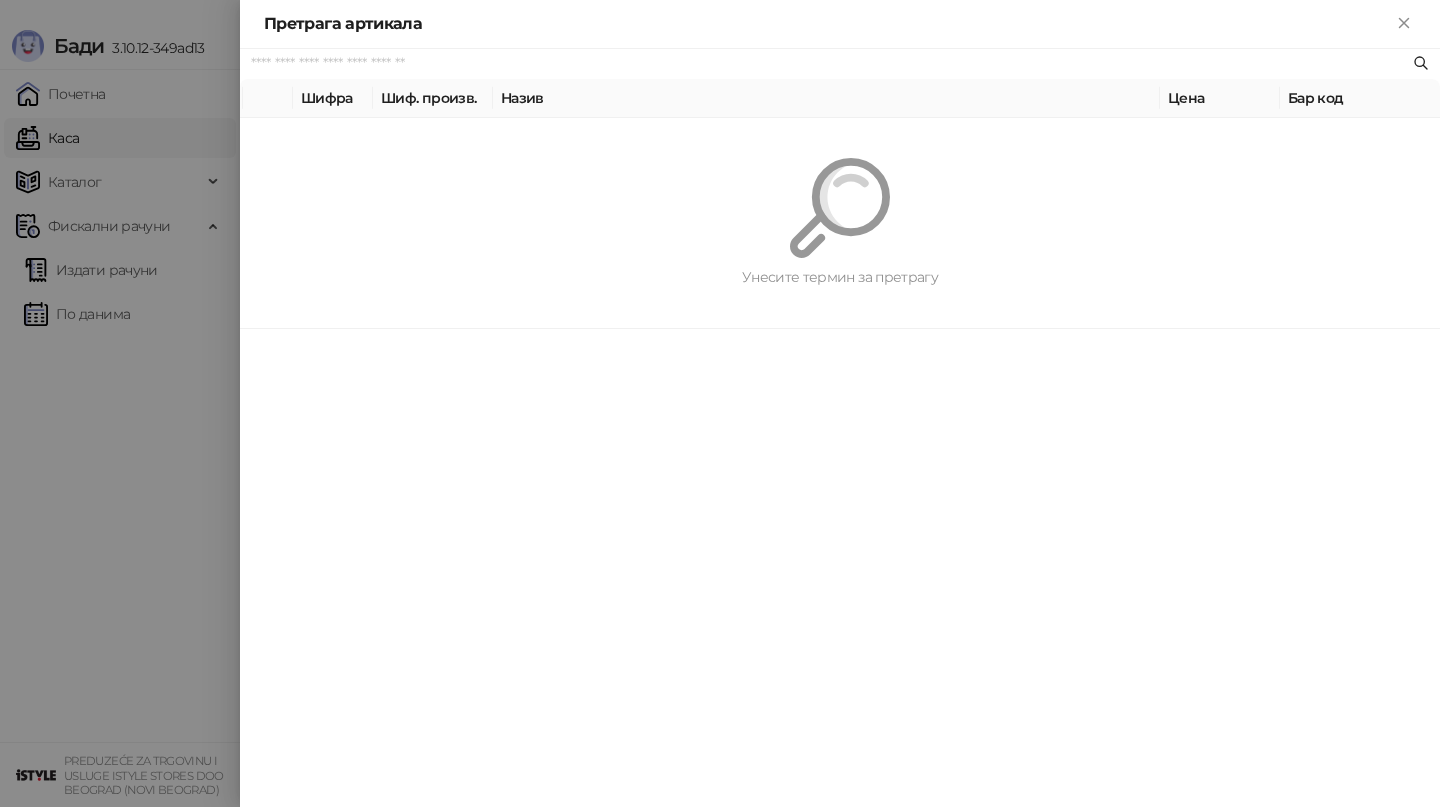 paste on "**********" 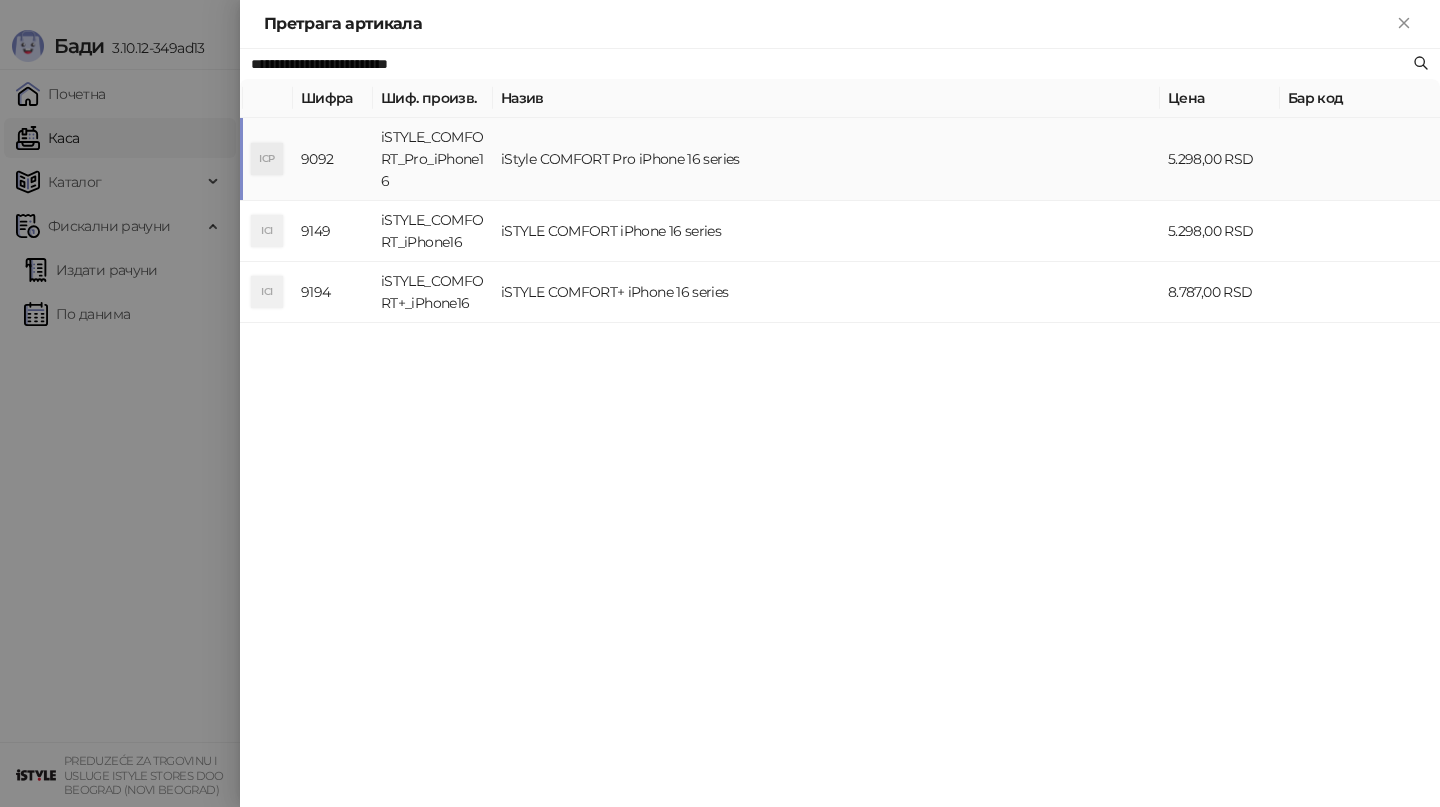 click on "iStyle COMFORT Pro iPhone 16 series" at bounding box center [826, 159] 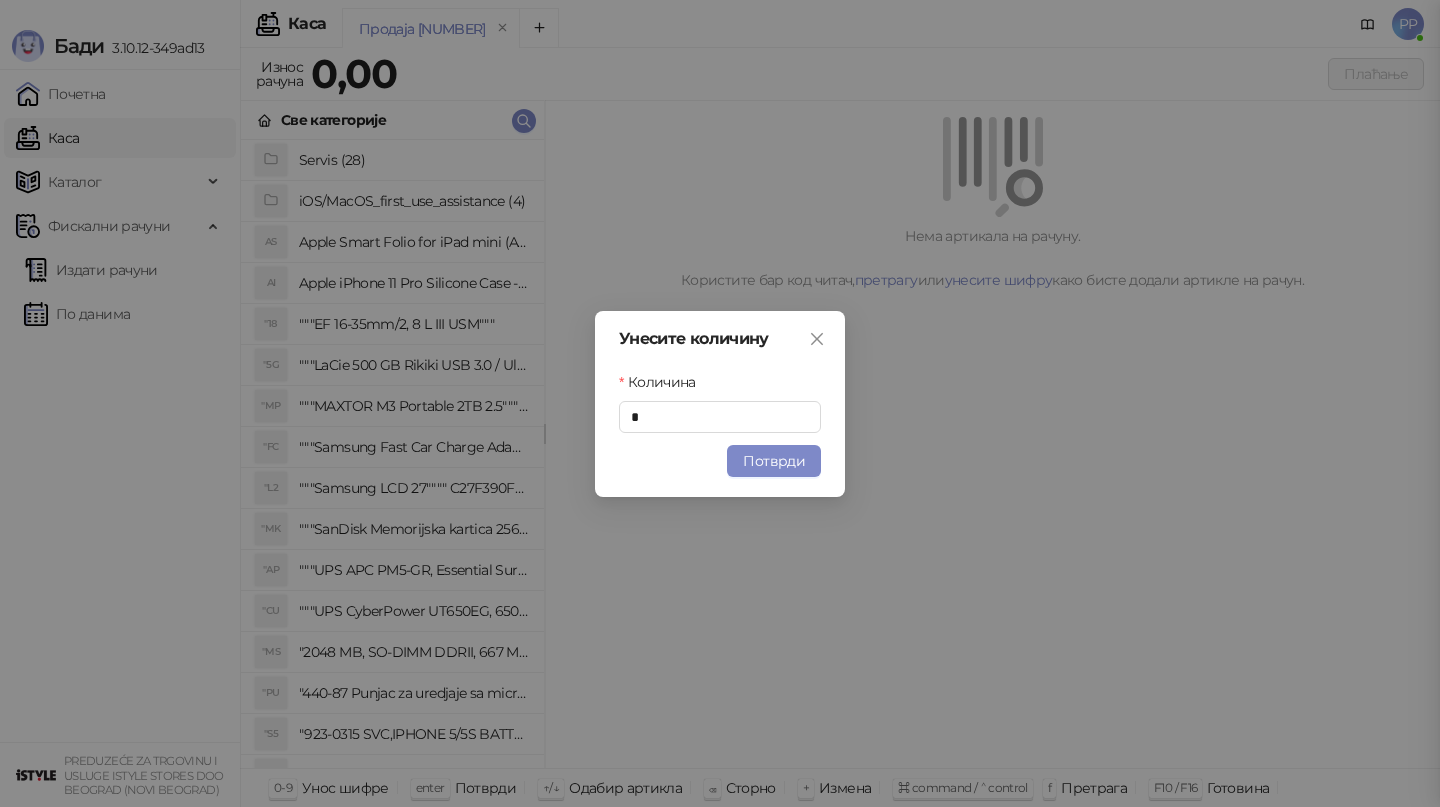 click on "Потврди" at bounding box center (774, 461) 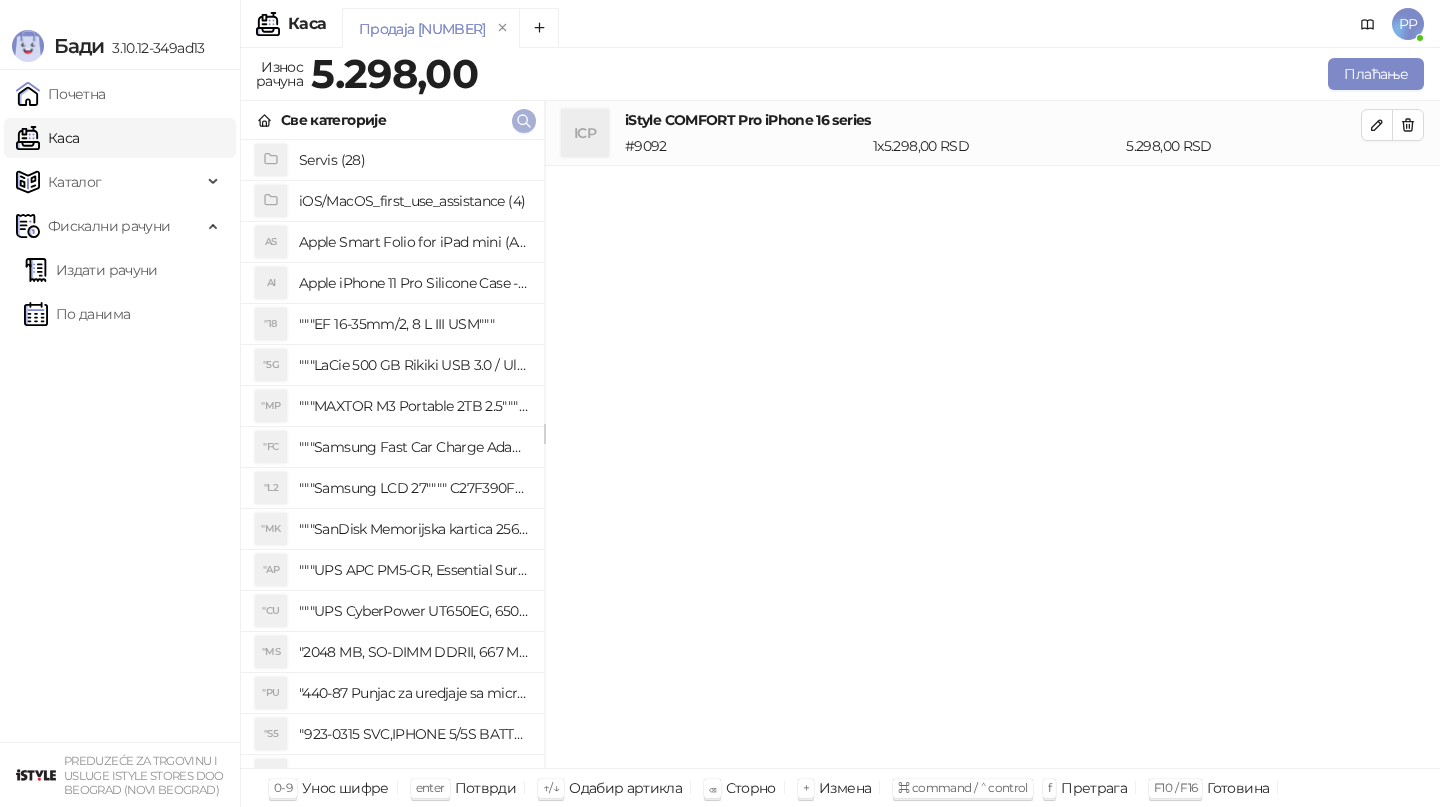 click 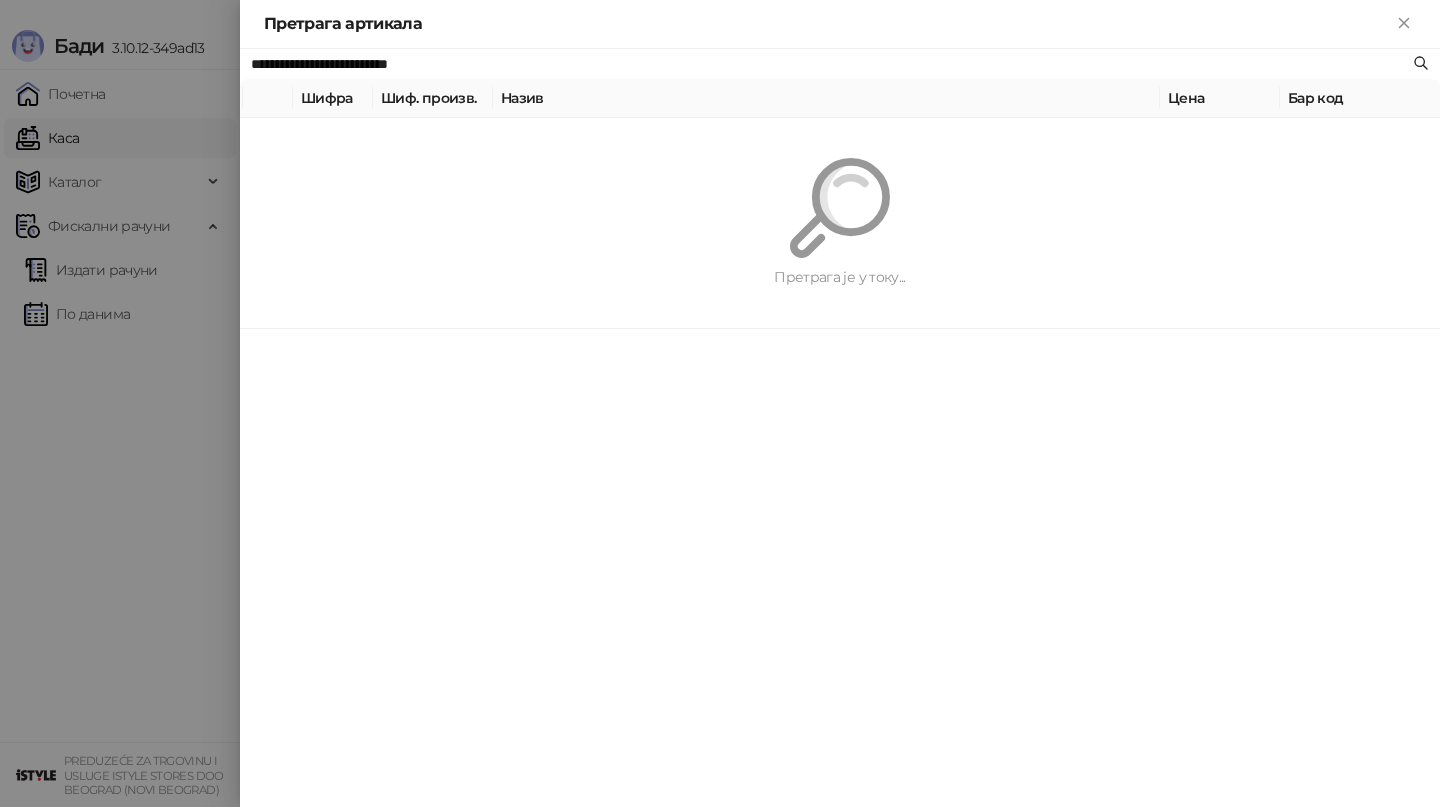paste 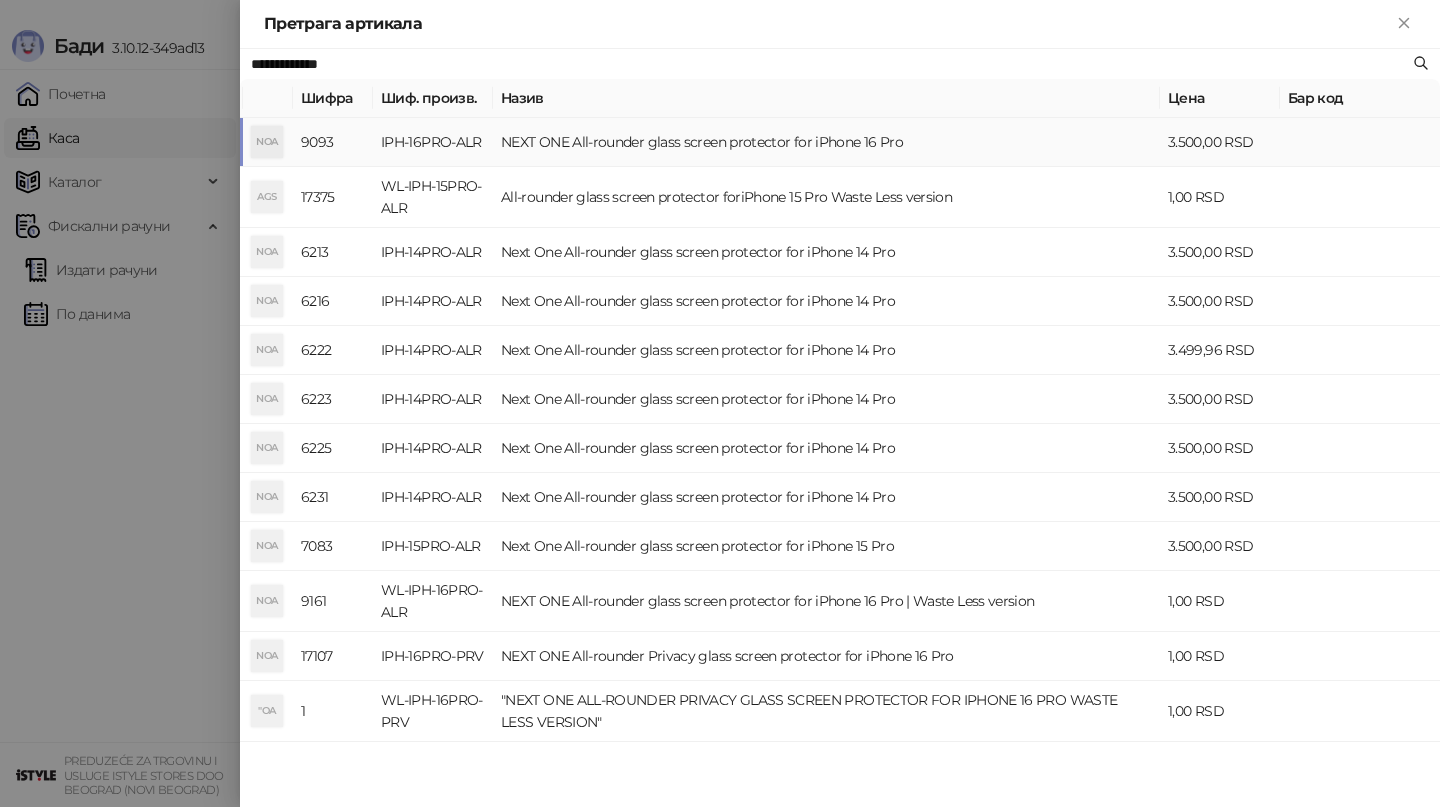 type on "**********" 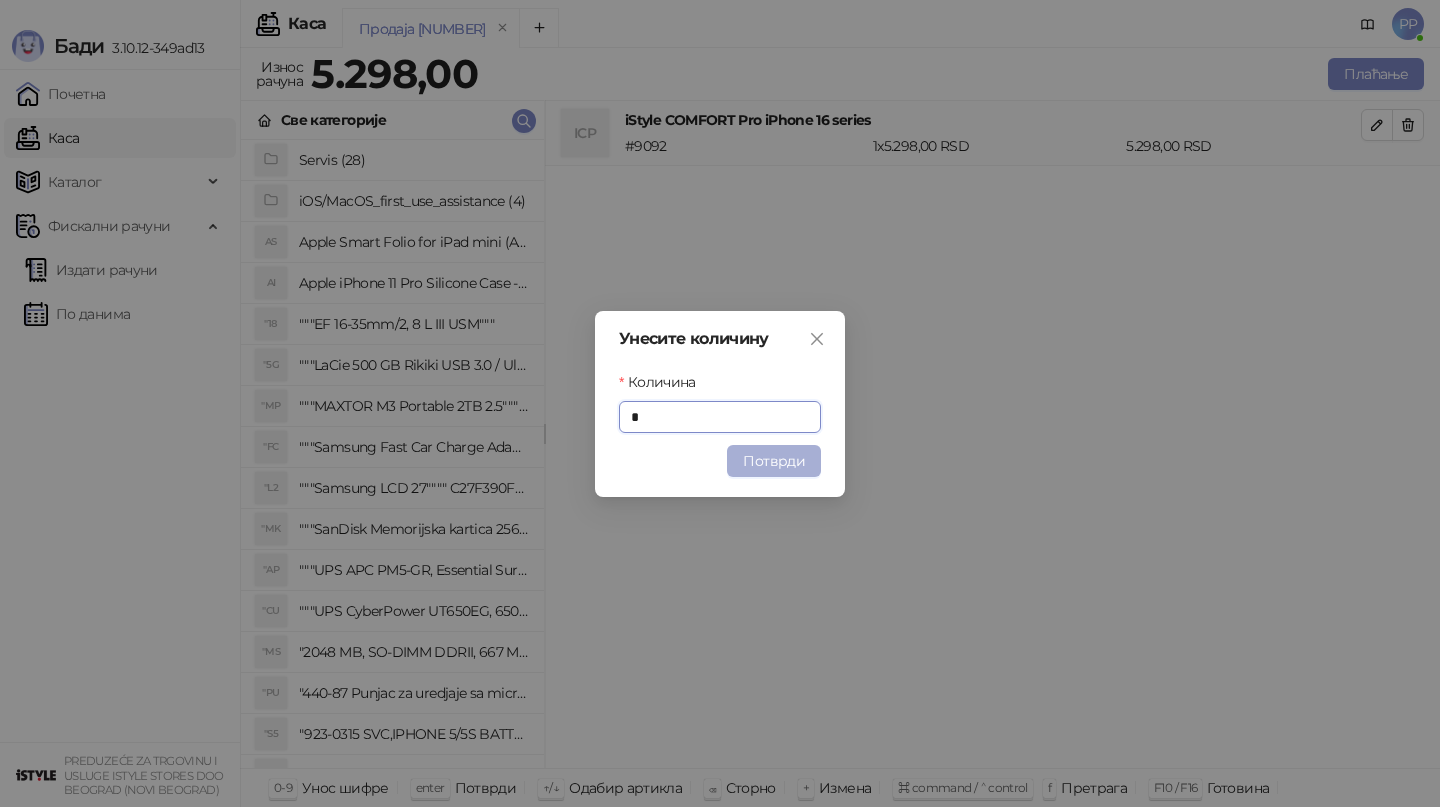 click on "Потврди" at bounding box center (774, 461) 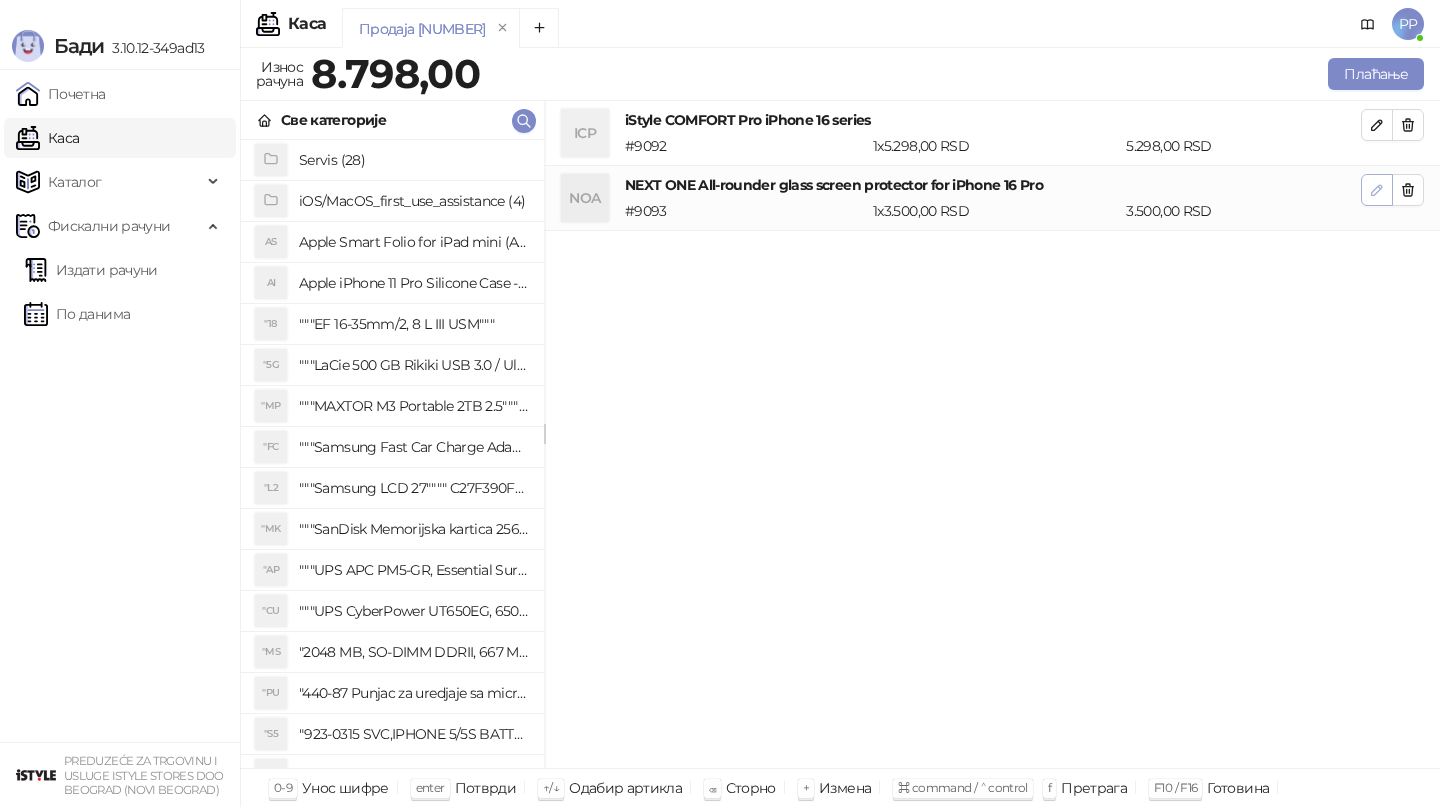 click 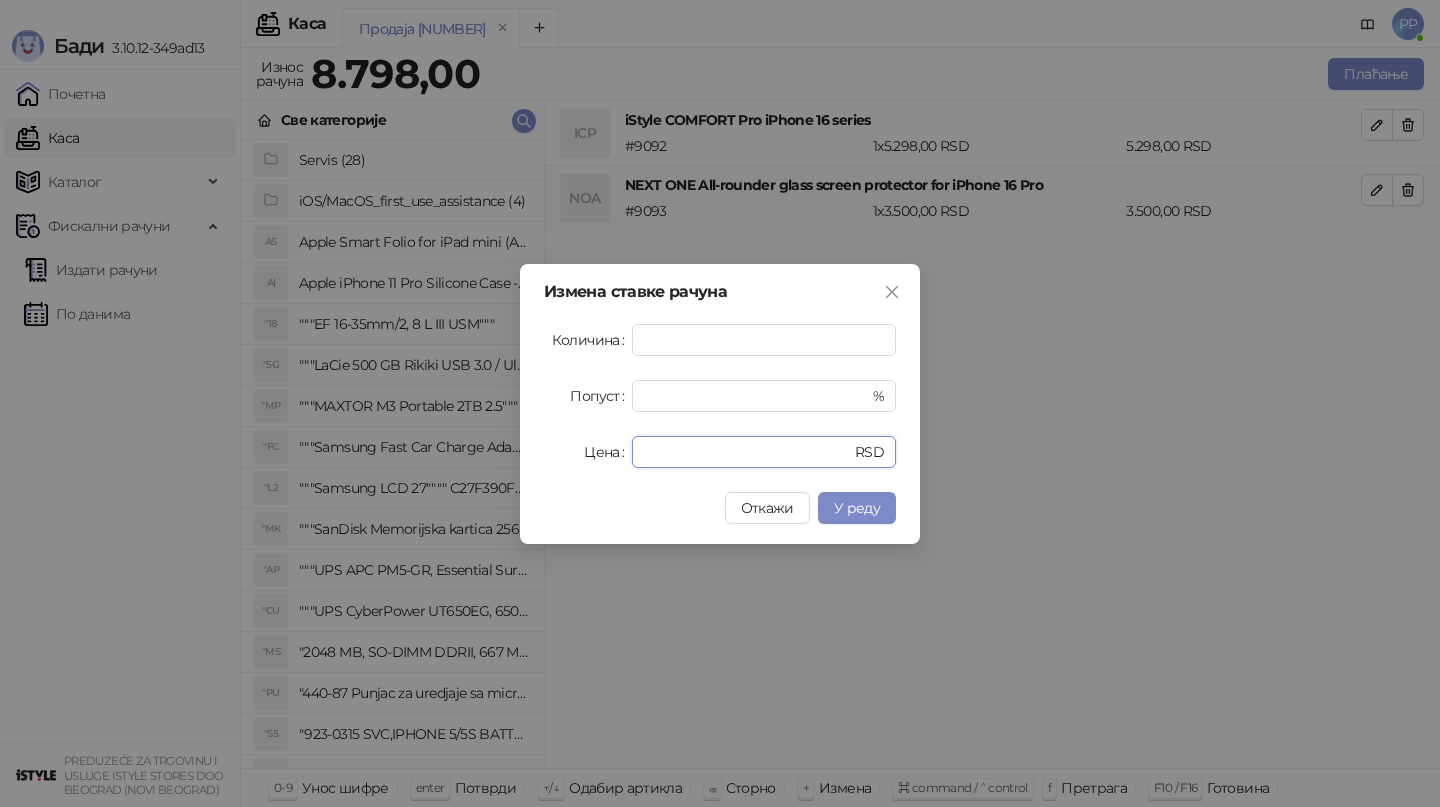 drag, startPoint x: 732, startPoint y: 440, endPoint x: 524, endPoint y: 428, distance: 208.34587 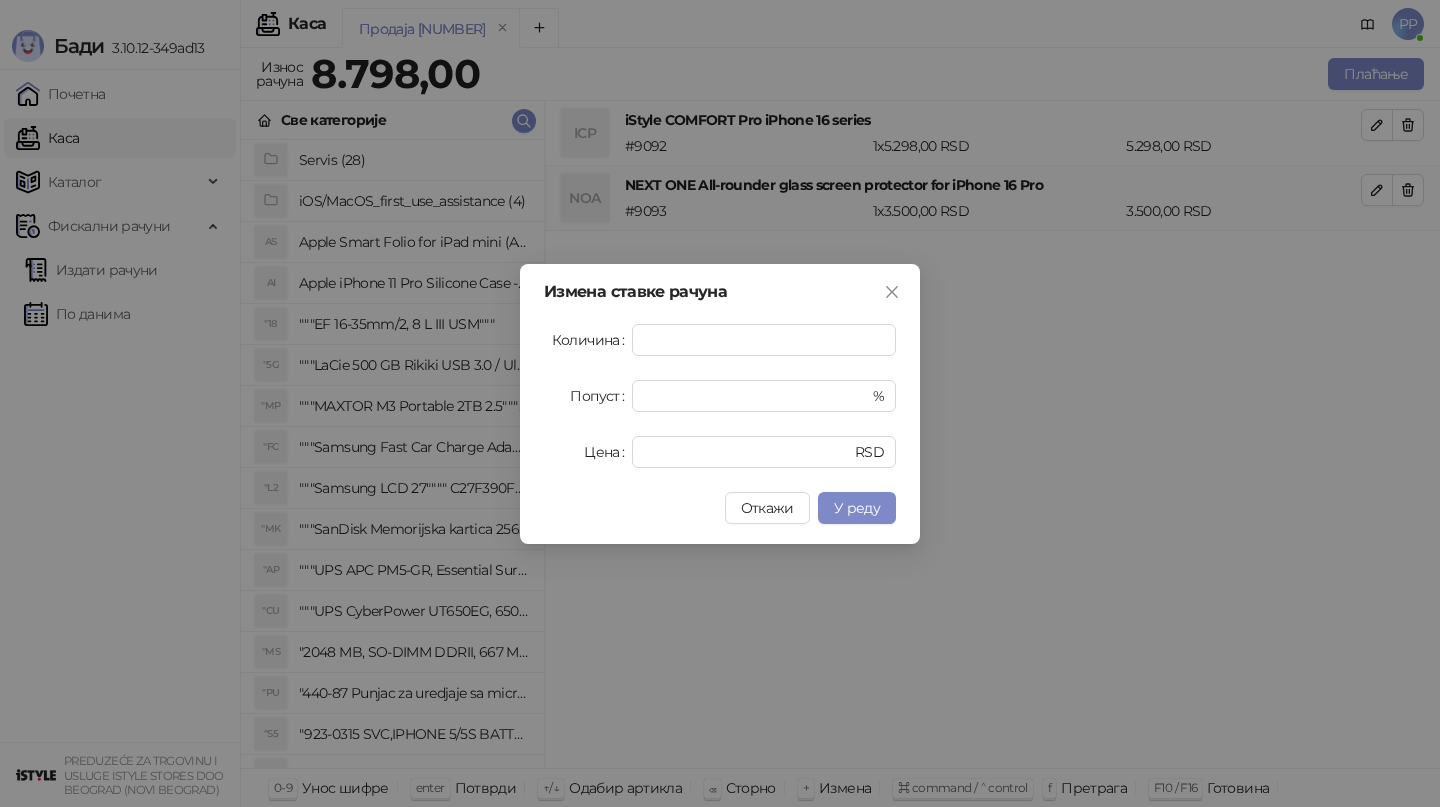 click on "У реду" at bounding box center [857, 508] 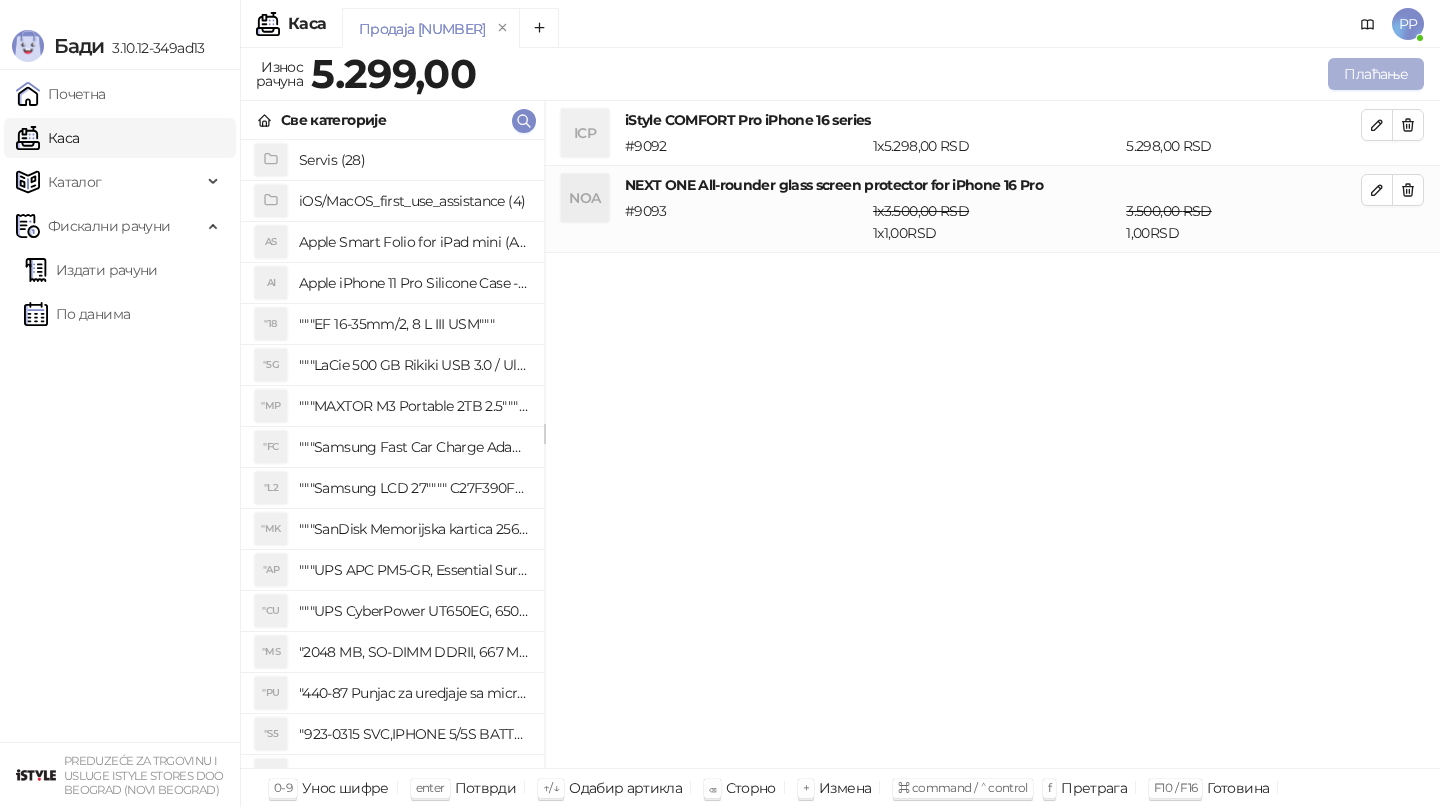 click on "Плаћање" at bounding box center (1376, 74) 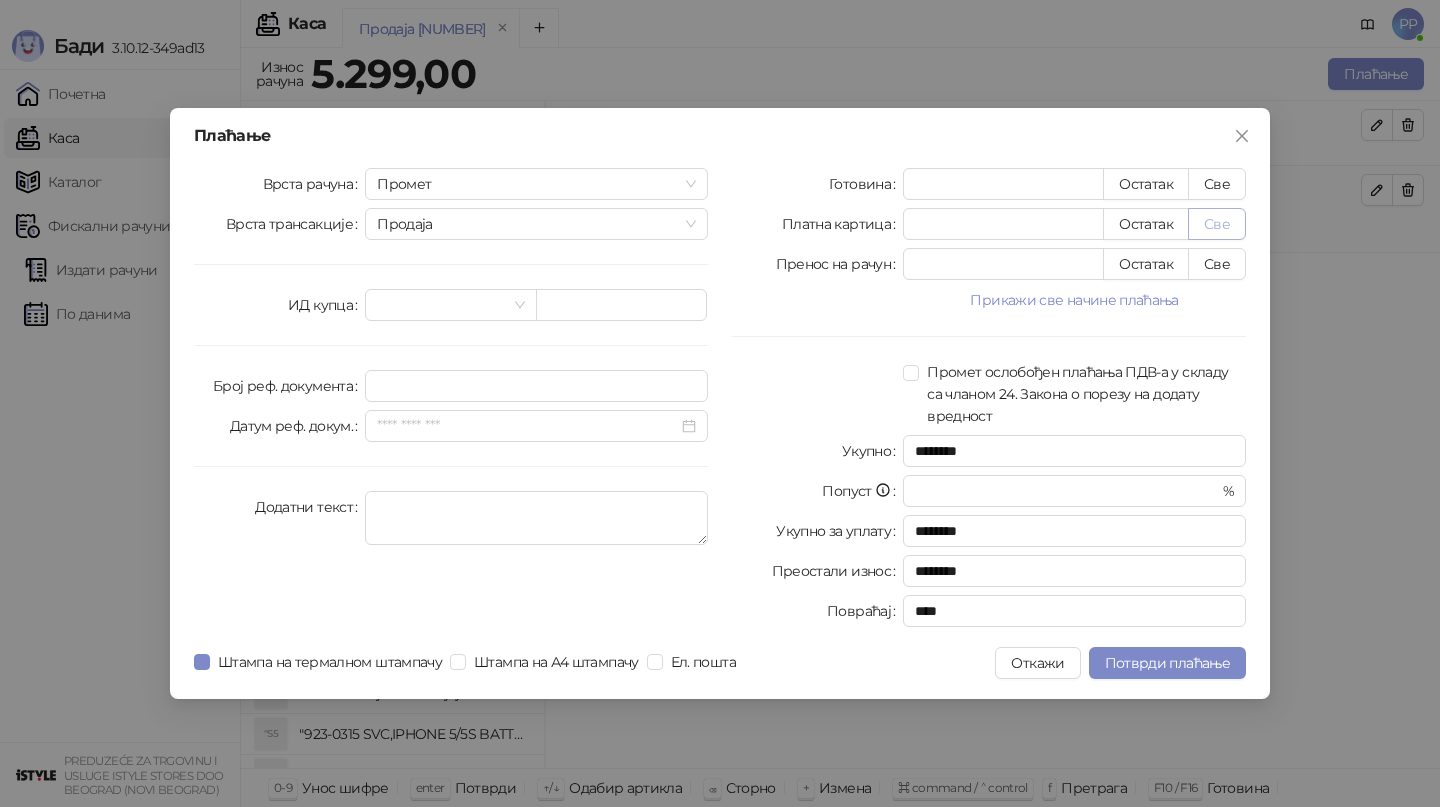 click on "Све" at bounding box center [1217, 224] 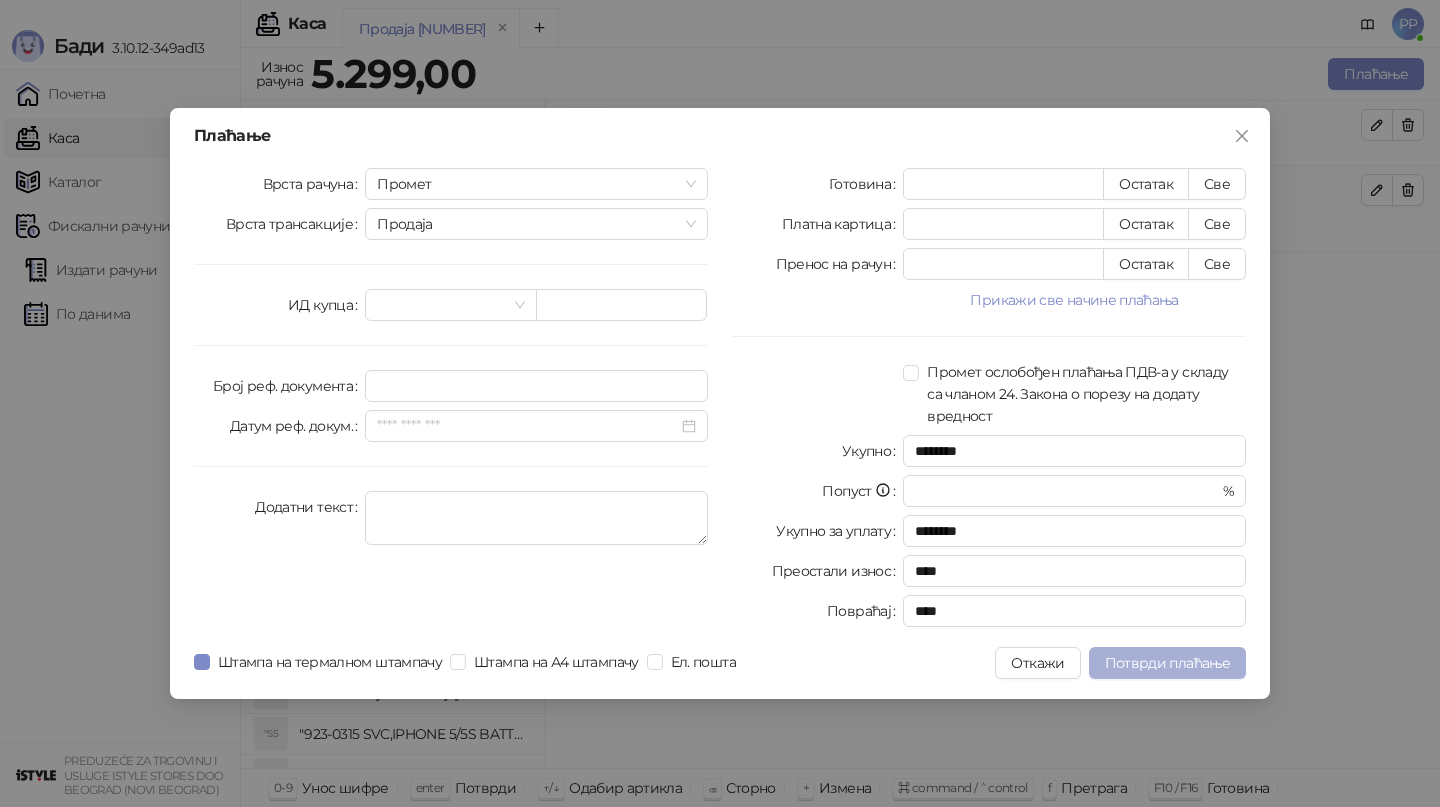click on "Потврди плаћање" at bounding box center [1167, 663] 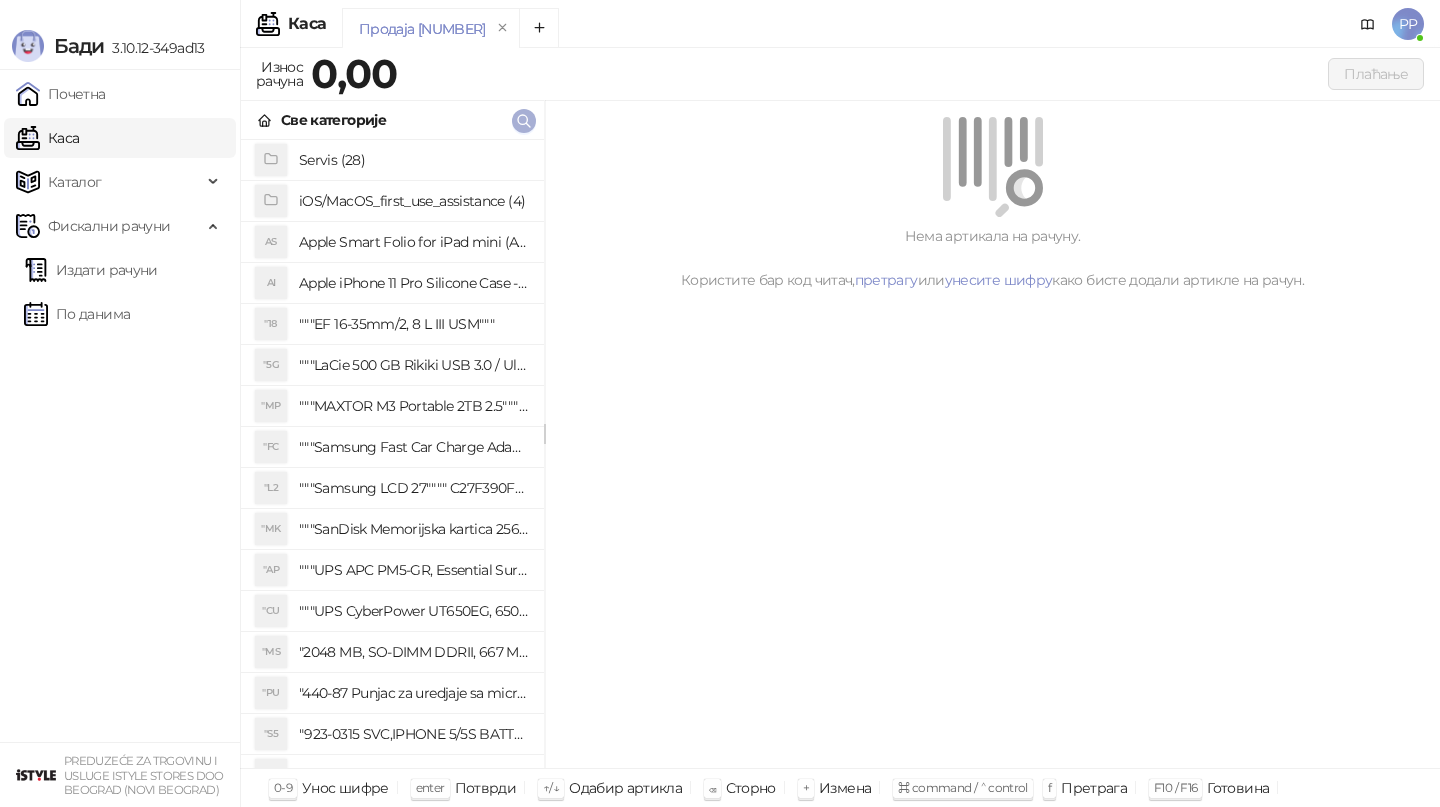 click 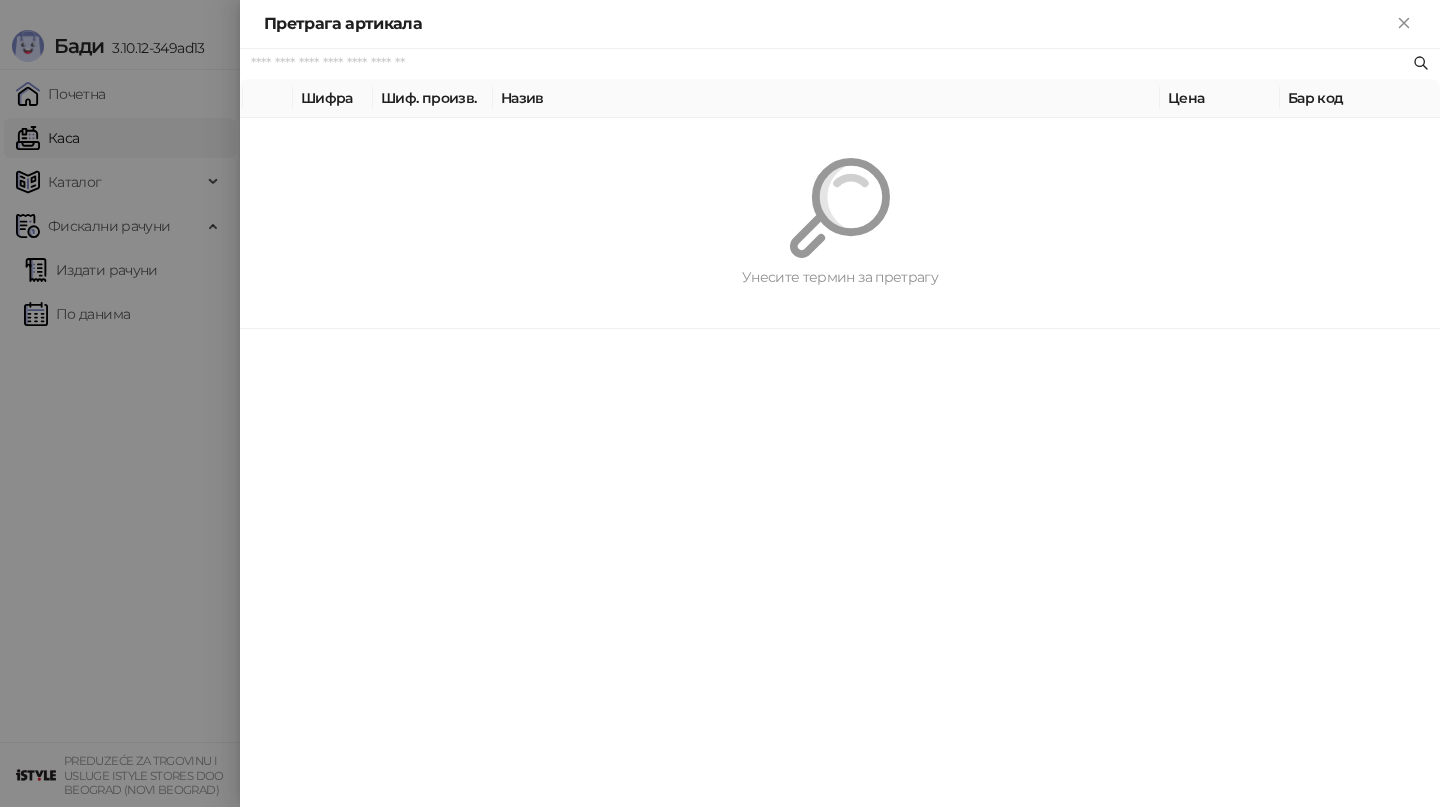 paste on "**********" 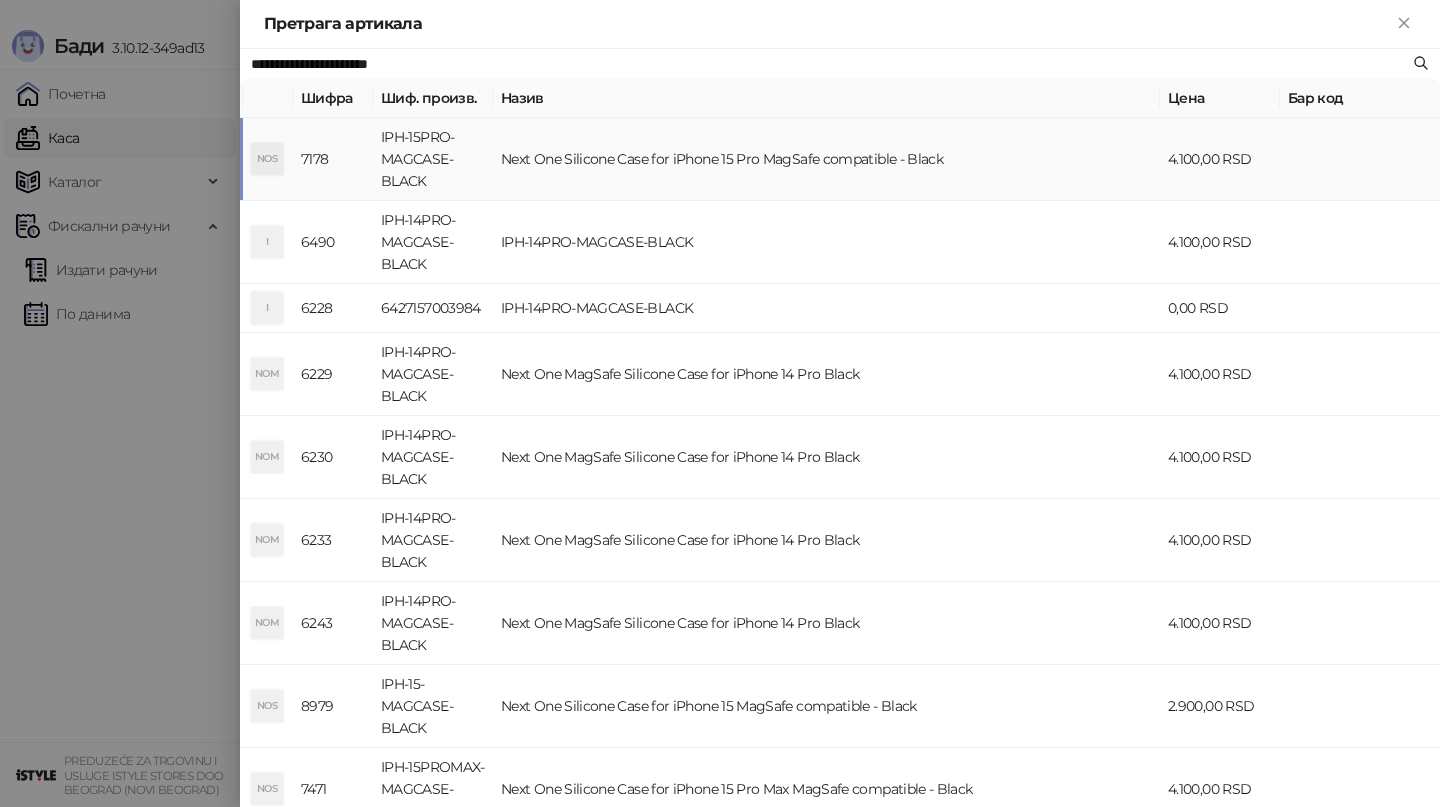 type on "**********" 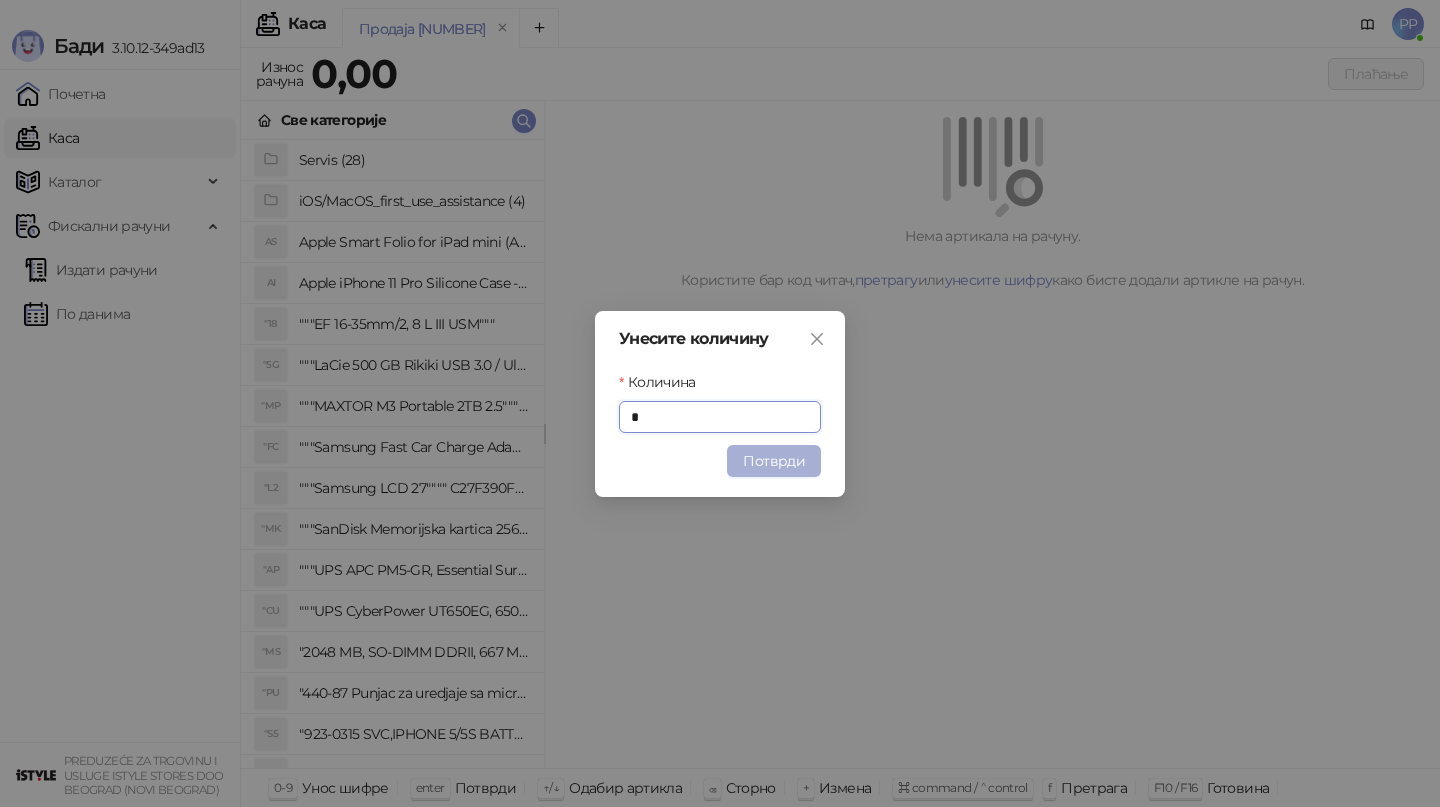 click on "Потврди" at bounding box center (774, 461) 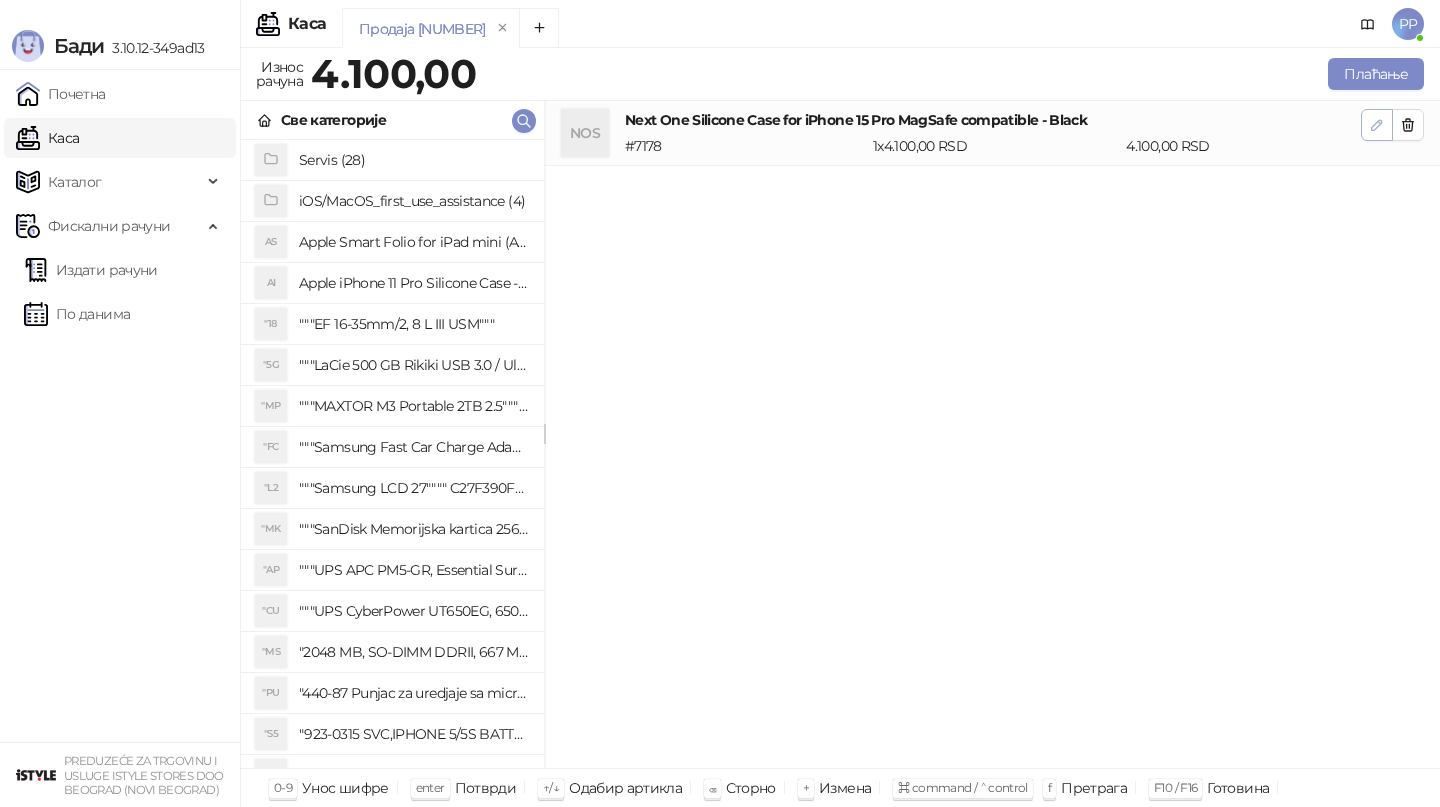 click at bounding box center [1377, 125] 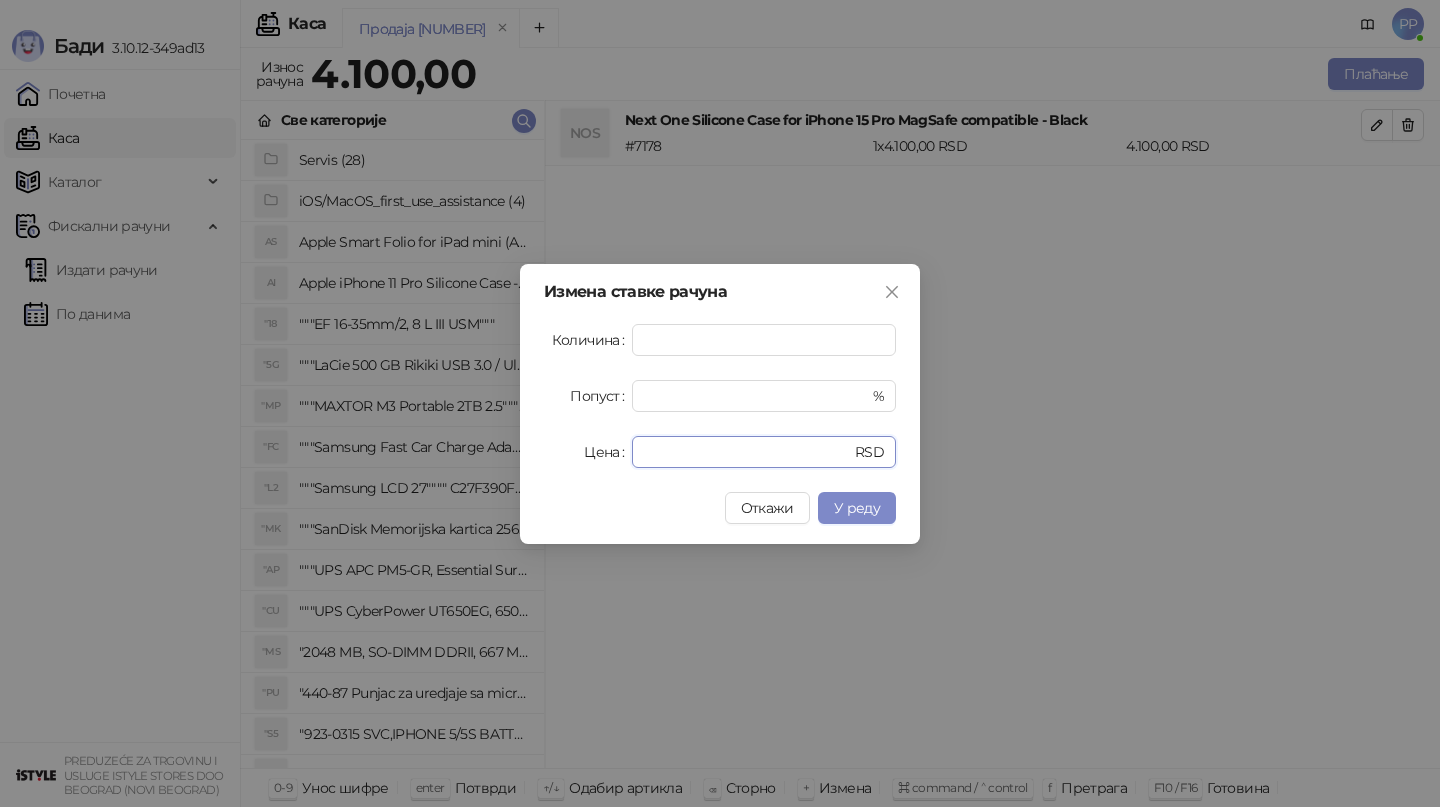 drag, startPoint x: 720, startPoint y: 450, endPoint x: 527, endPoint y: 449, distance: 193.0026 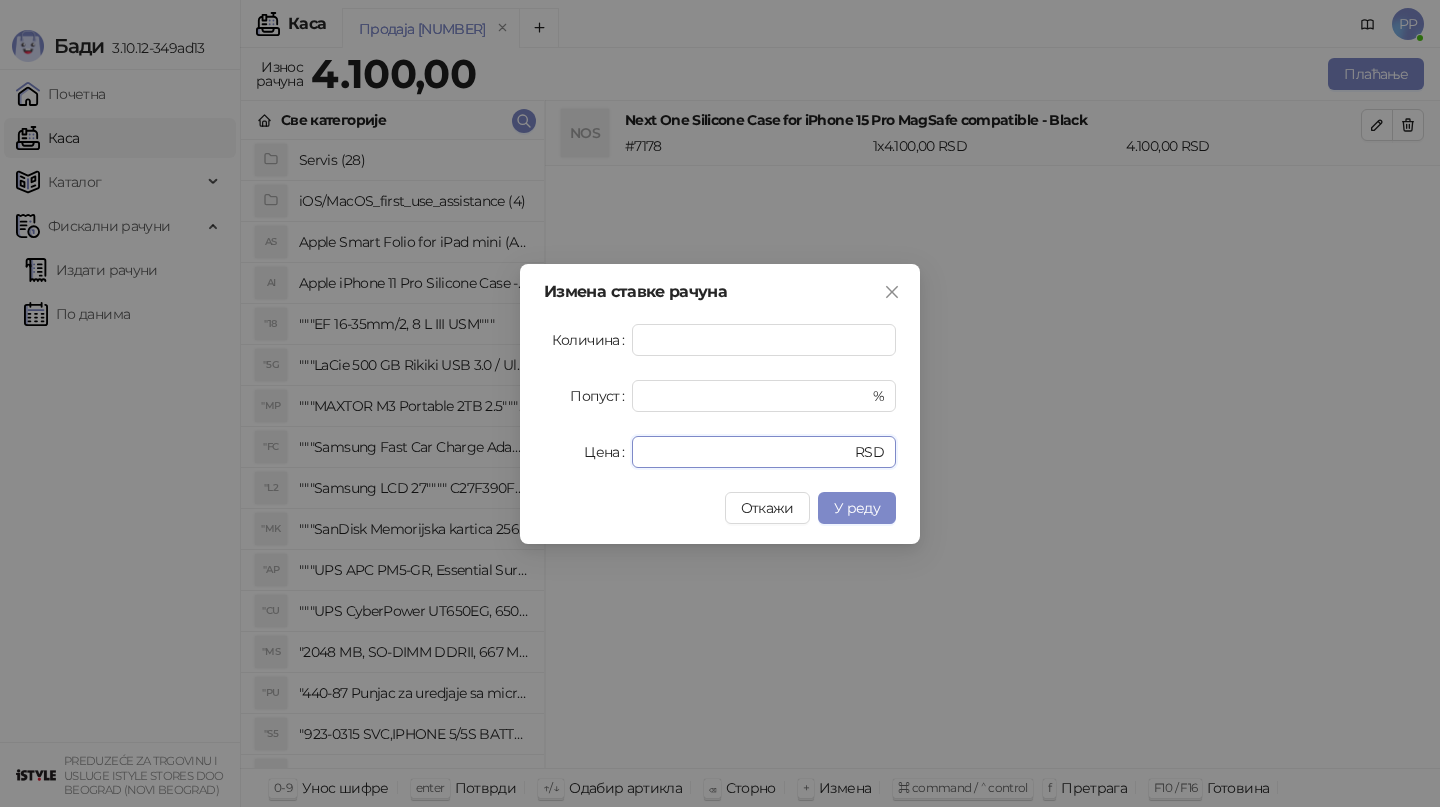 type on "****" 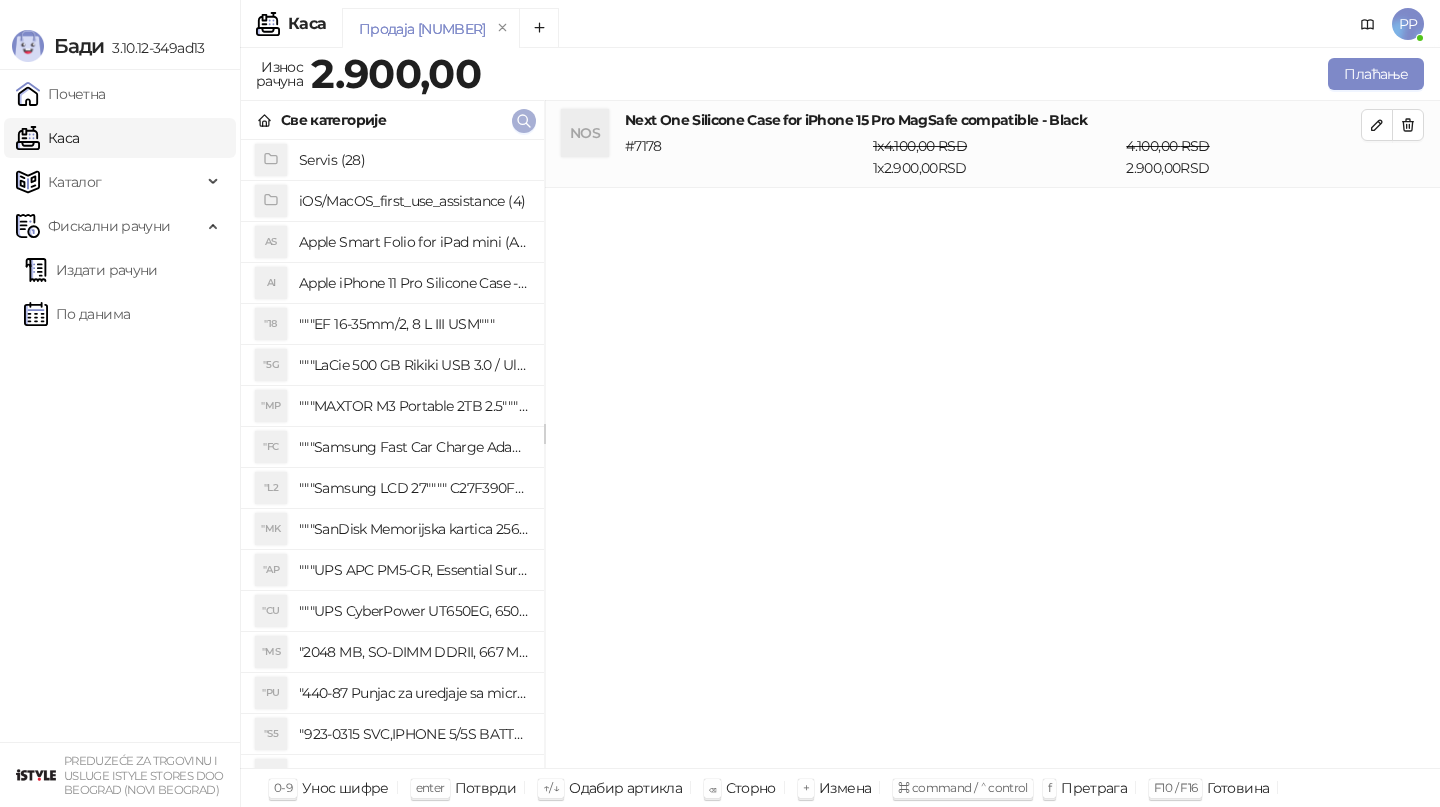 click 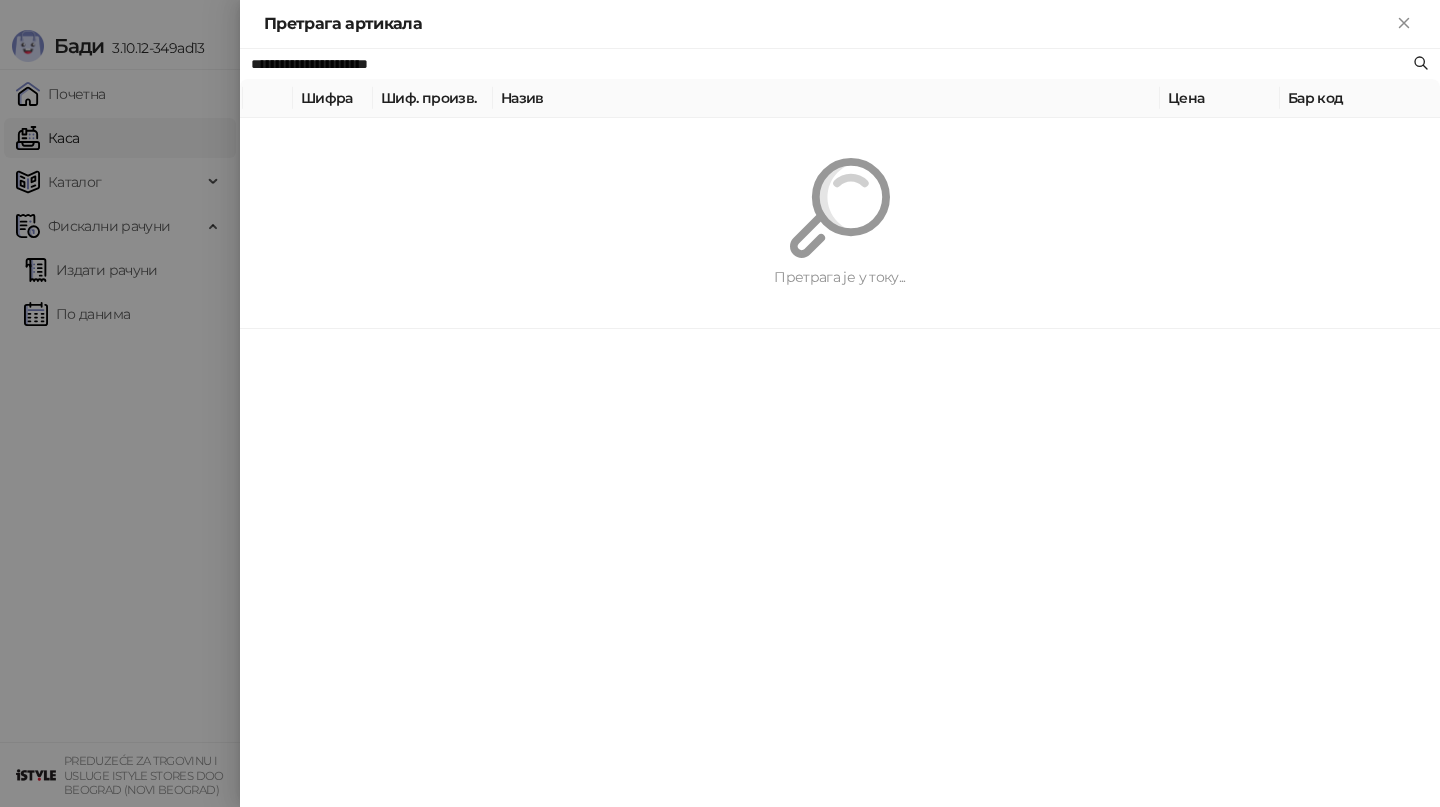 paste on "**" 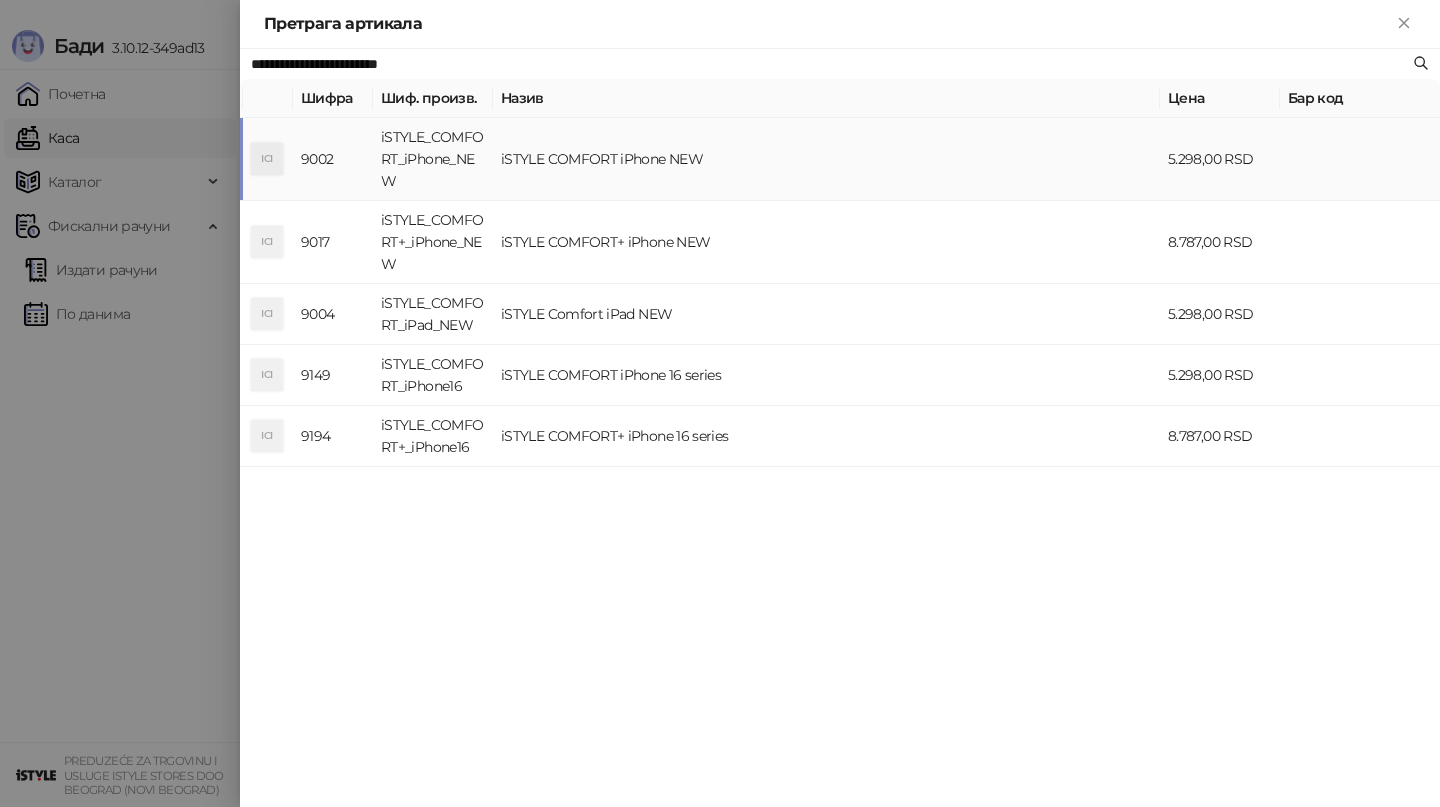 click on "iSTYLE COMFORT iPhone NEW" at bounding box center (826, 159) 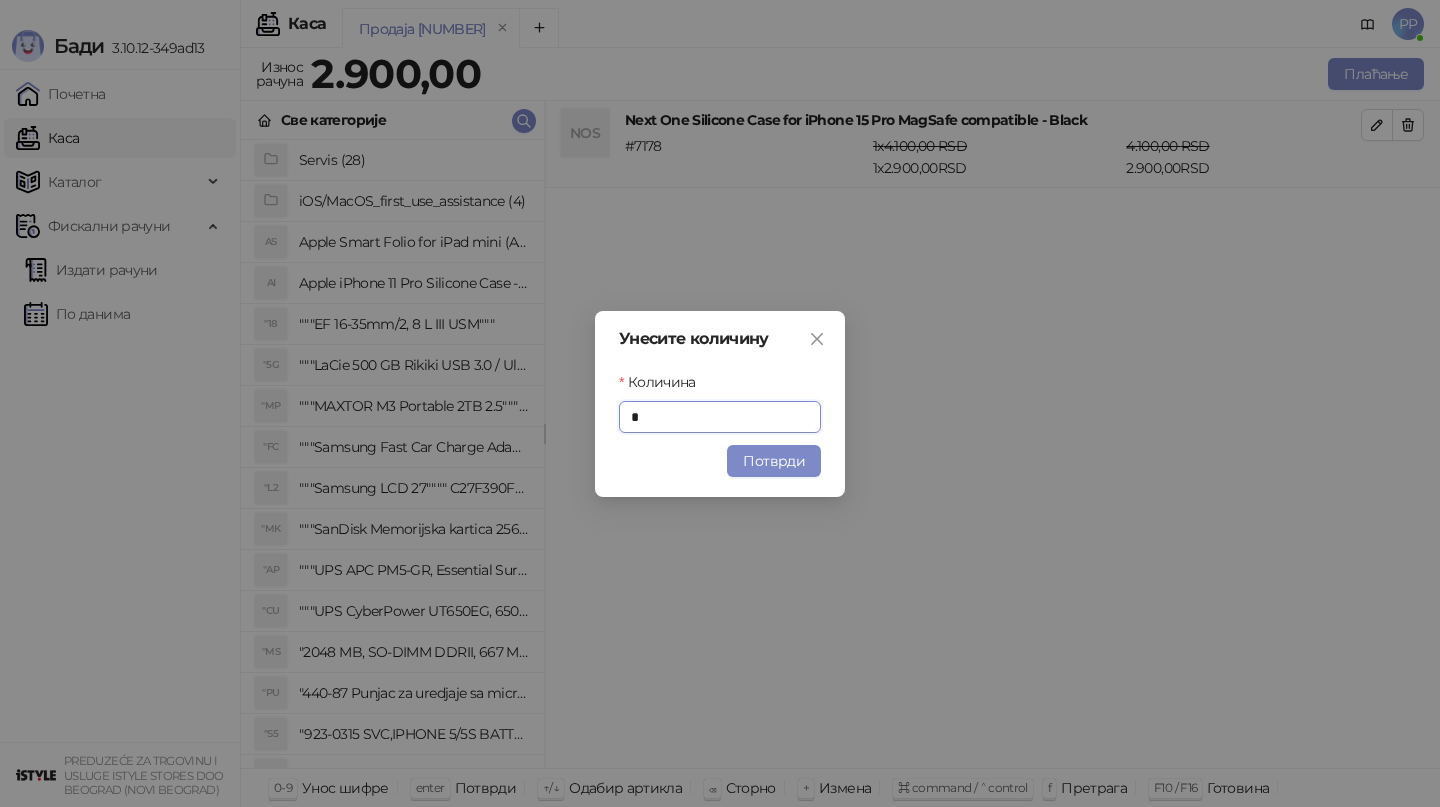 click on "Потврди" at bounding box center (774, 461) 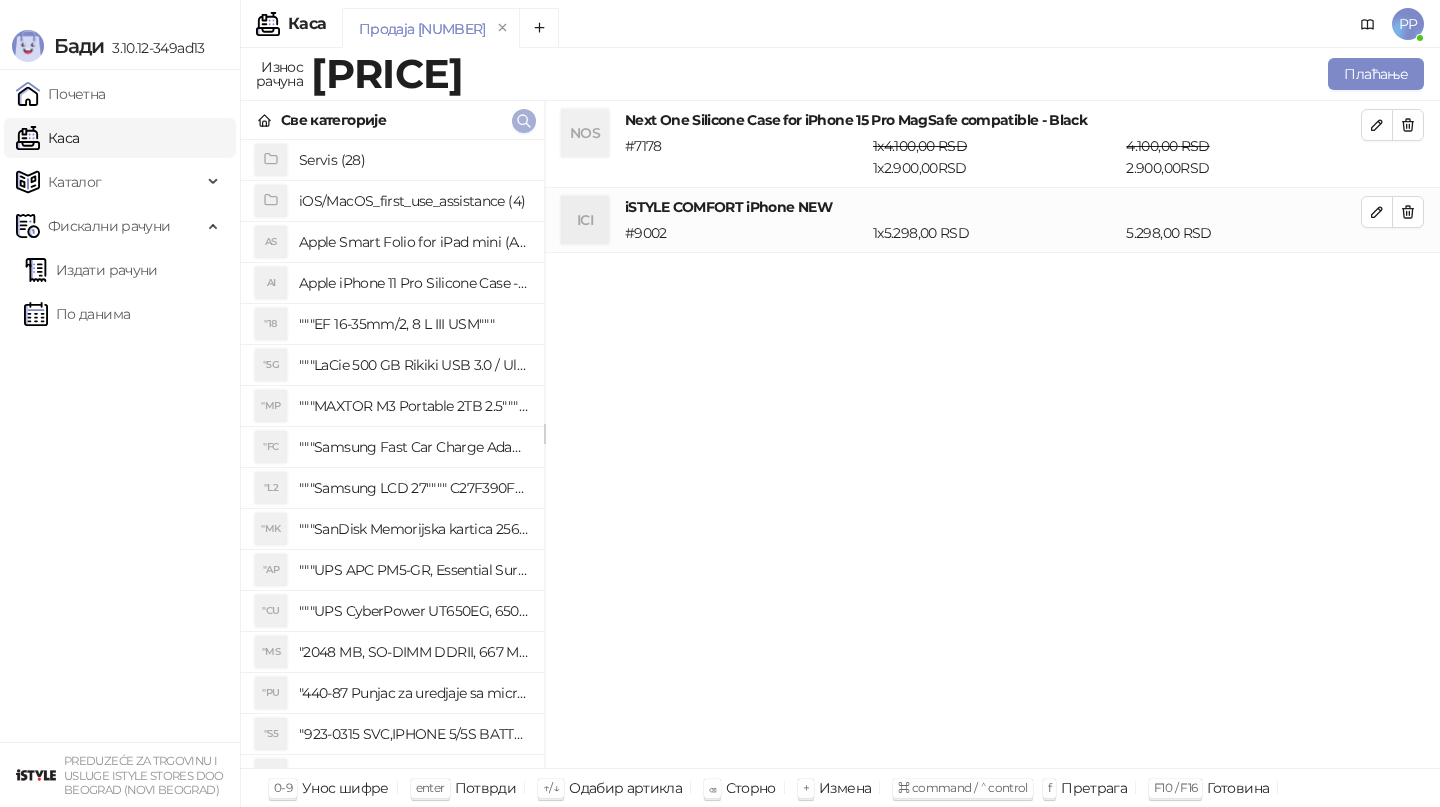 click 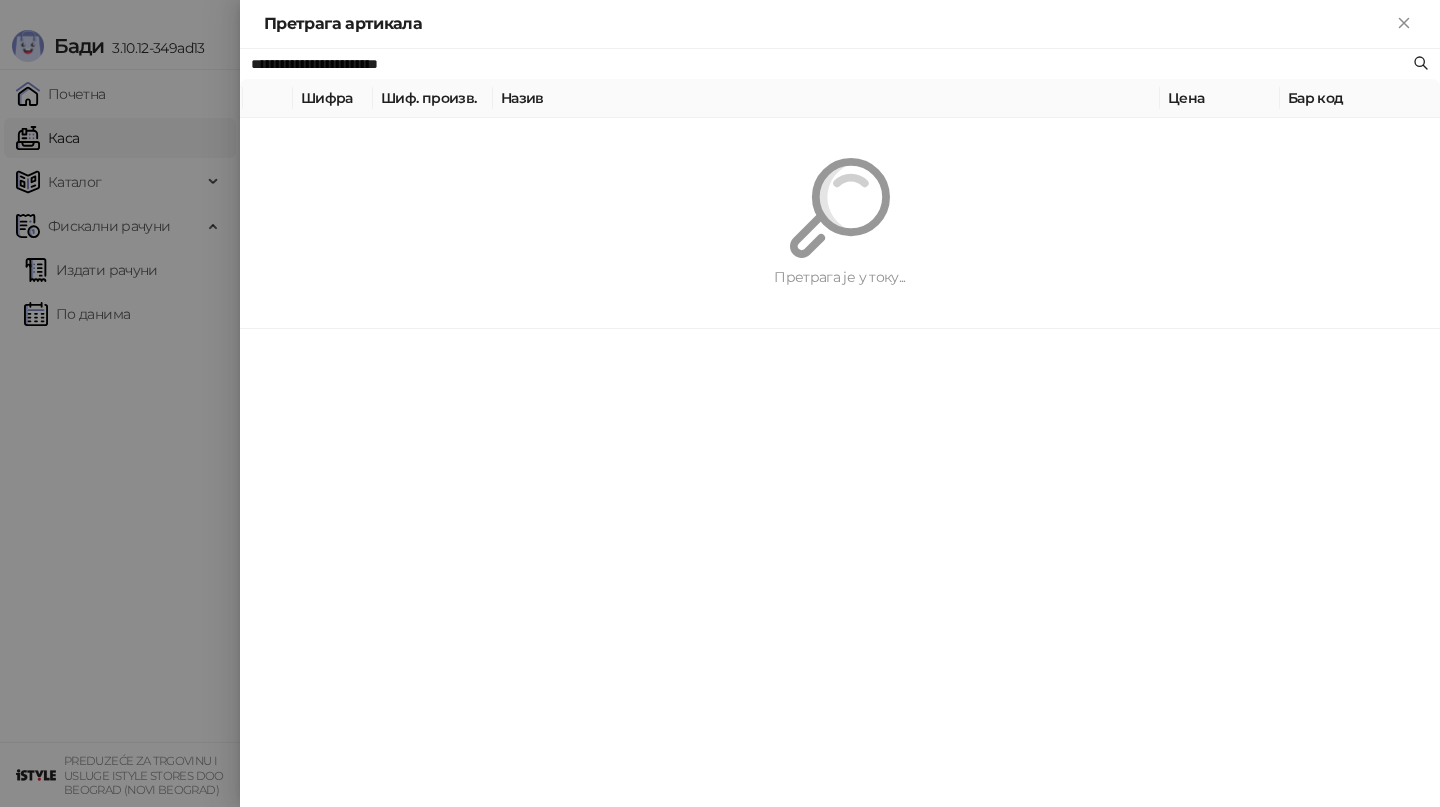 paste 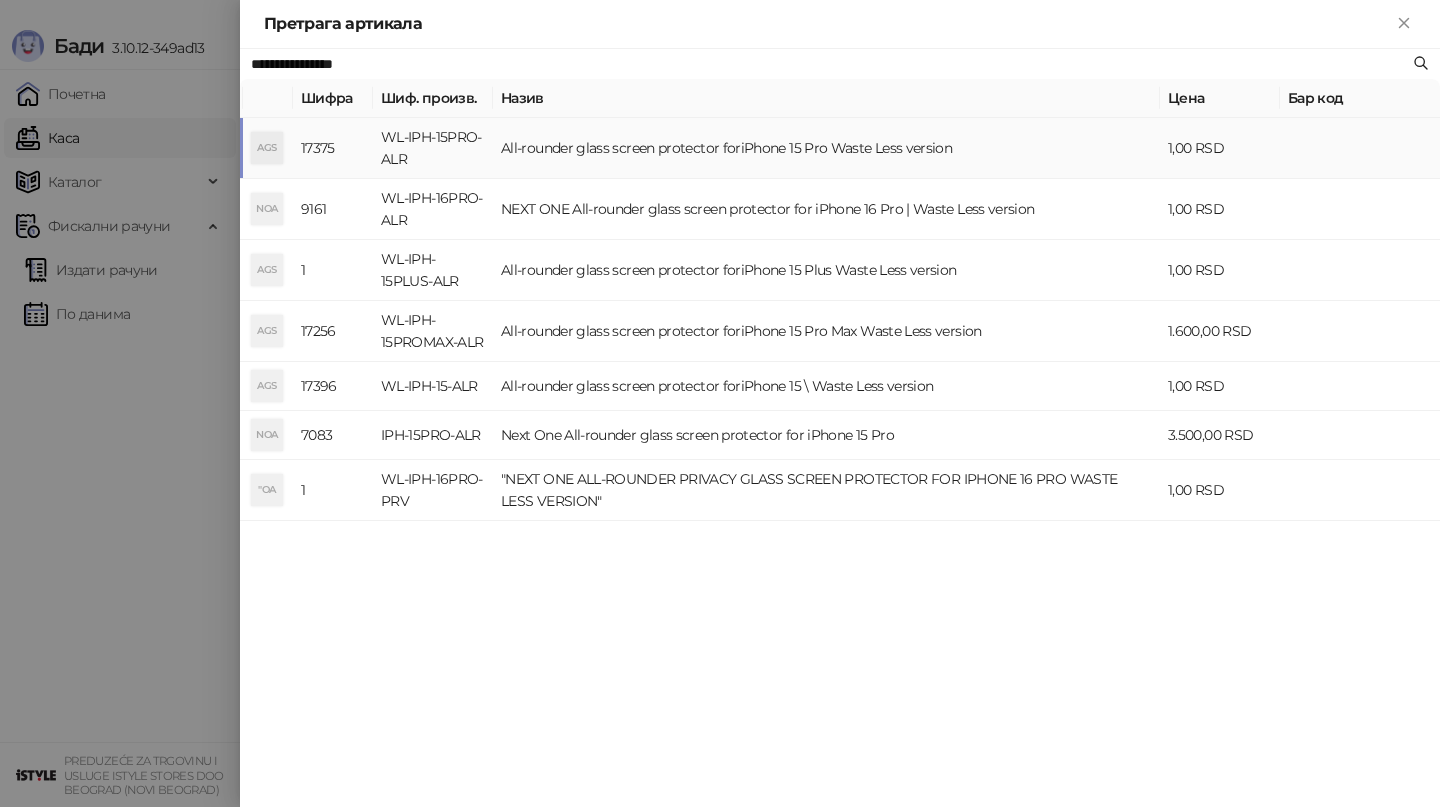 type on "**********" 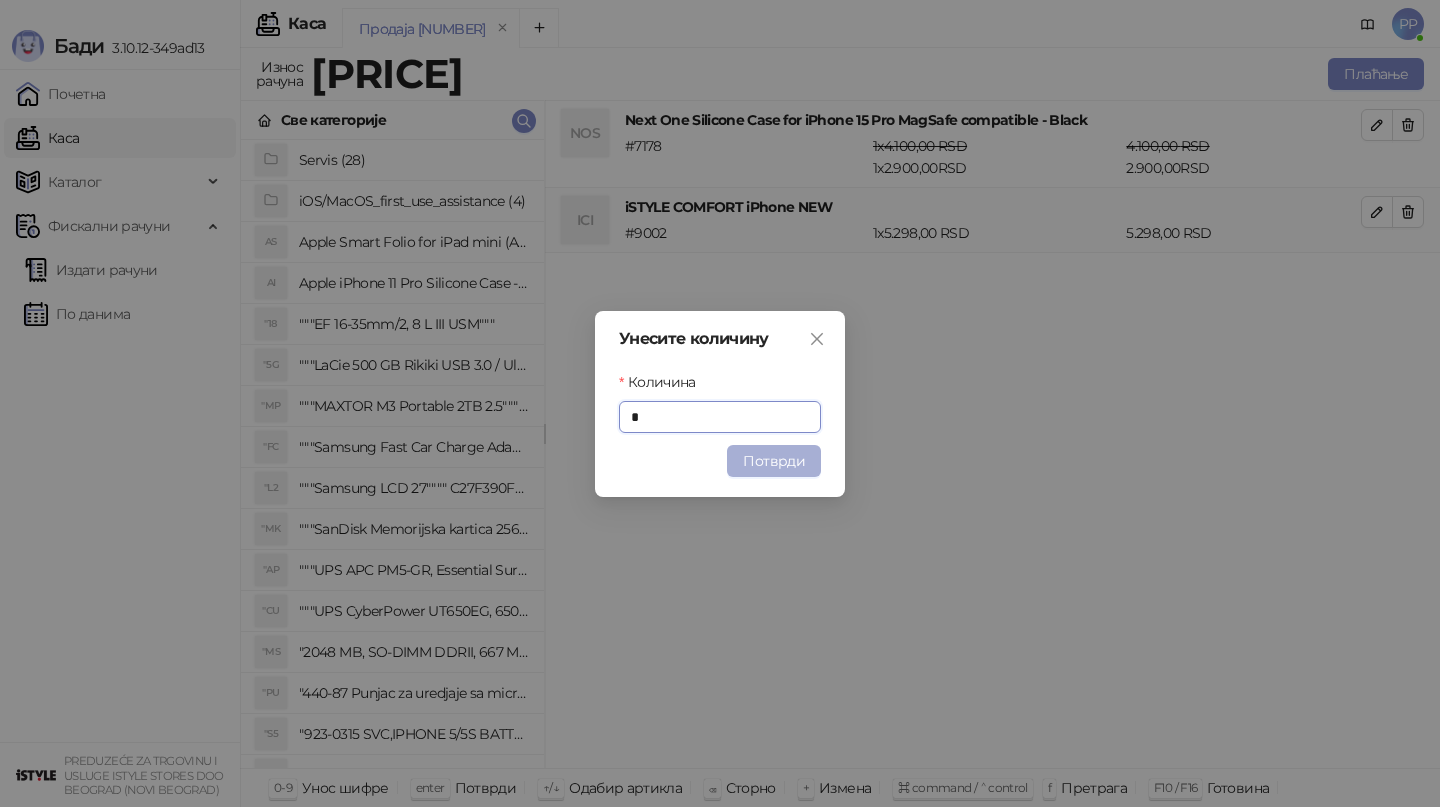 click on "Потврди" at bounding box center (774, 461) 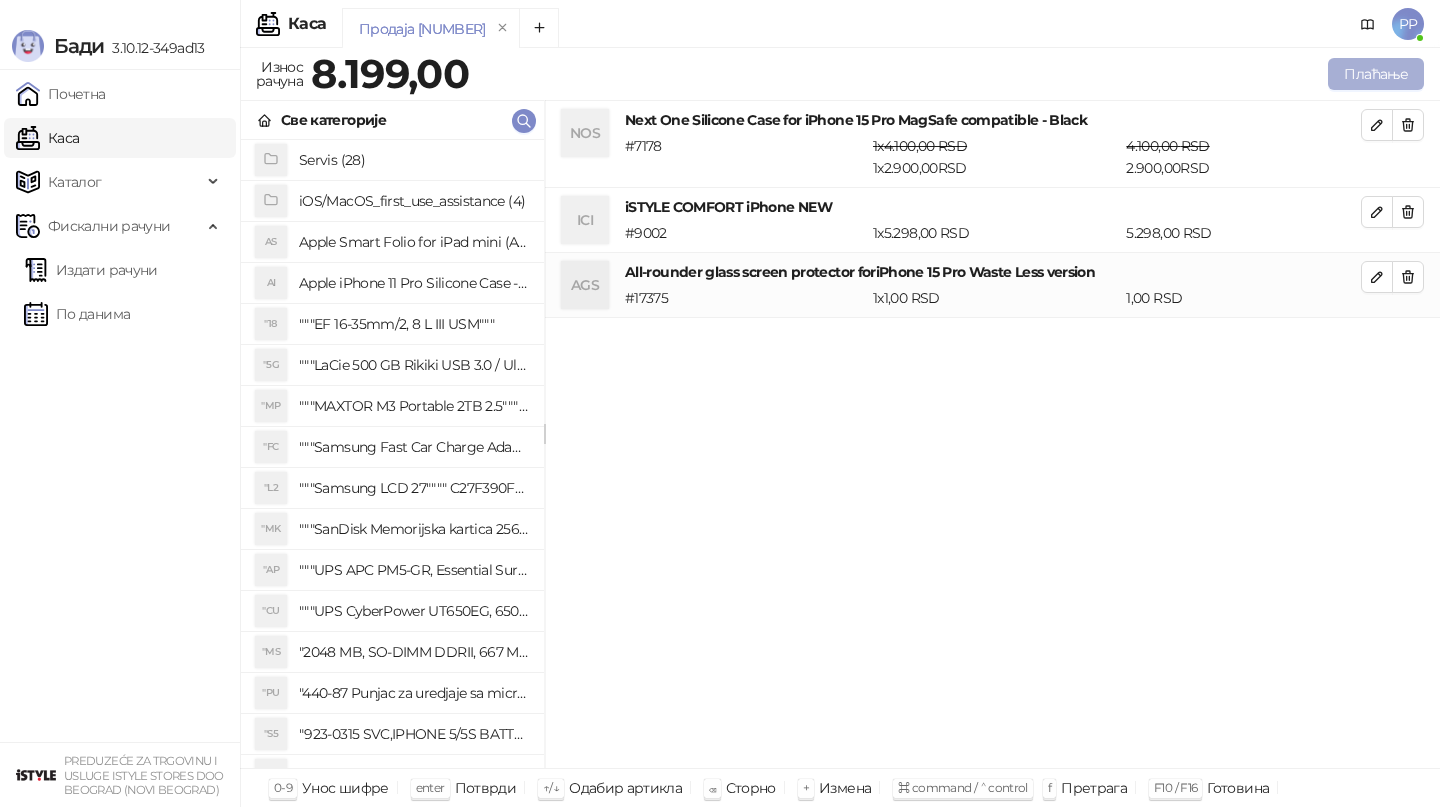 click on "Плаћање" at bounding box center (1376, 74) 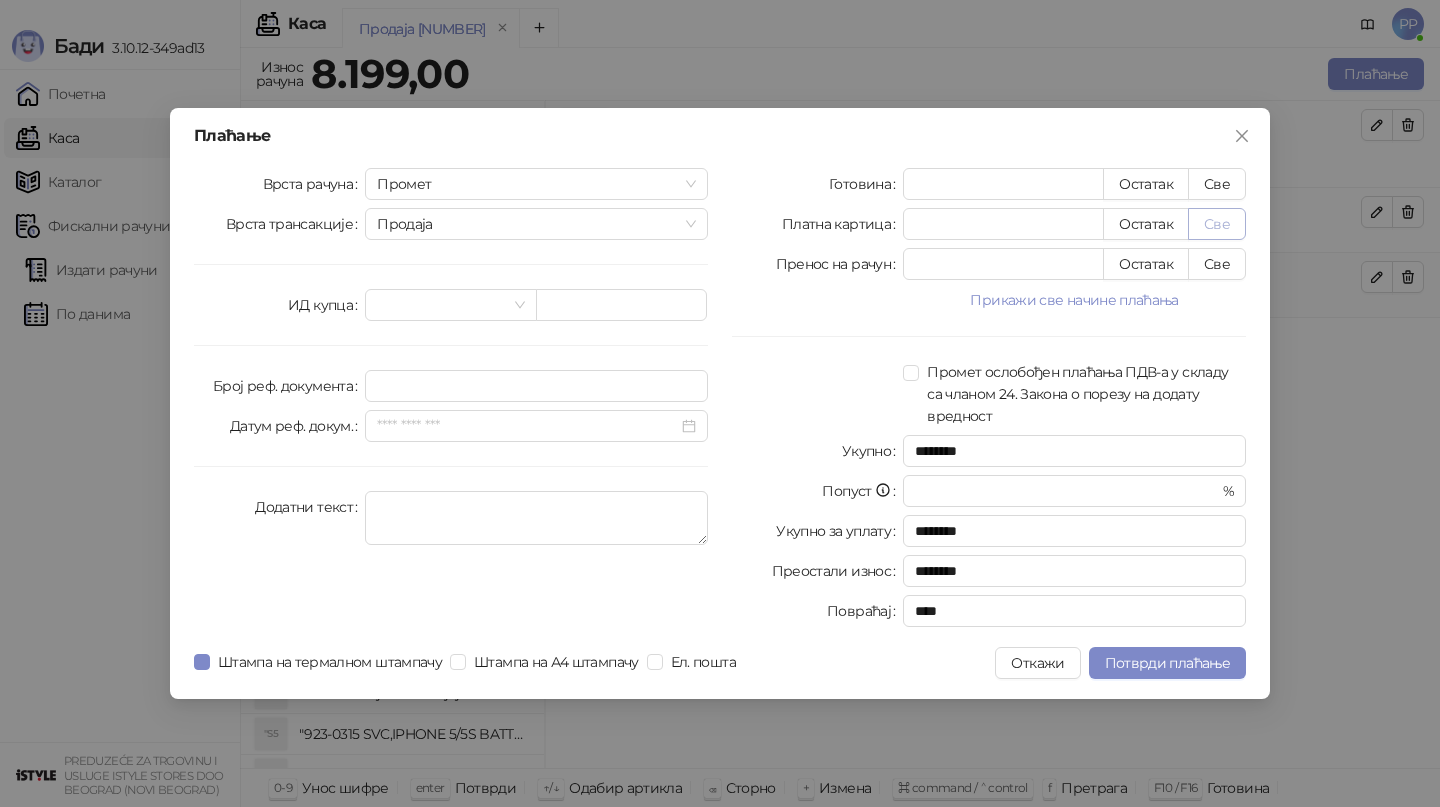 click on "Све" at bounding box center [1217, 224] 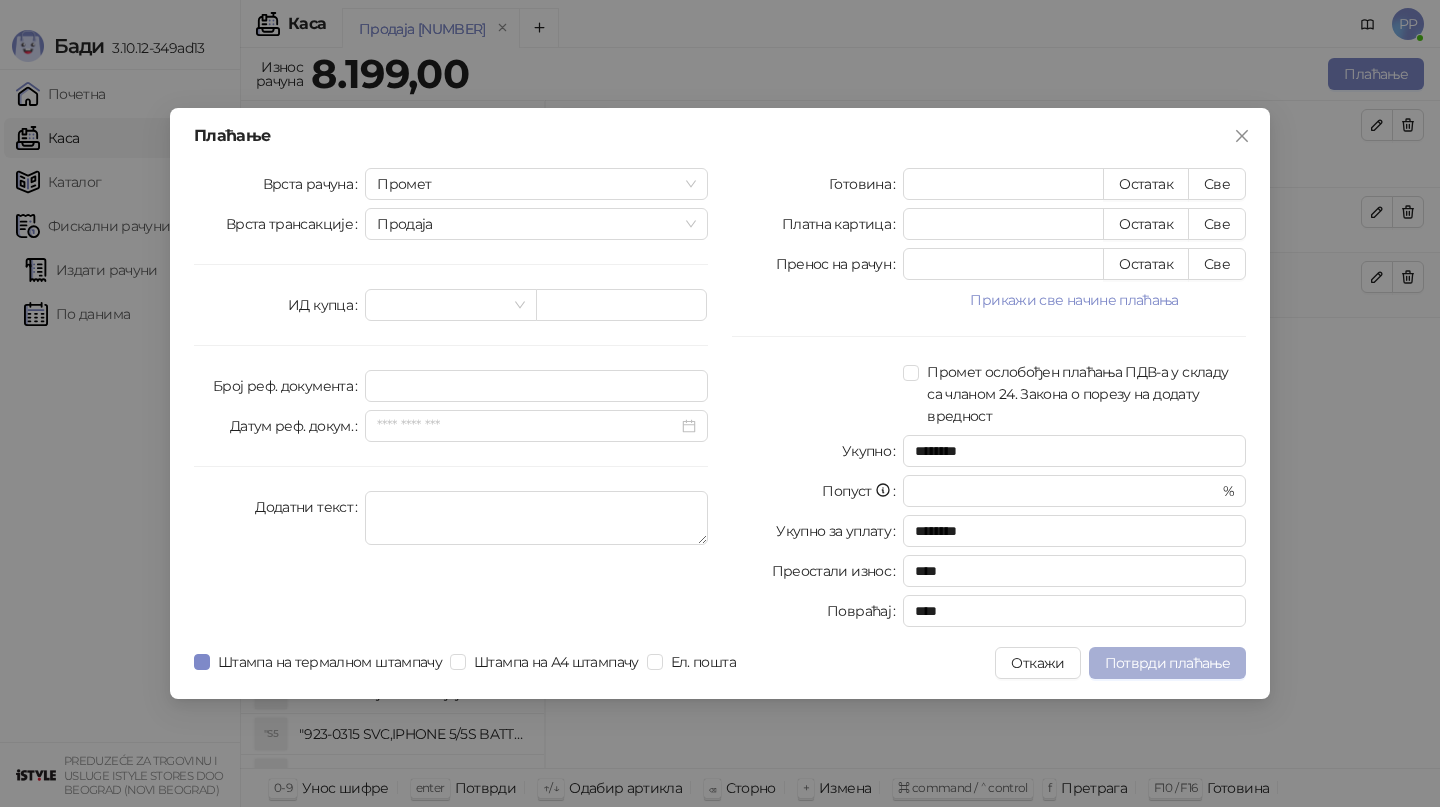 click on "Потврди плаћање" at bounding box center (1167, 663) 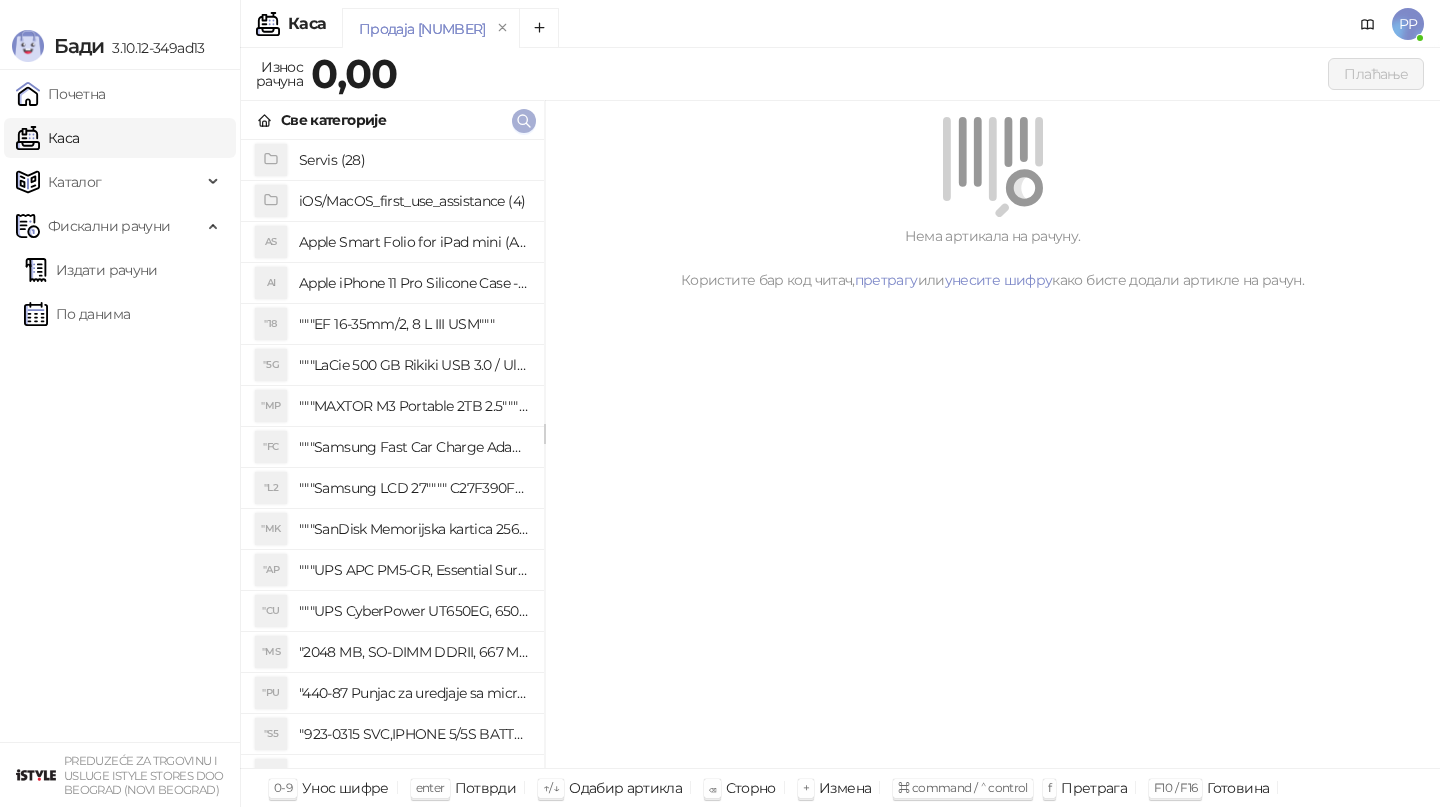 click 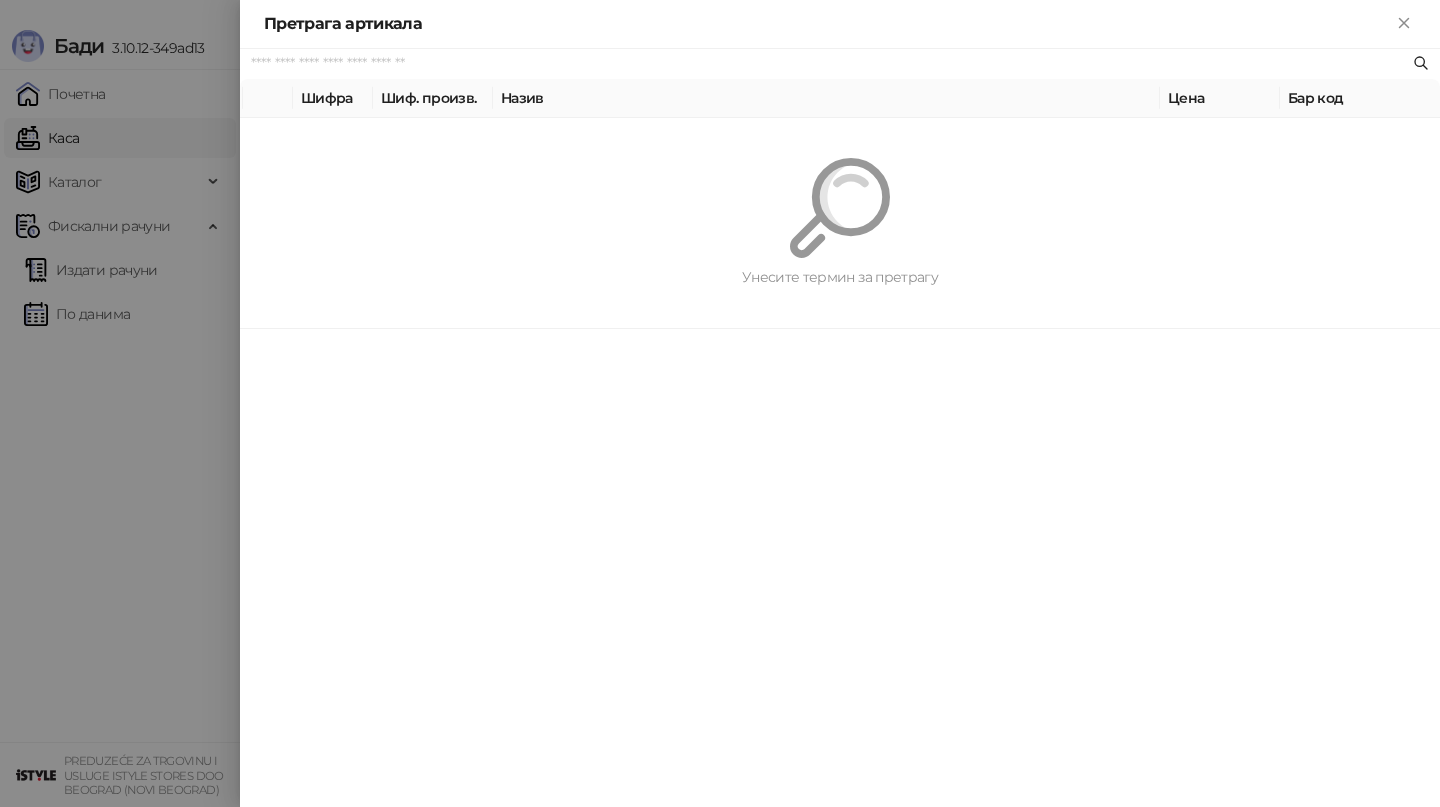 paste on "*********" 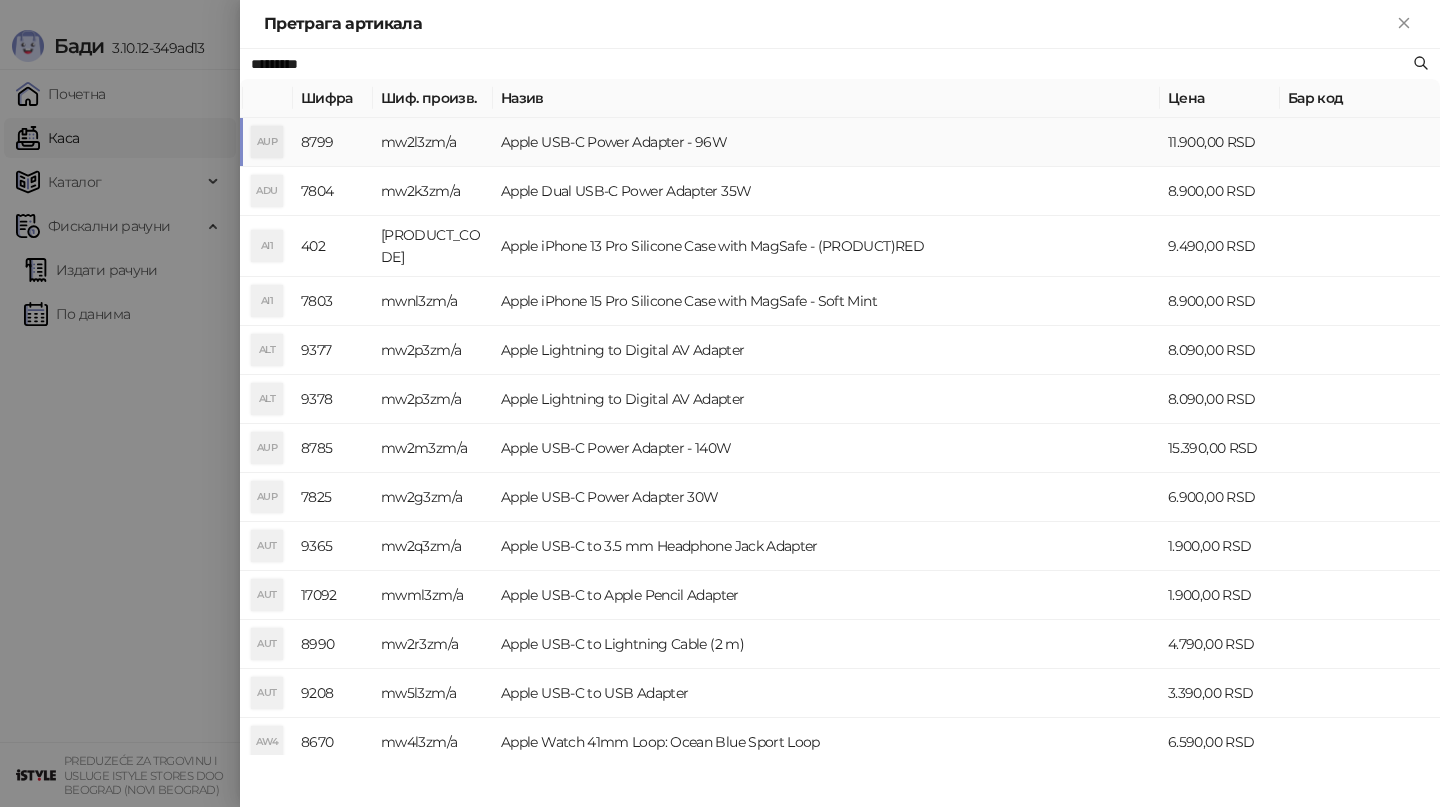click on "Apple USB-C Power Adapter - 96W" at bounding box center [826, 142] 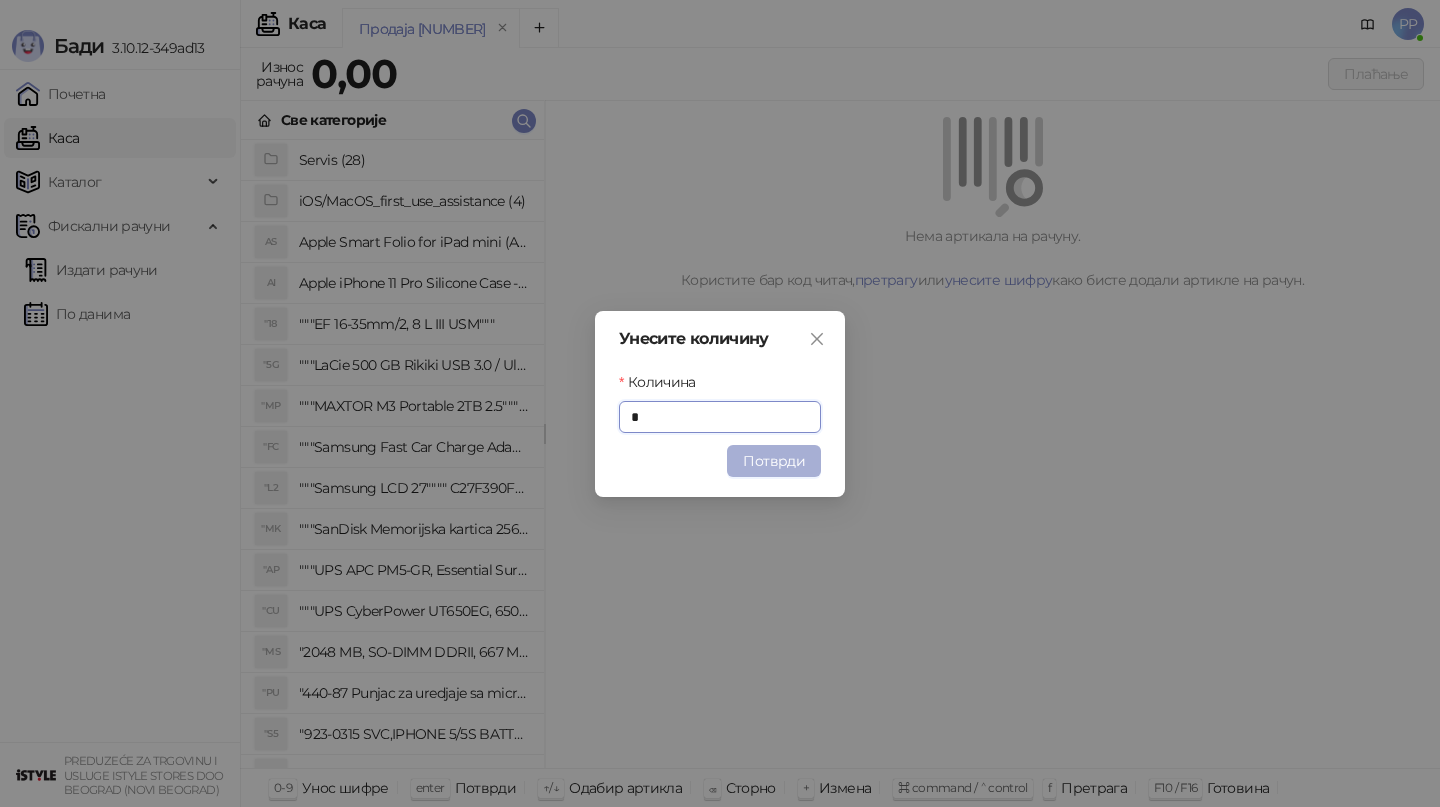 click on "Потврди" at bounding box center (774, 461) 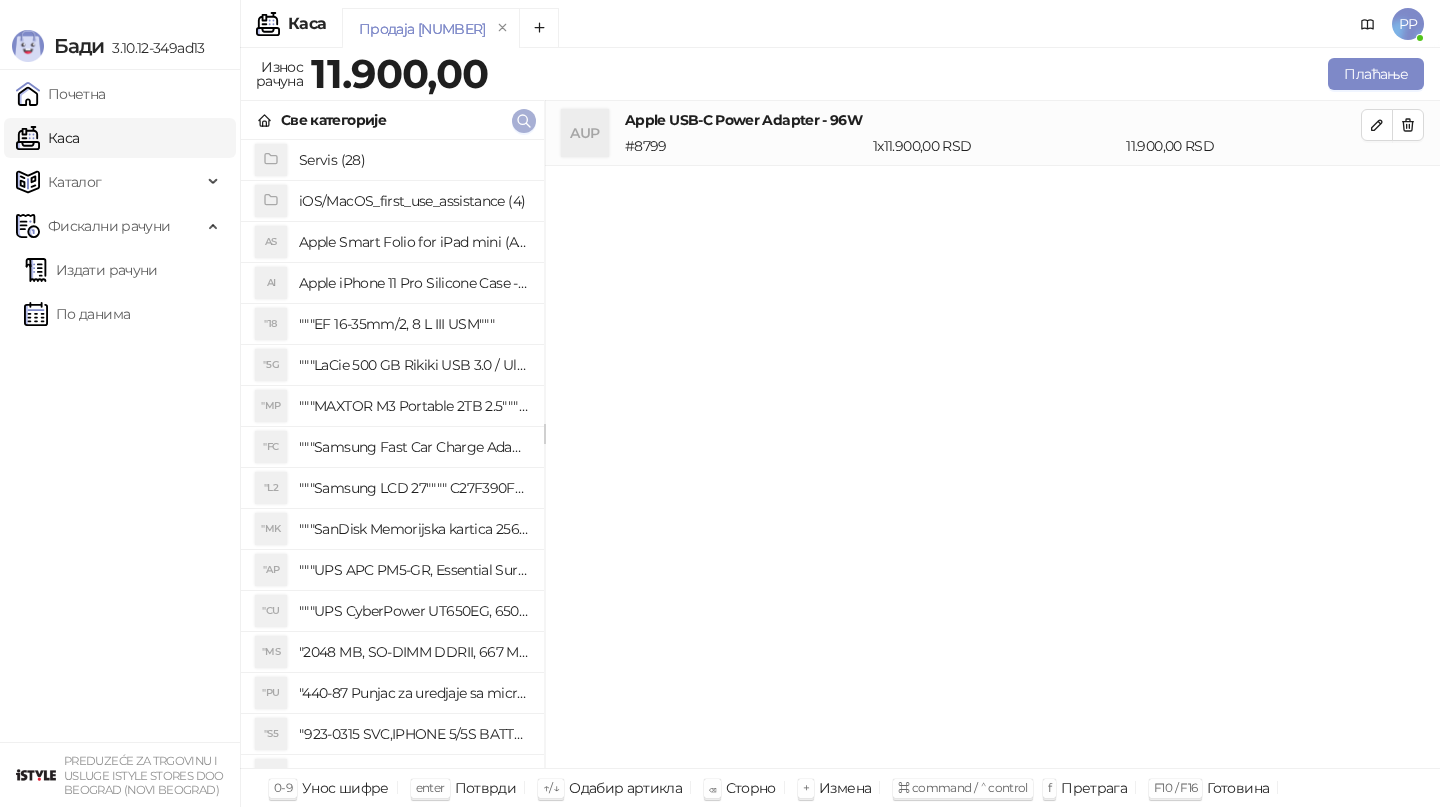 click 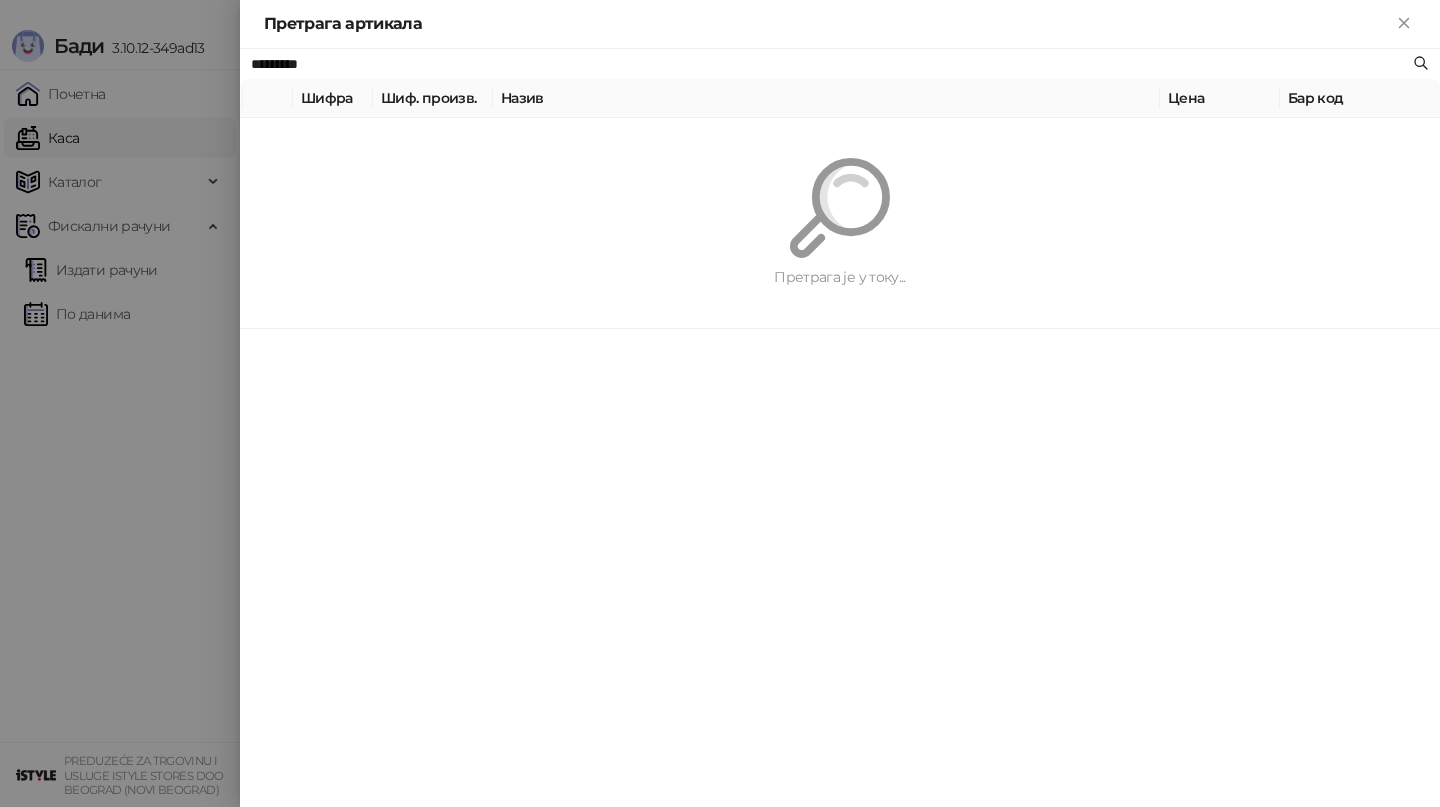 paste 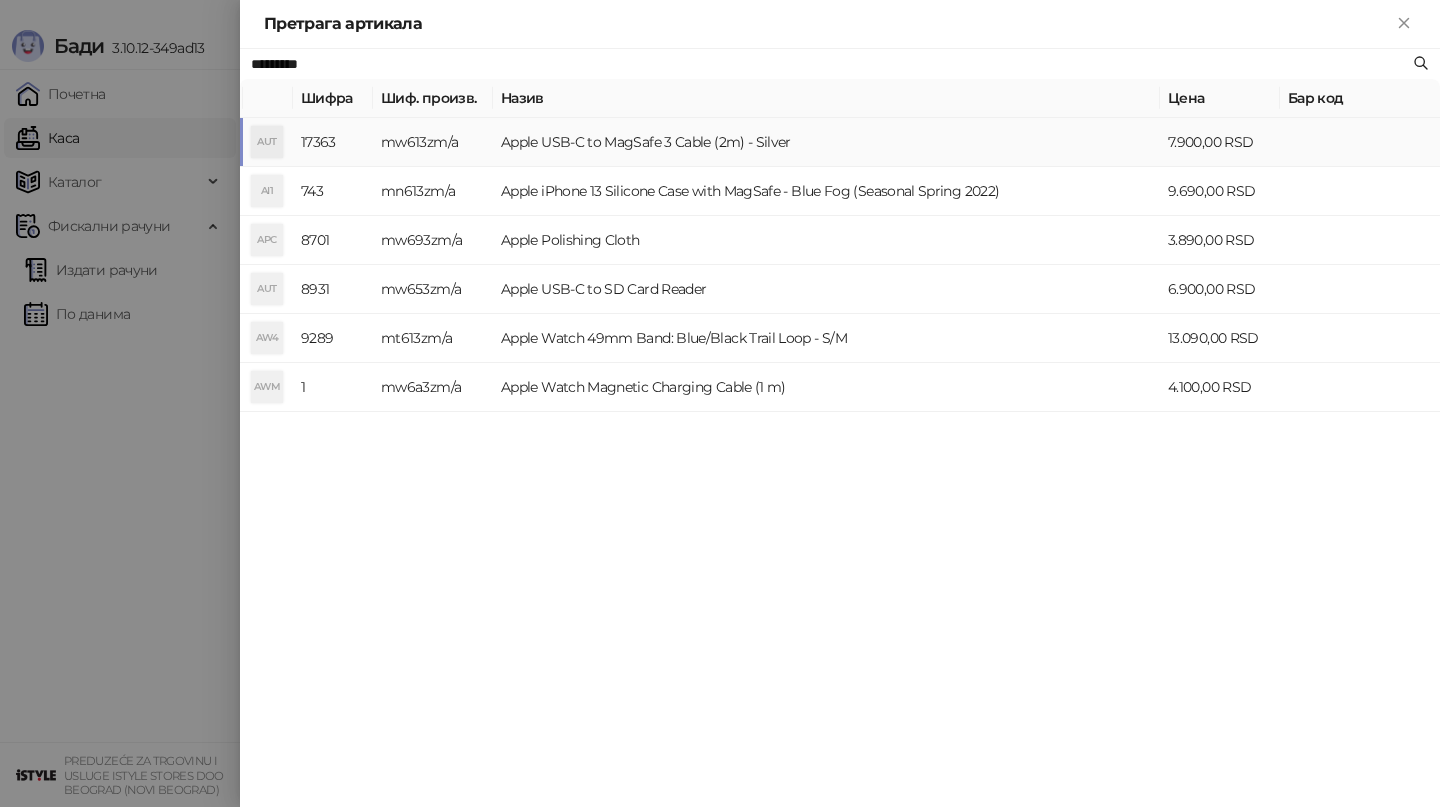 click on "Apple USB-C to MagSafe 3 Cable (2m) - Silver" at bounding box center (826, 142) 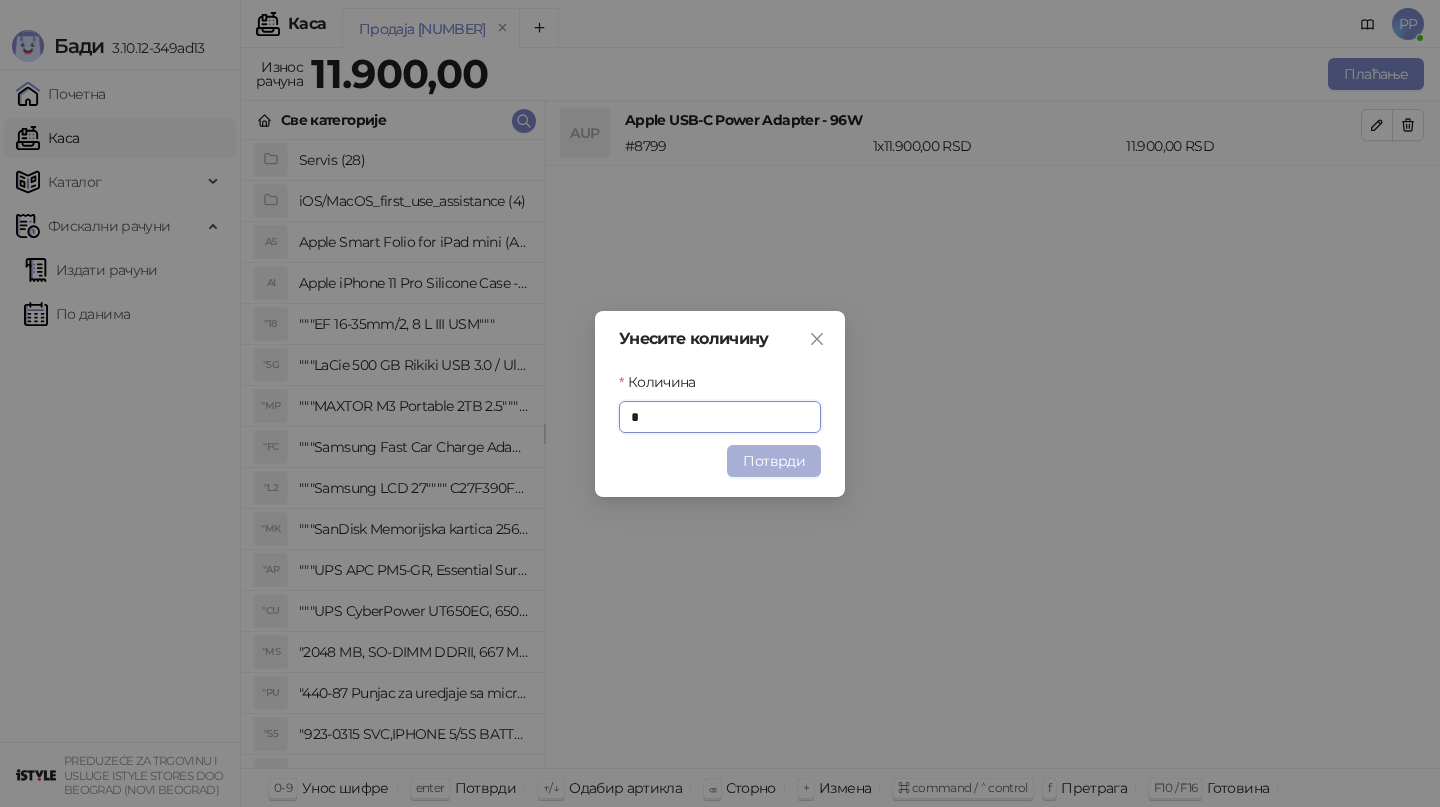 click on "Потврди" at bounding box center [774, 461] 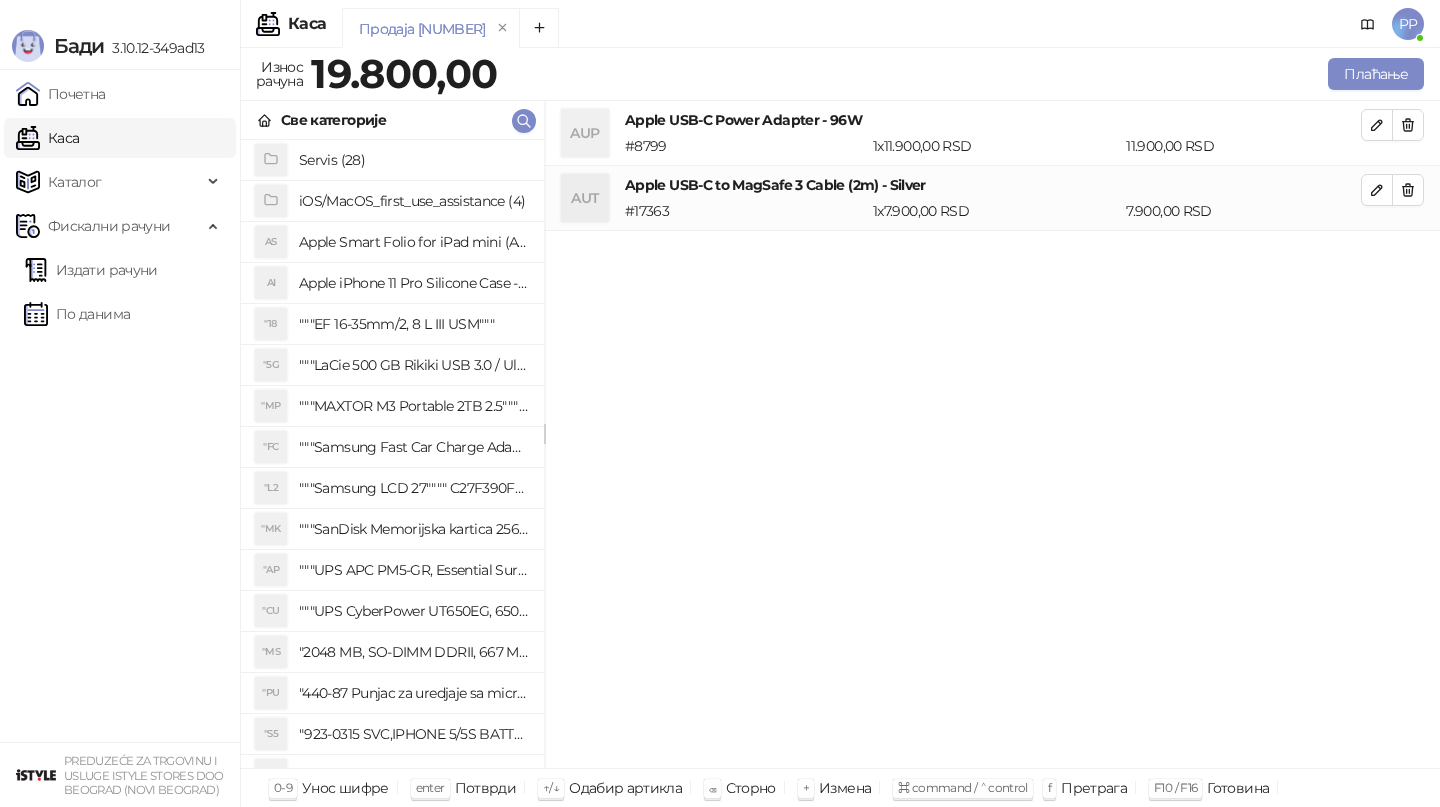 click on "Све категорије" at bounding box center [392, 120] 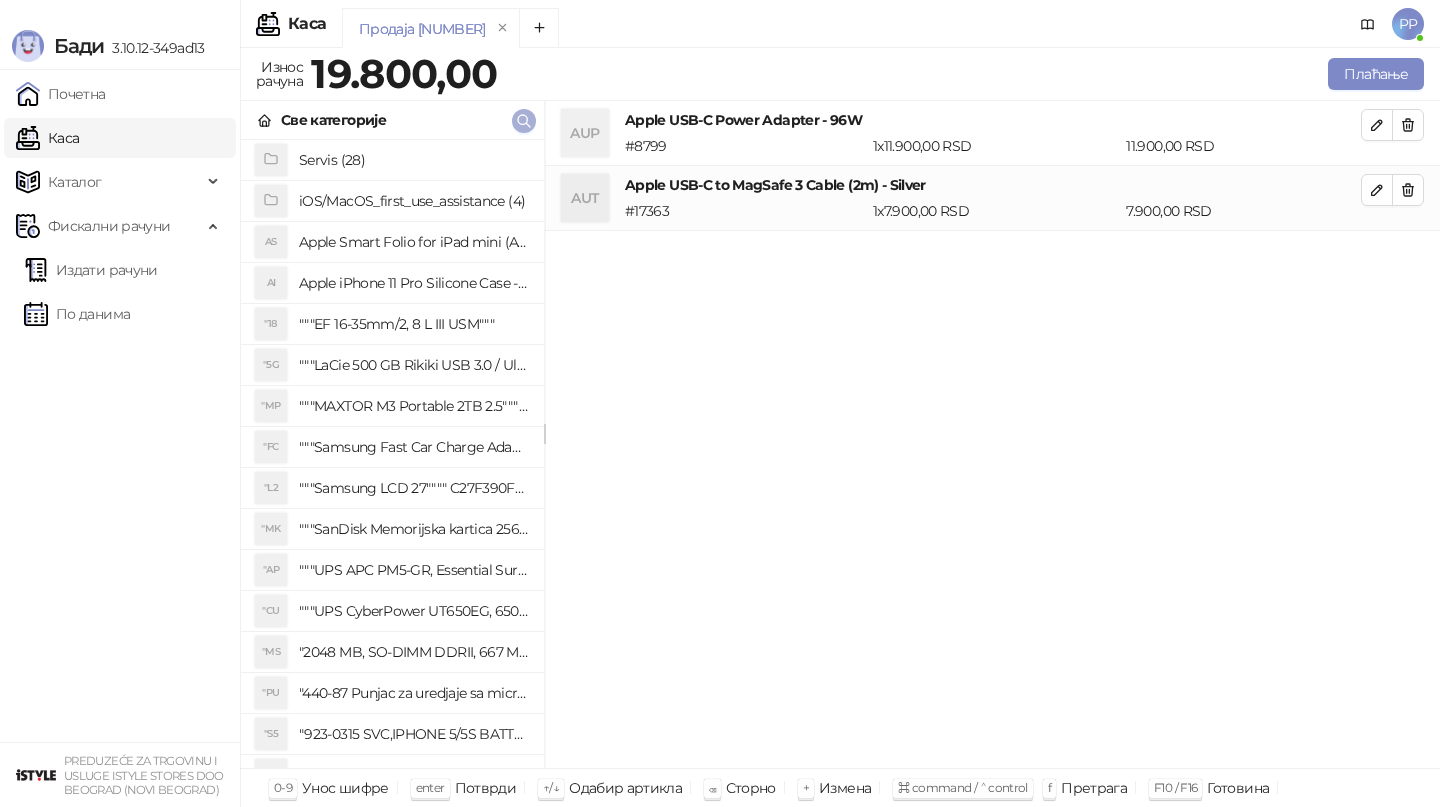 click 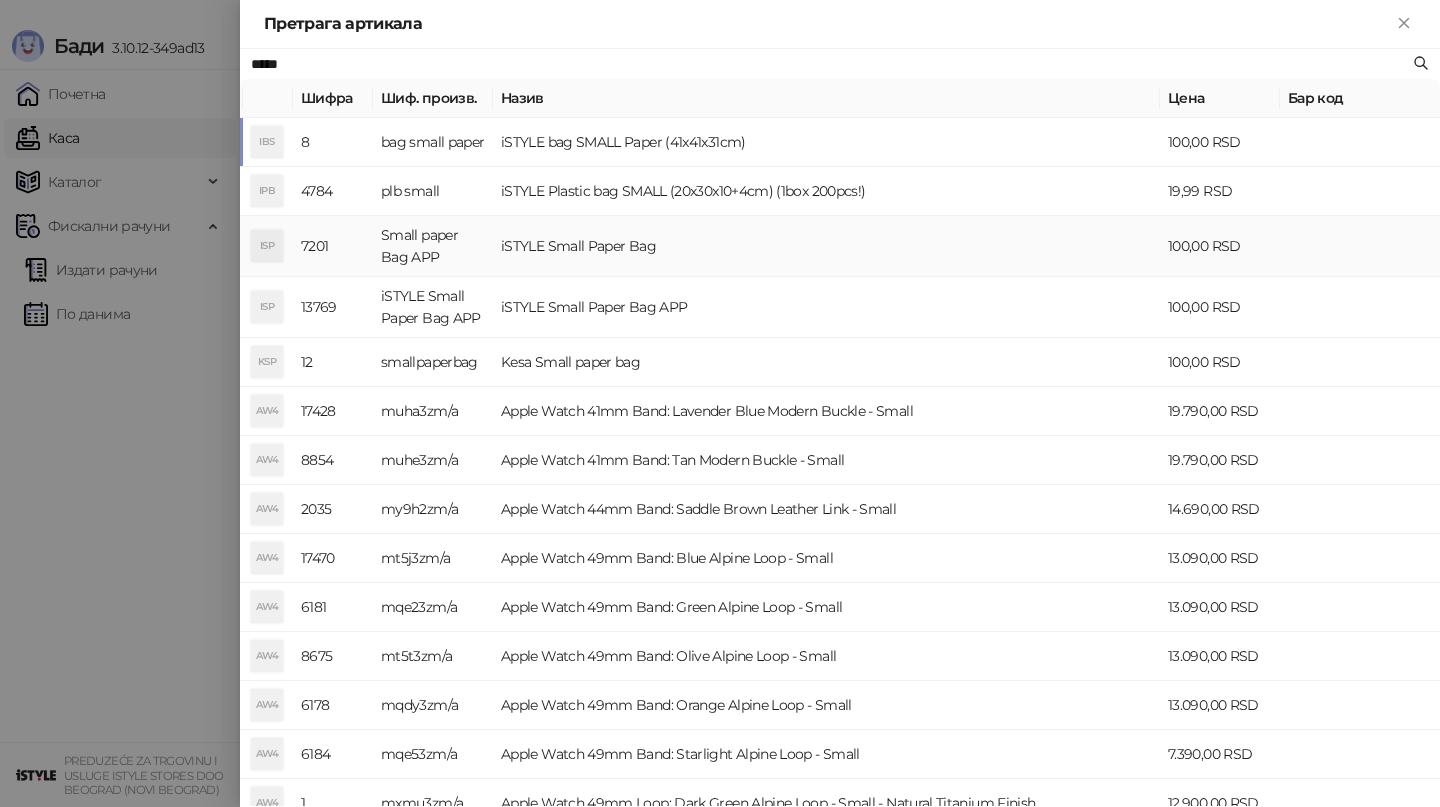 type on "*****" 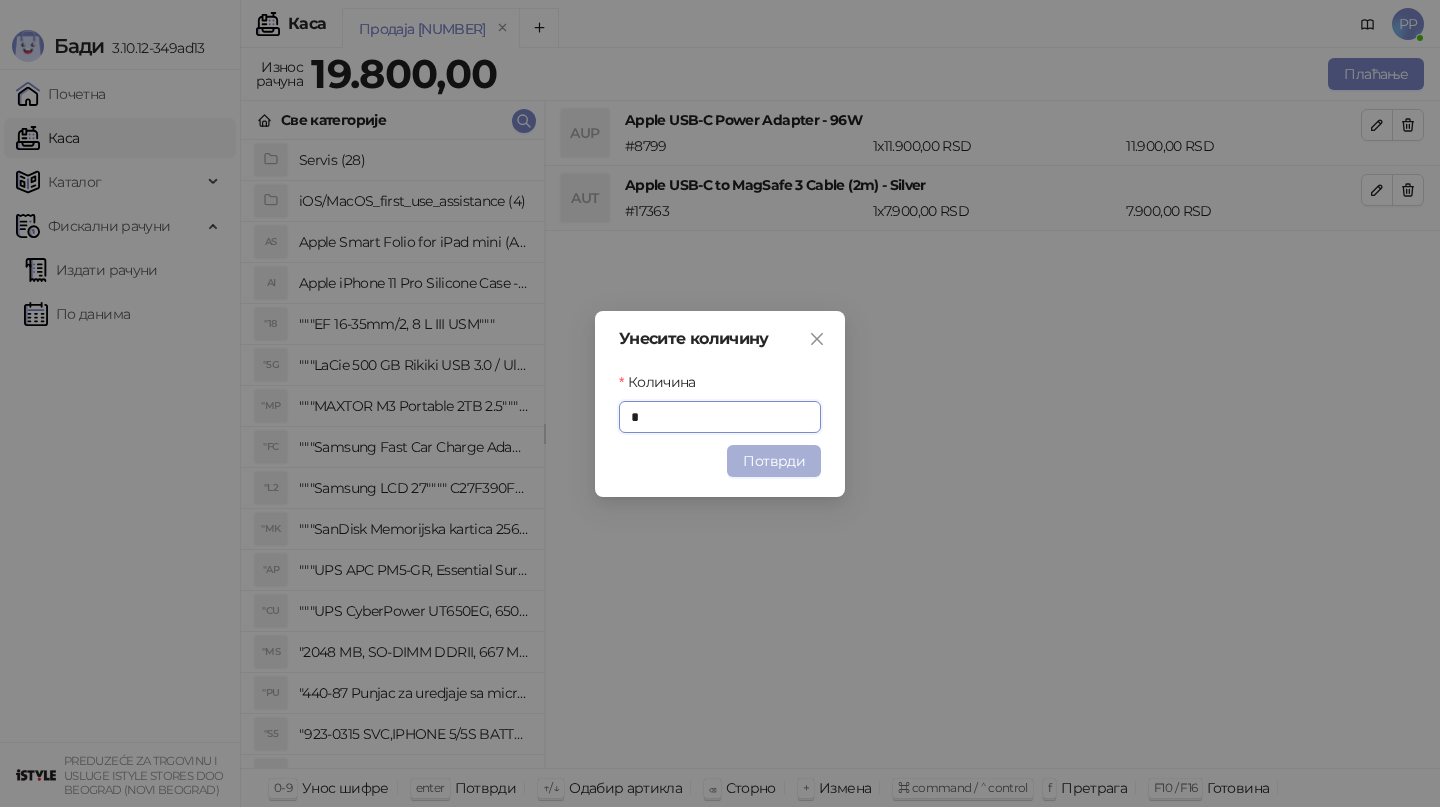 click on "Потврди" at bounding box center (774, 461) 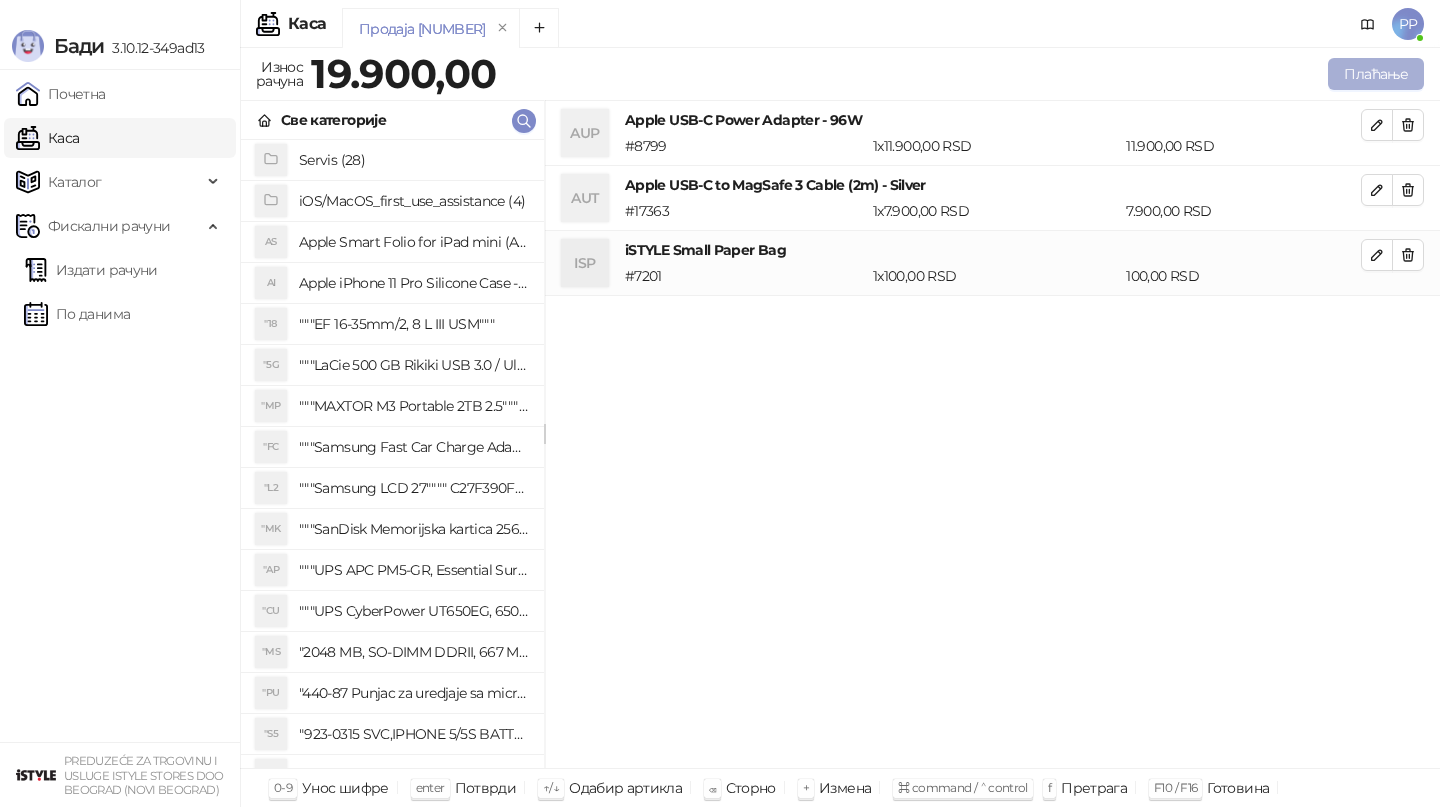 click on "Плаћање" at bounding box center [1376, 74] 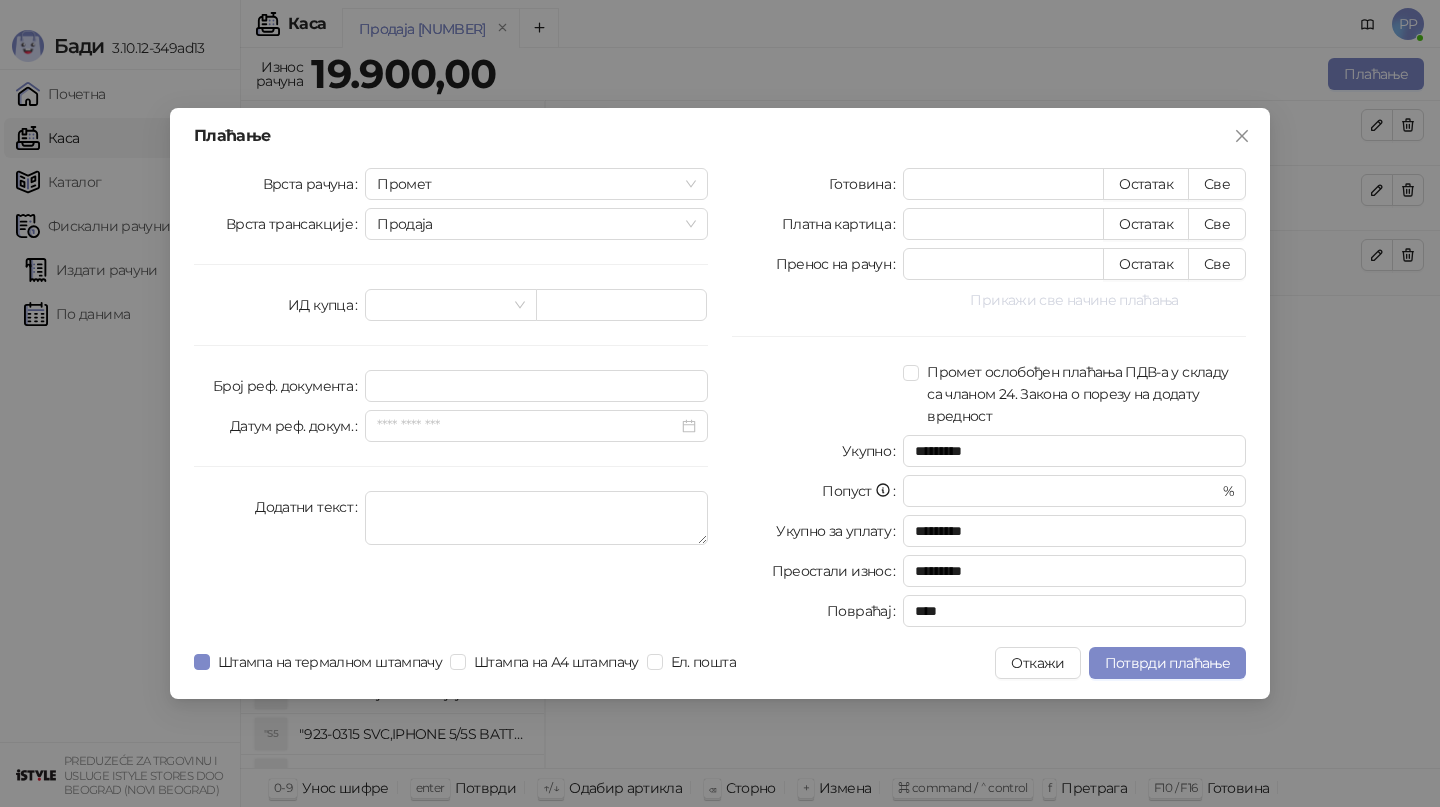click on "Прикажи све начине плаћања" at bounding box center [1074, 300] 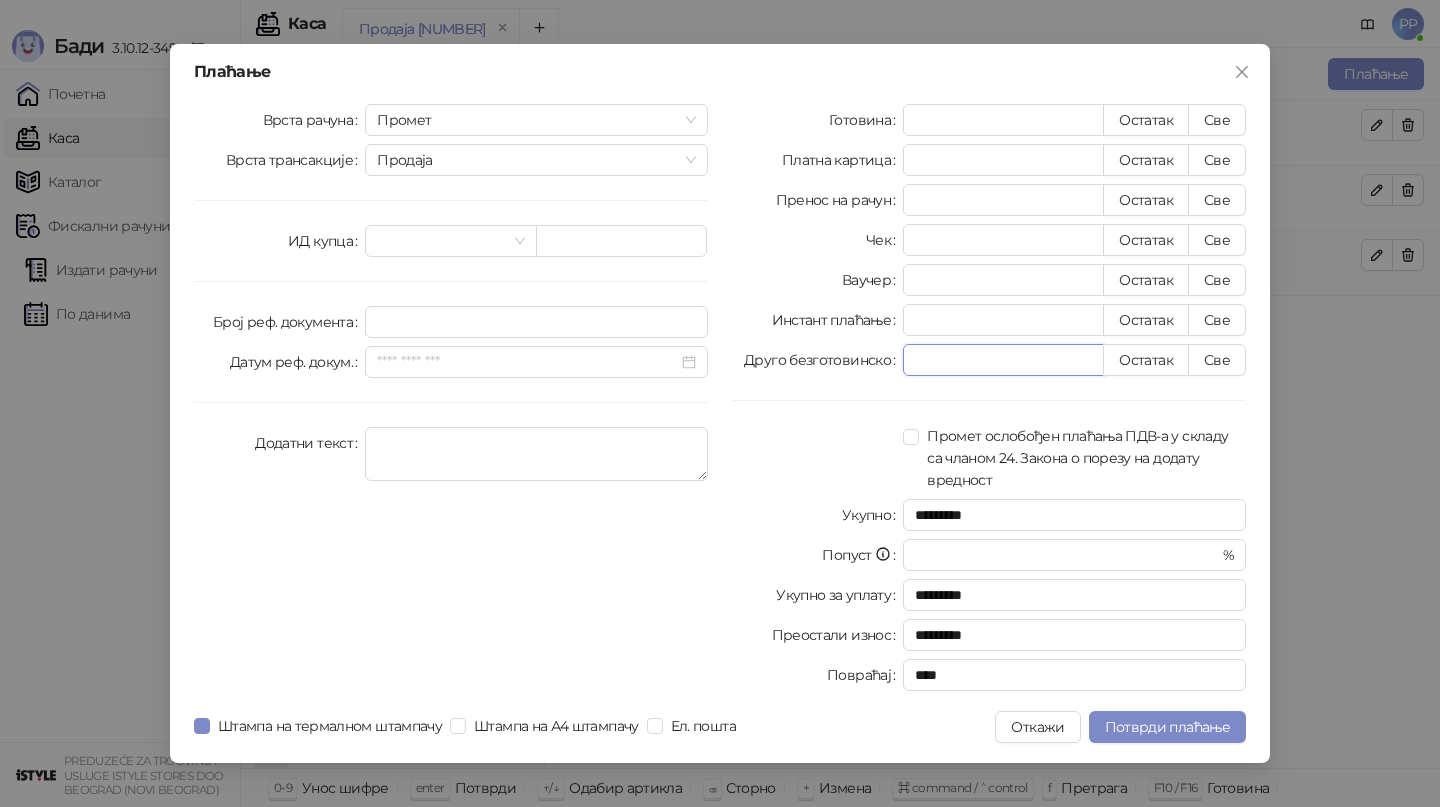 drag, startPoint x: 958, startPoint y: 368, endPoint x: 871, endPoint y: 367, distance: 87.005745 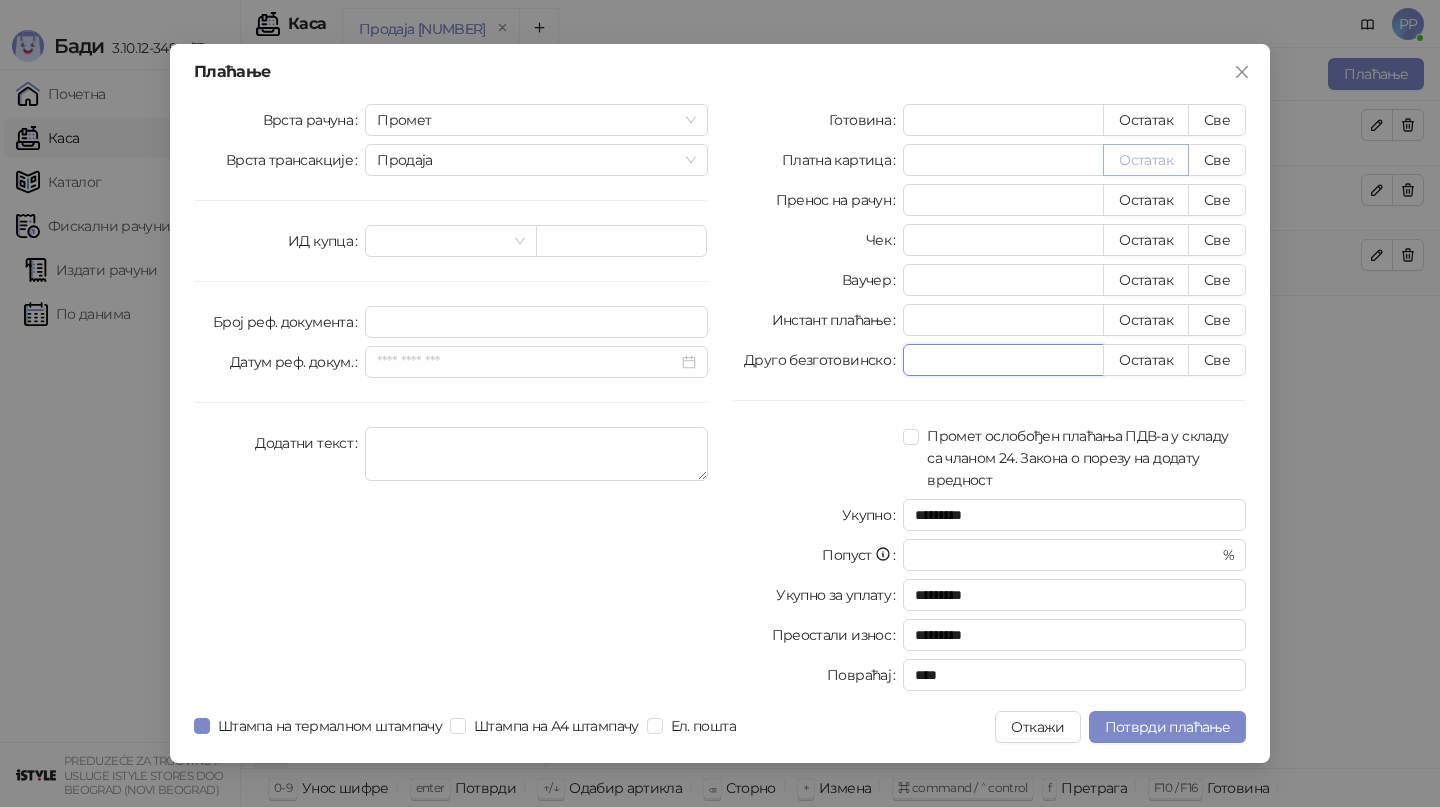 type on "***" 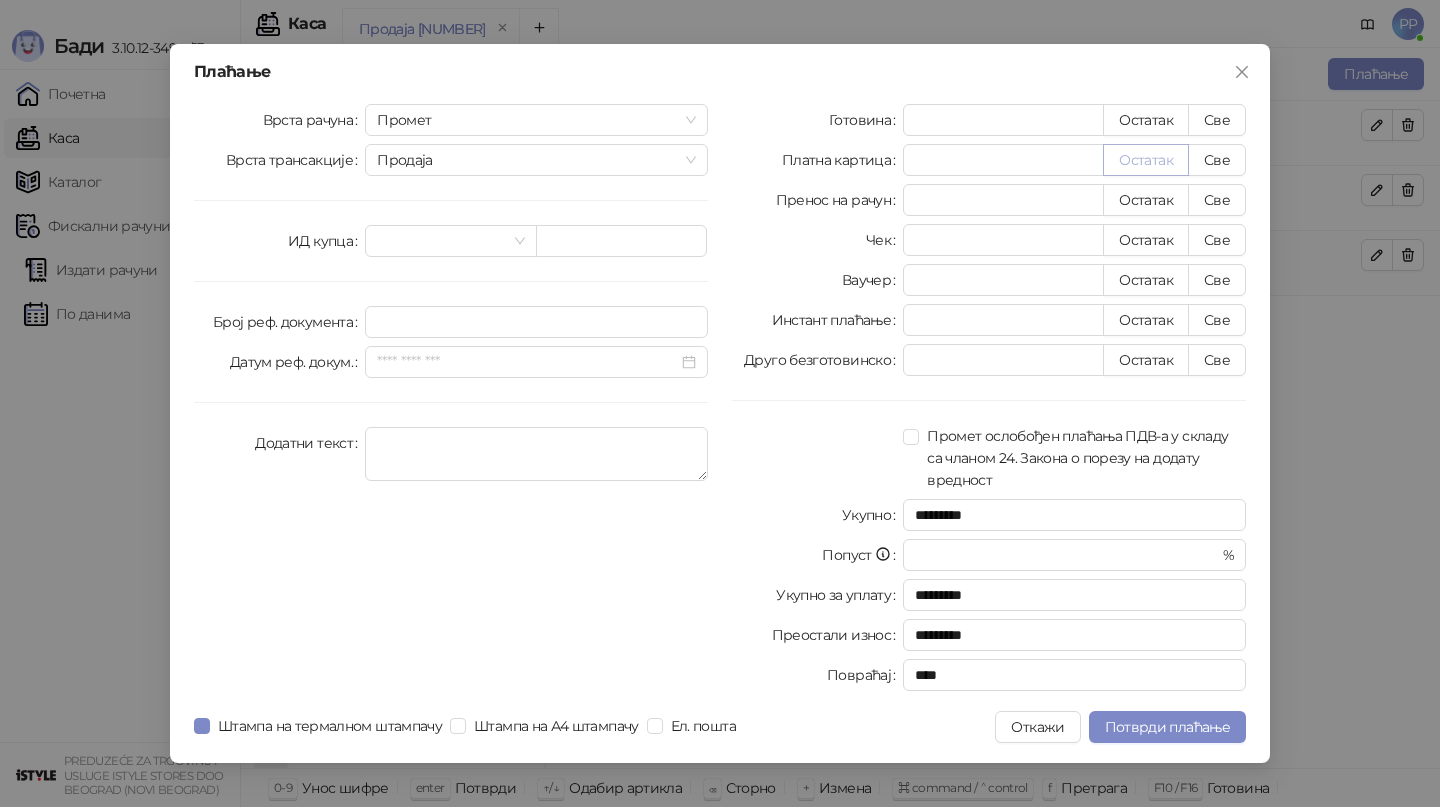 click on "Остатак" at bounding box center (1146, 160) 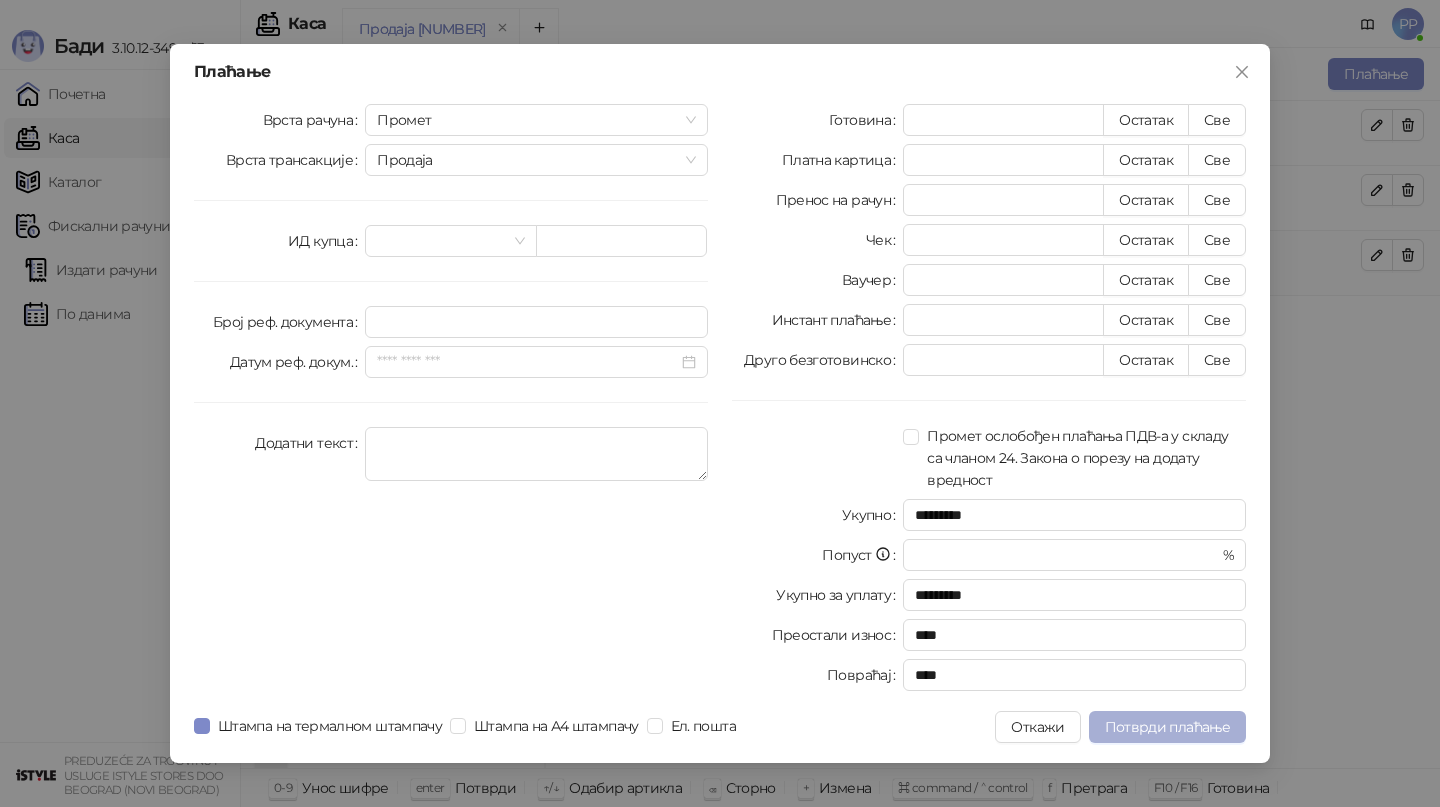 click on "Потврди плаћање" at bounding box center (1167, 727) 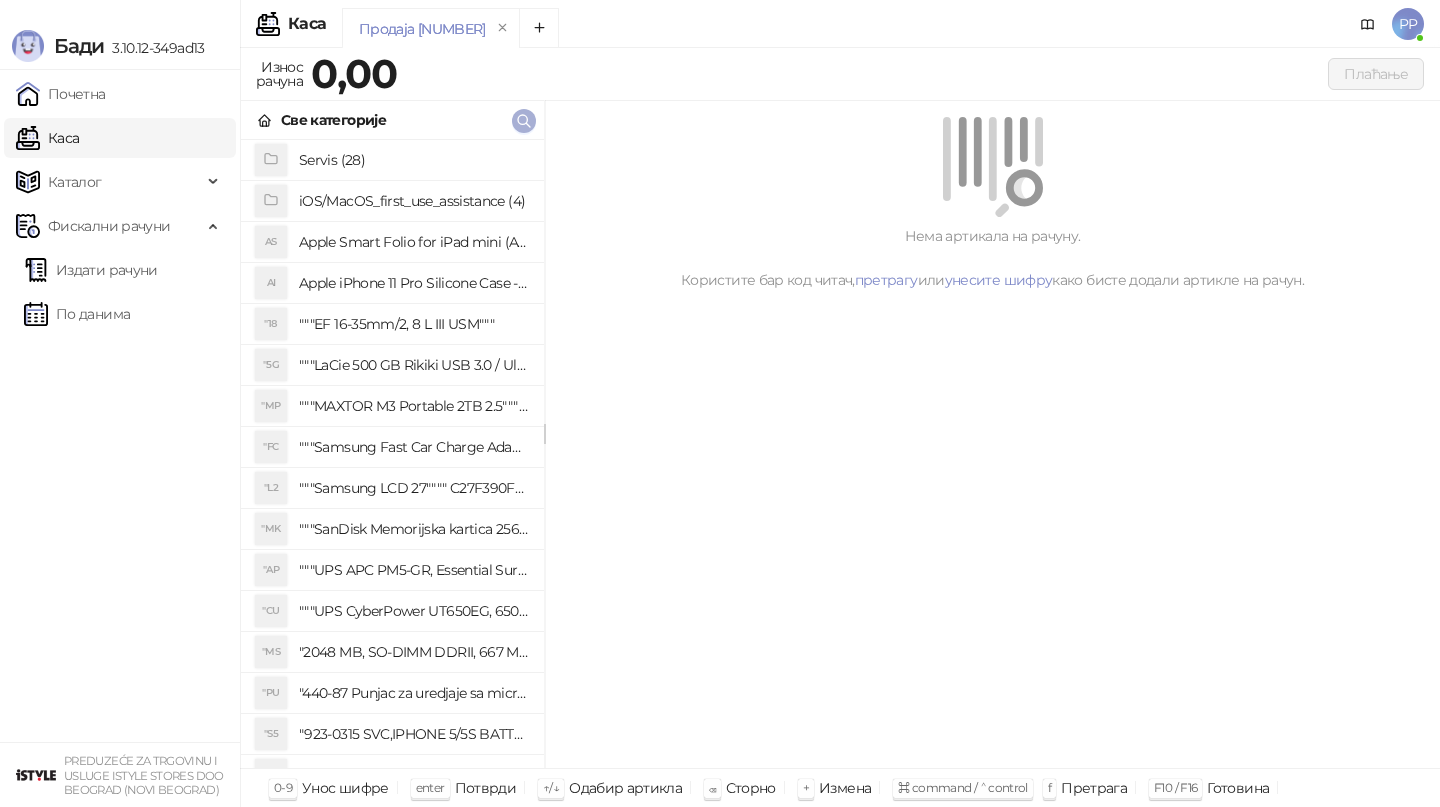click 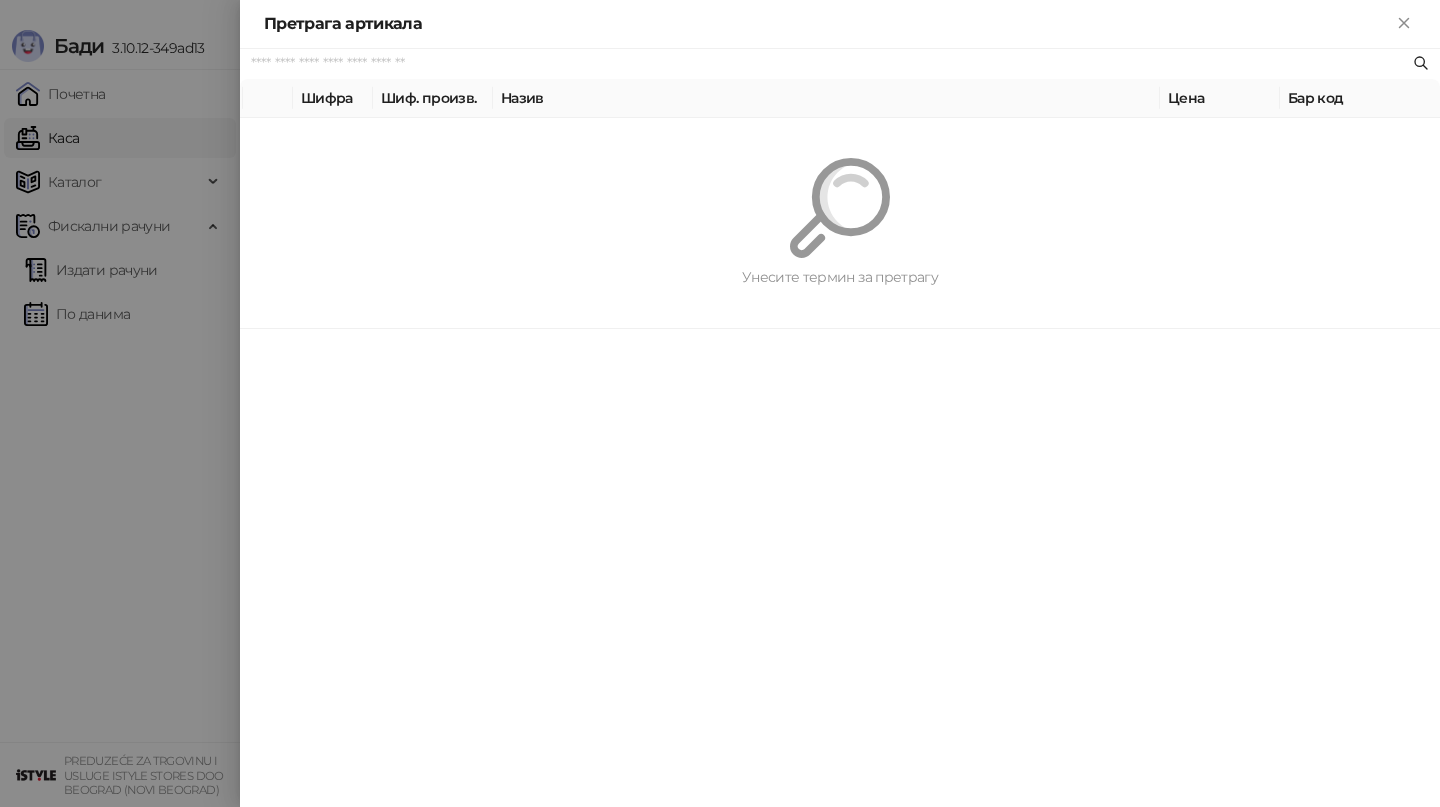 paste on "*********" 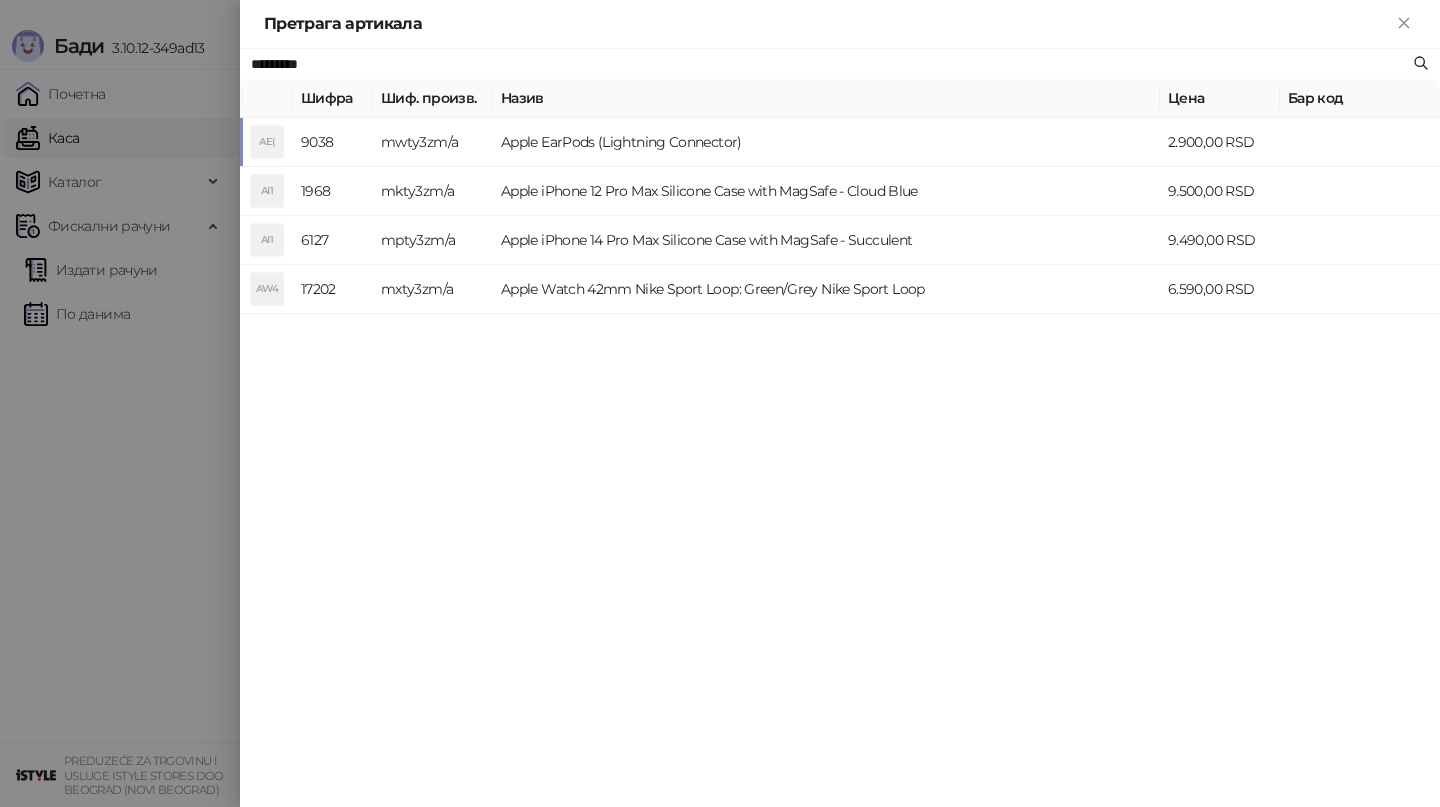 click on "Apple EarPods (Lightning Connector)" at bounding box center (826, 142) 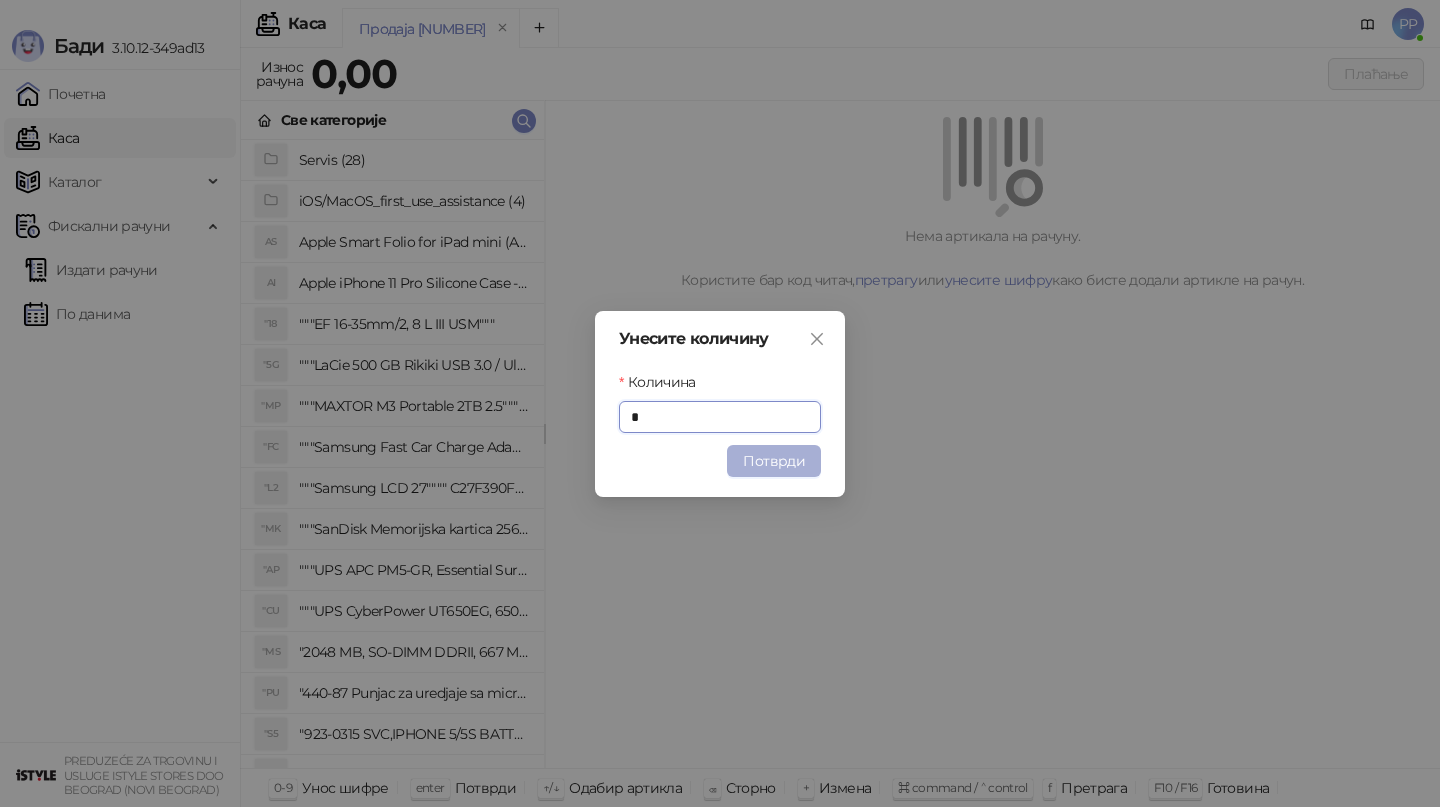 click on "Потврди" at bounding box center (774, 461) 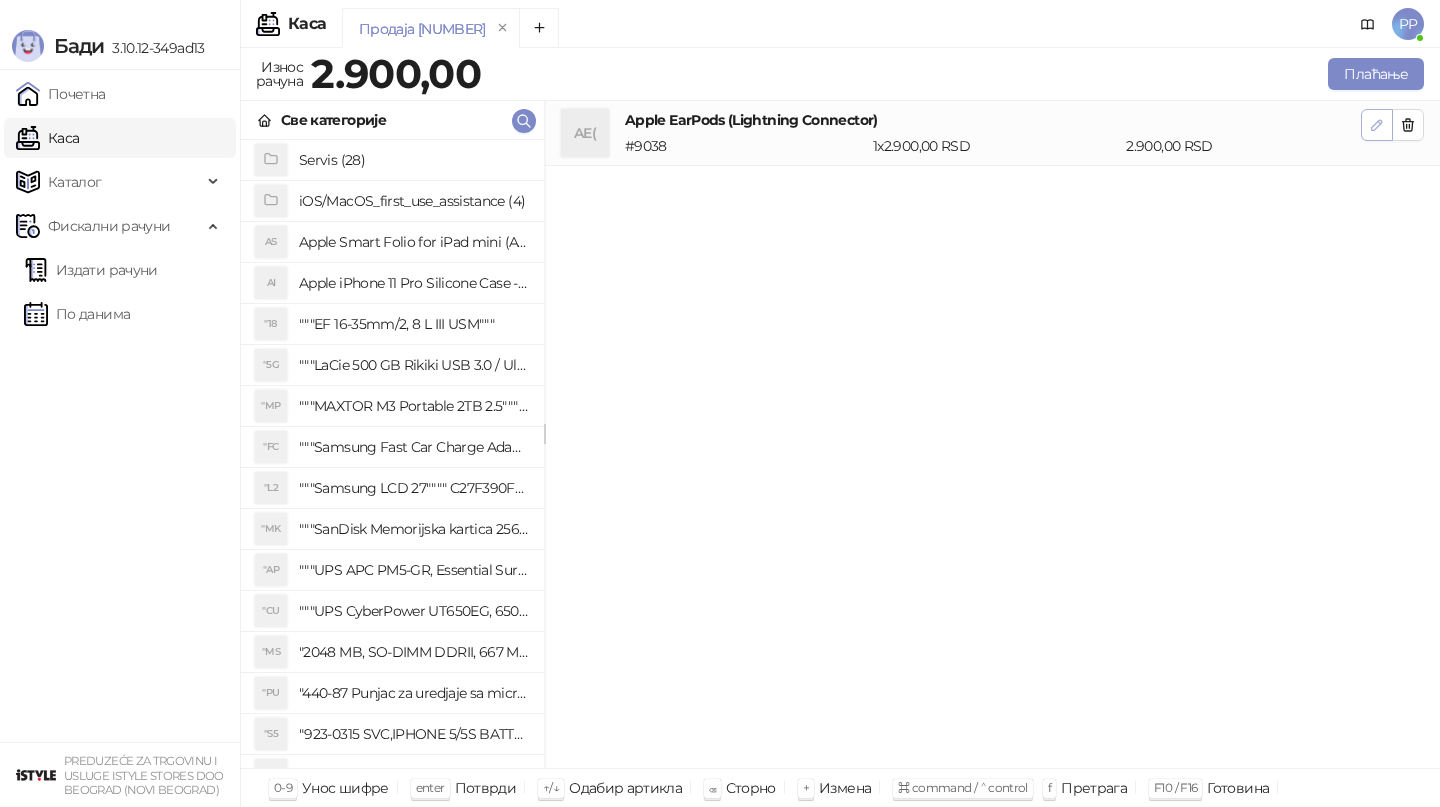 click 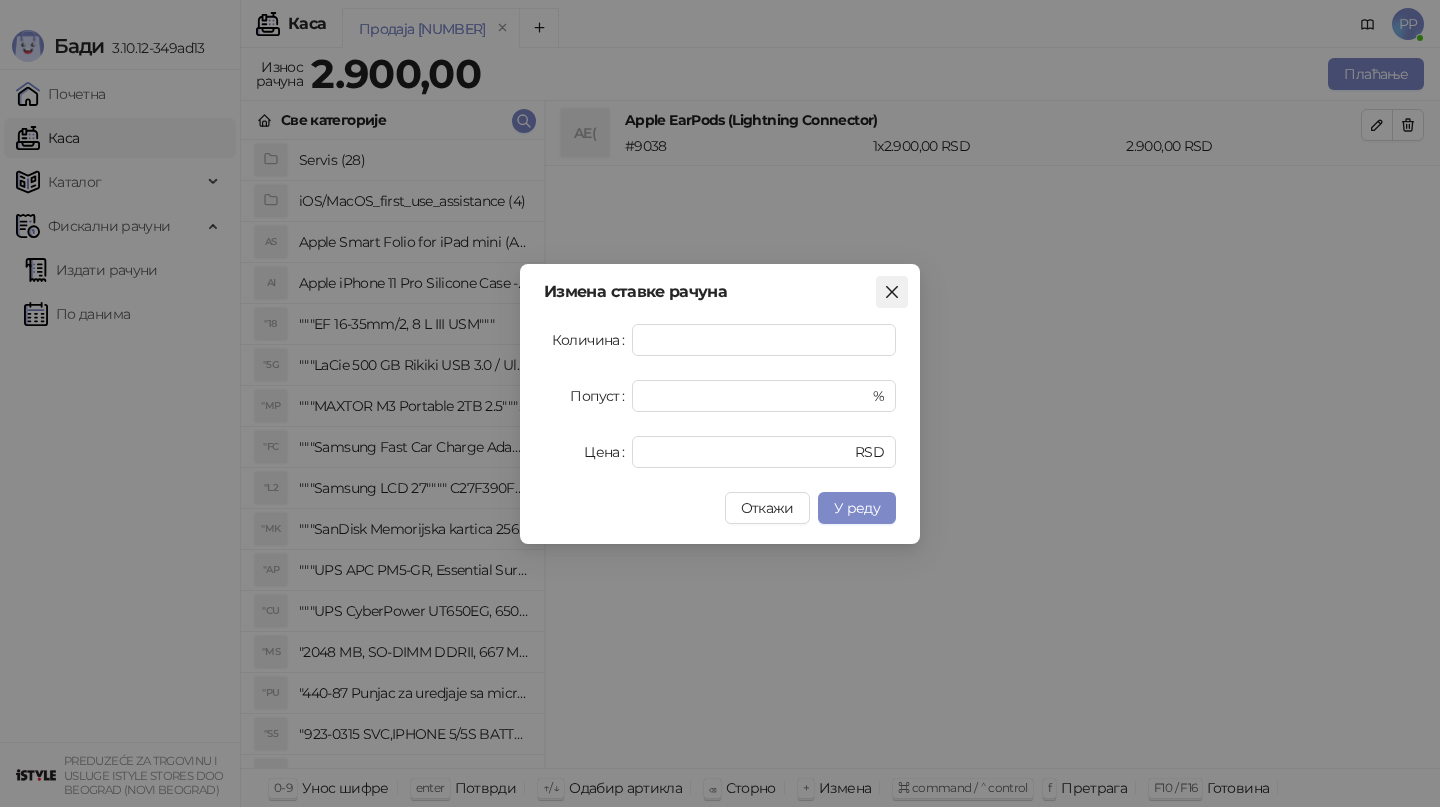 click at bounding box center [892, 292] 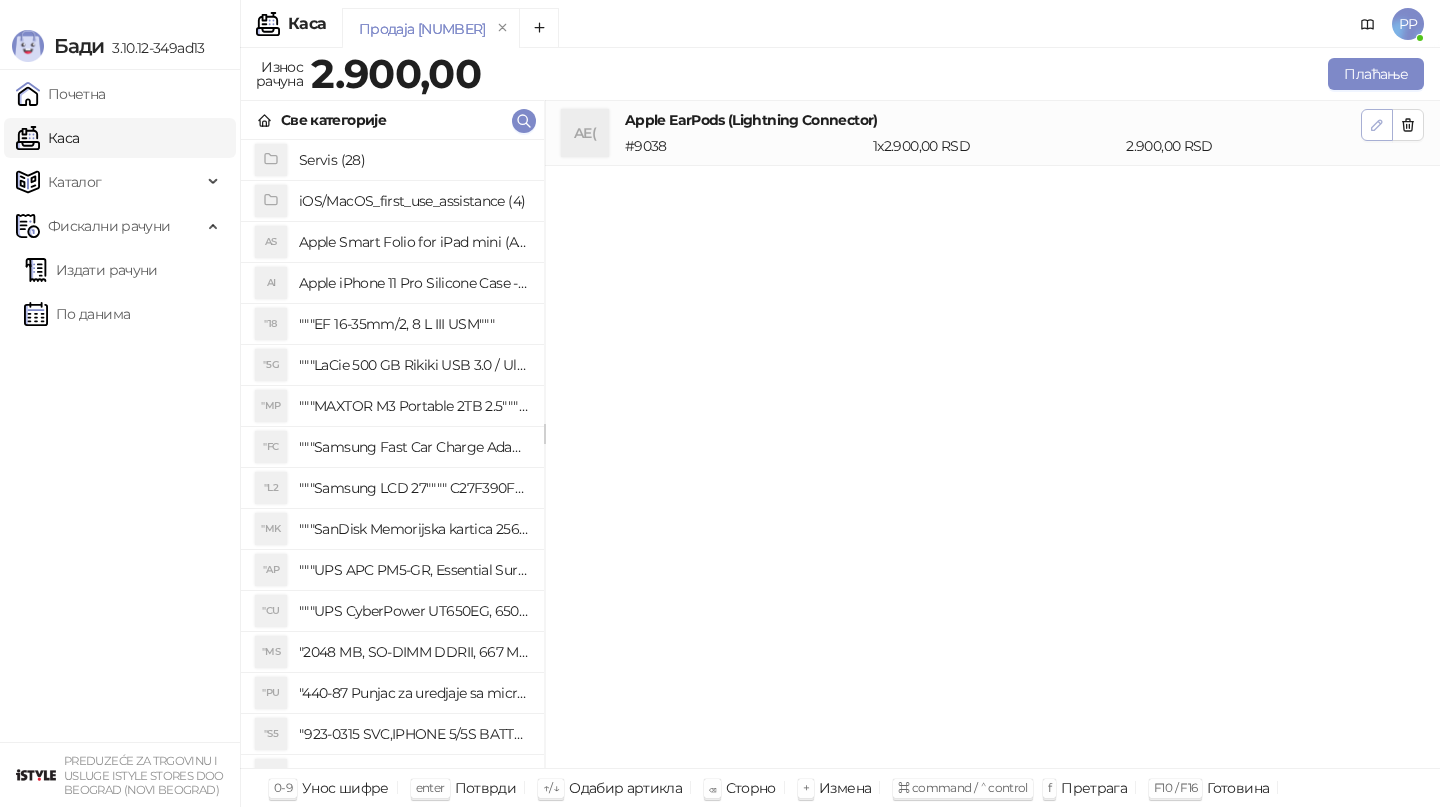 click 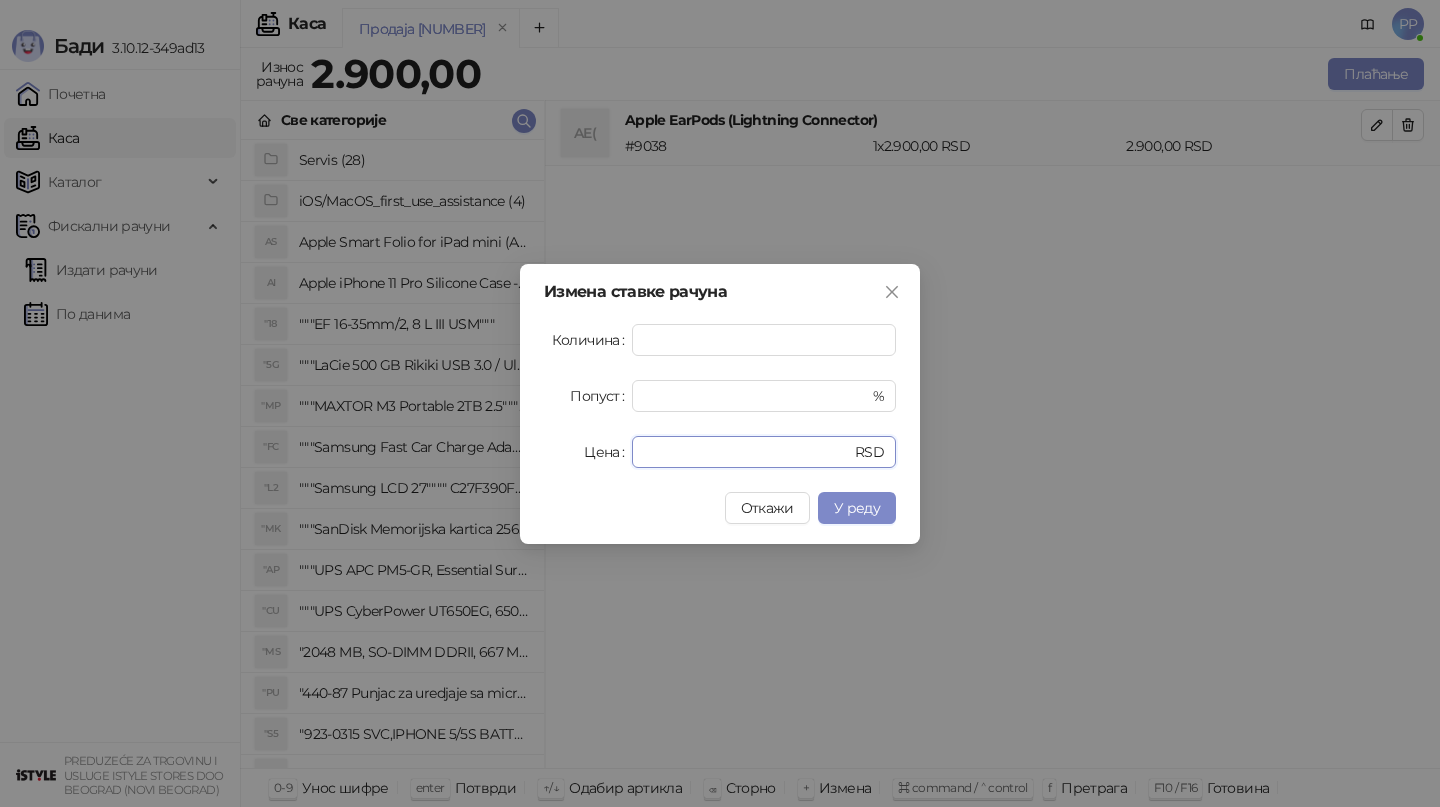 drag, startPoint x: 718, startPoint y: 454, endPoint x: 540, endPoint y: 432, distance: 179.3544 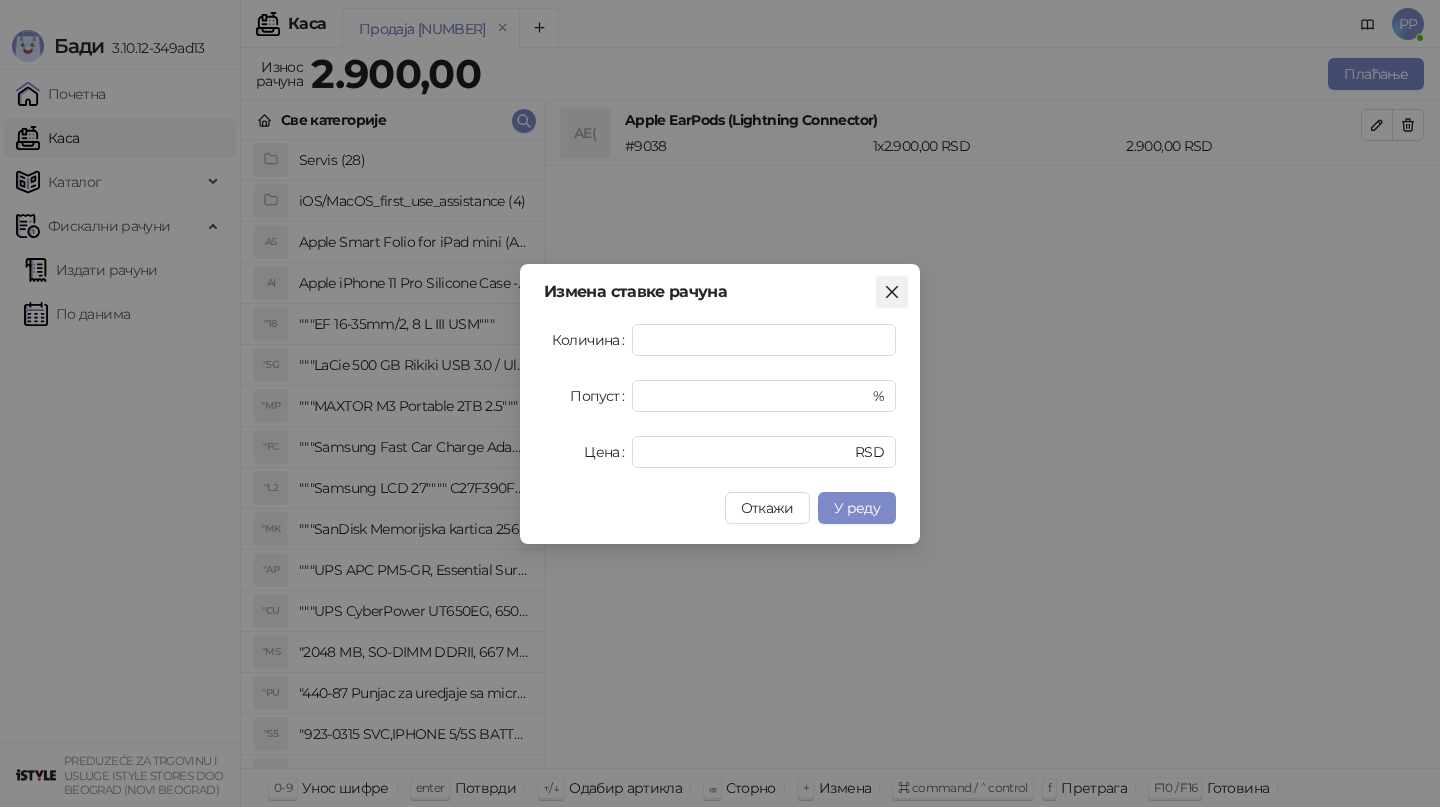 click 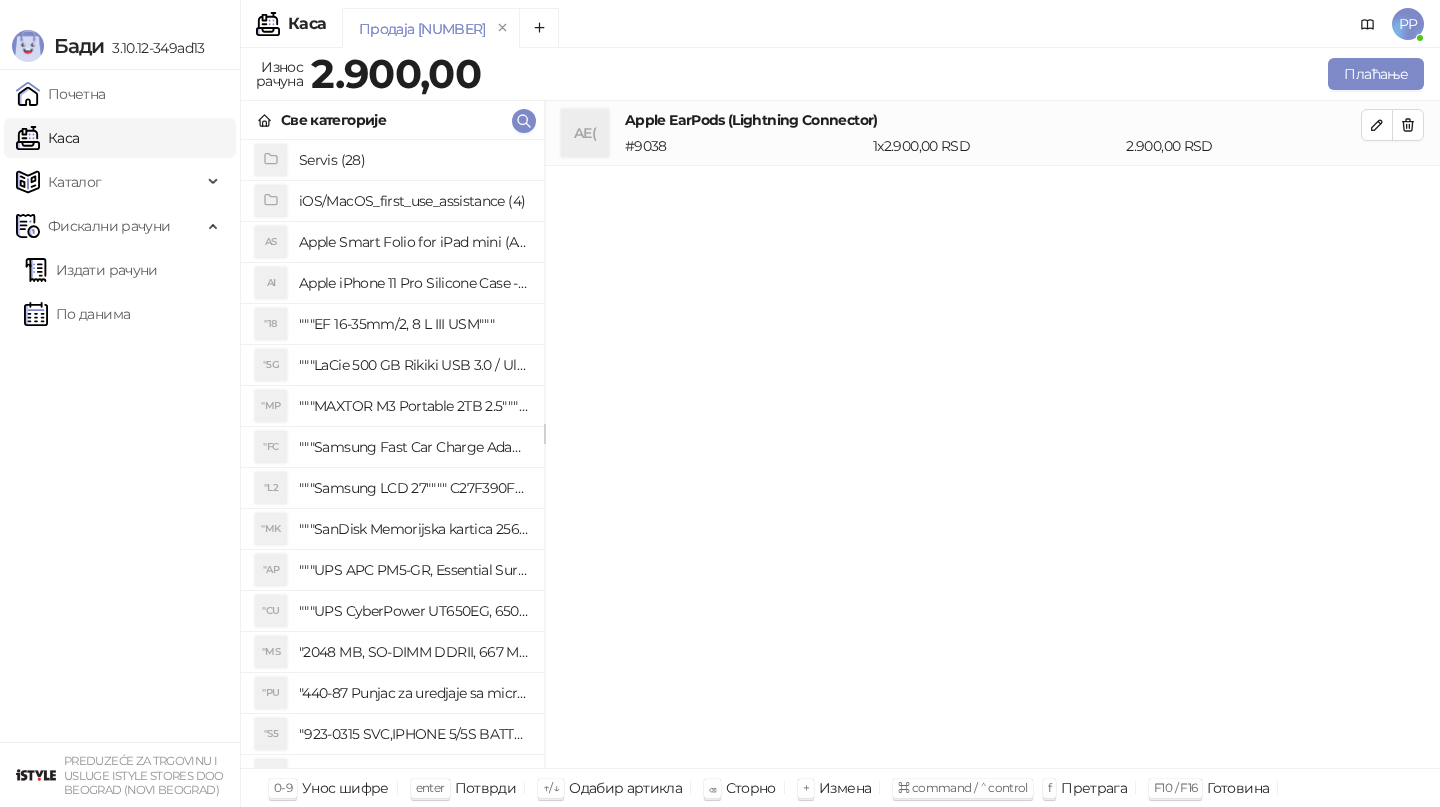 click on "AE( Apple EarPods (Lightning Connector)    # 9038 1  x  [PRICE] [CURRENCY] [PRICE] [CURRENCY]" at bounding box center (992, 133) 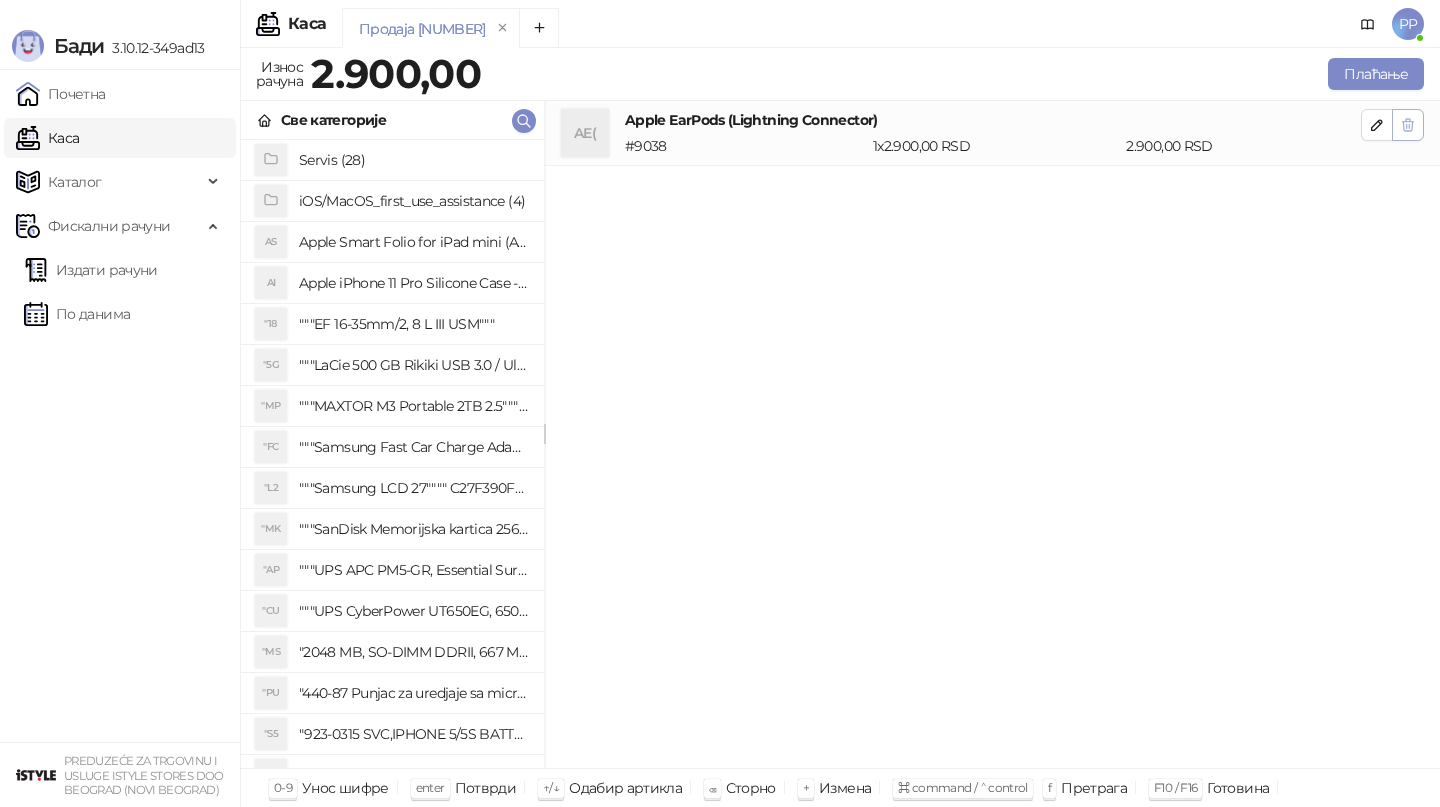click 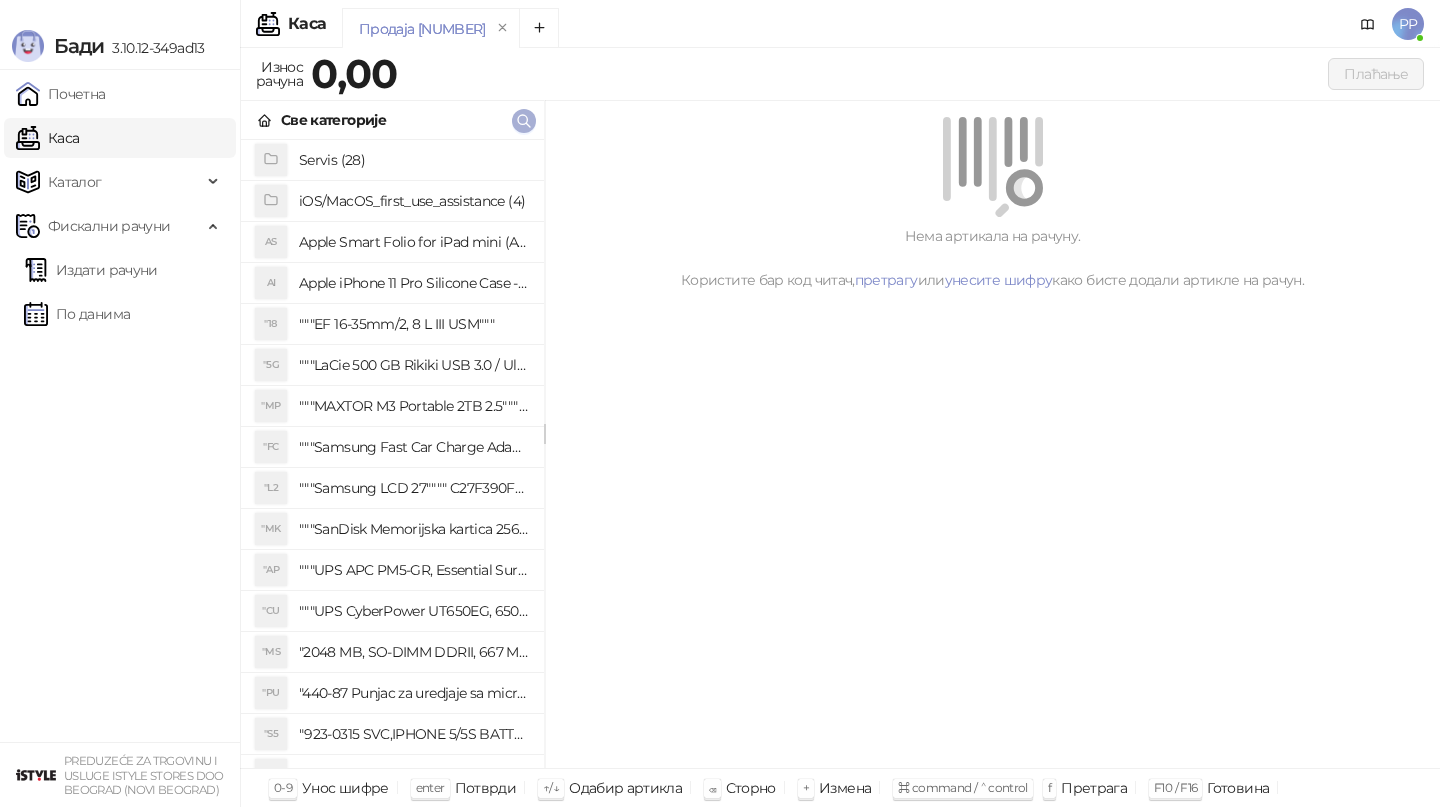 click at bounding box center (524, 120) 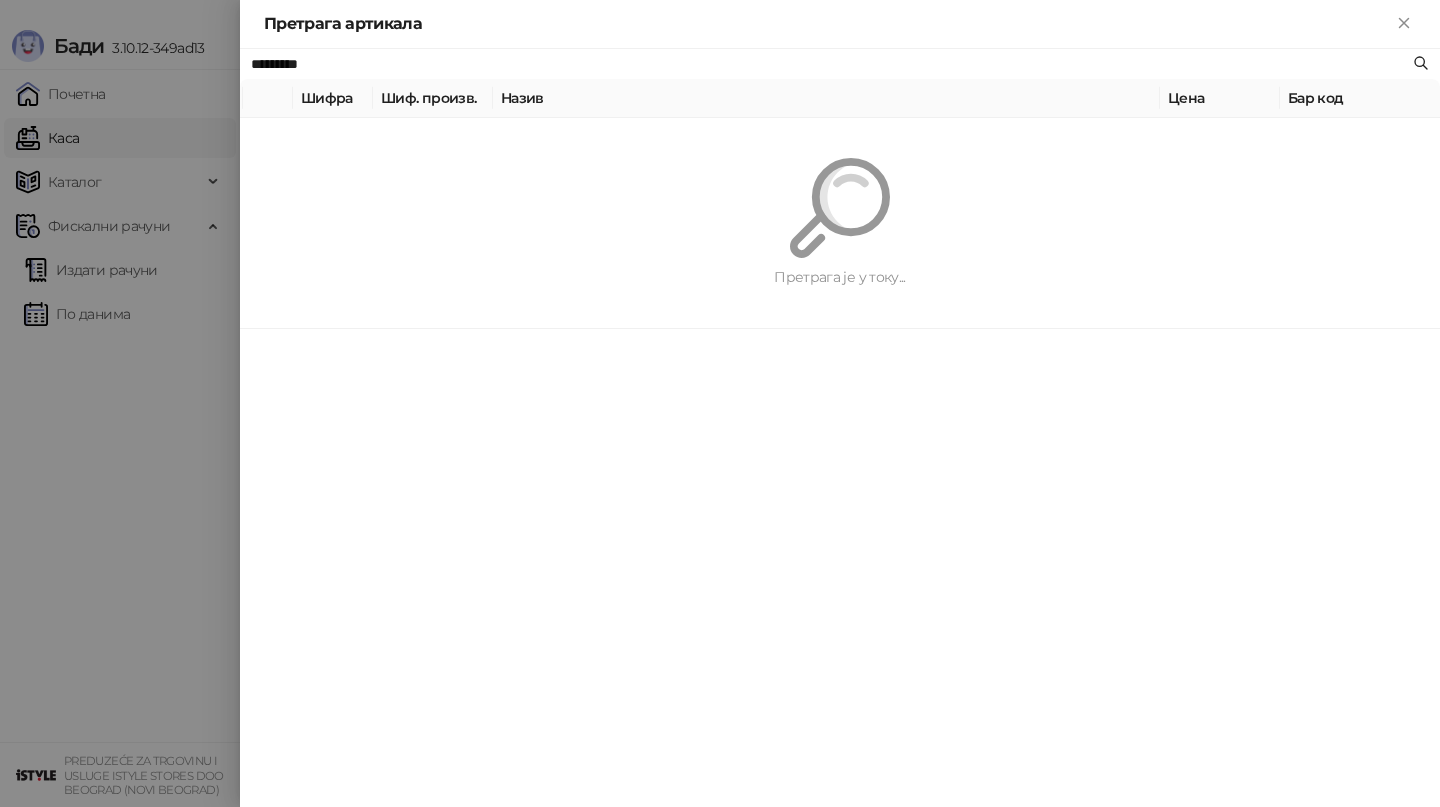 paste 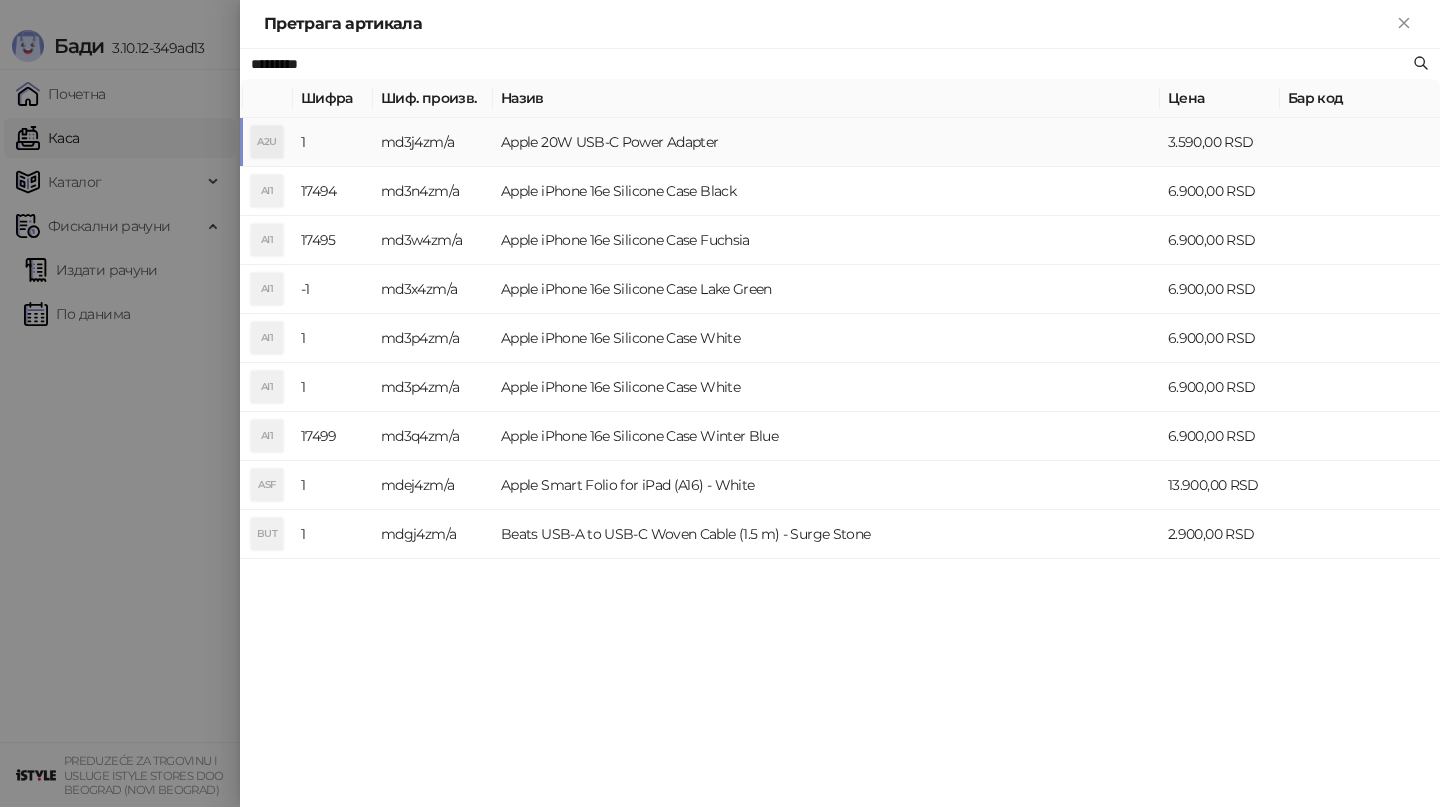 click on "Apple 20W USB-C Power Adapter" at bounding box center (826, 142) 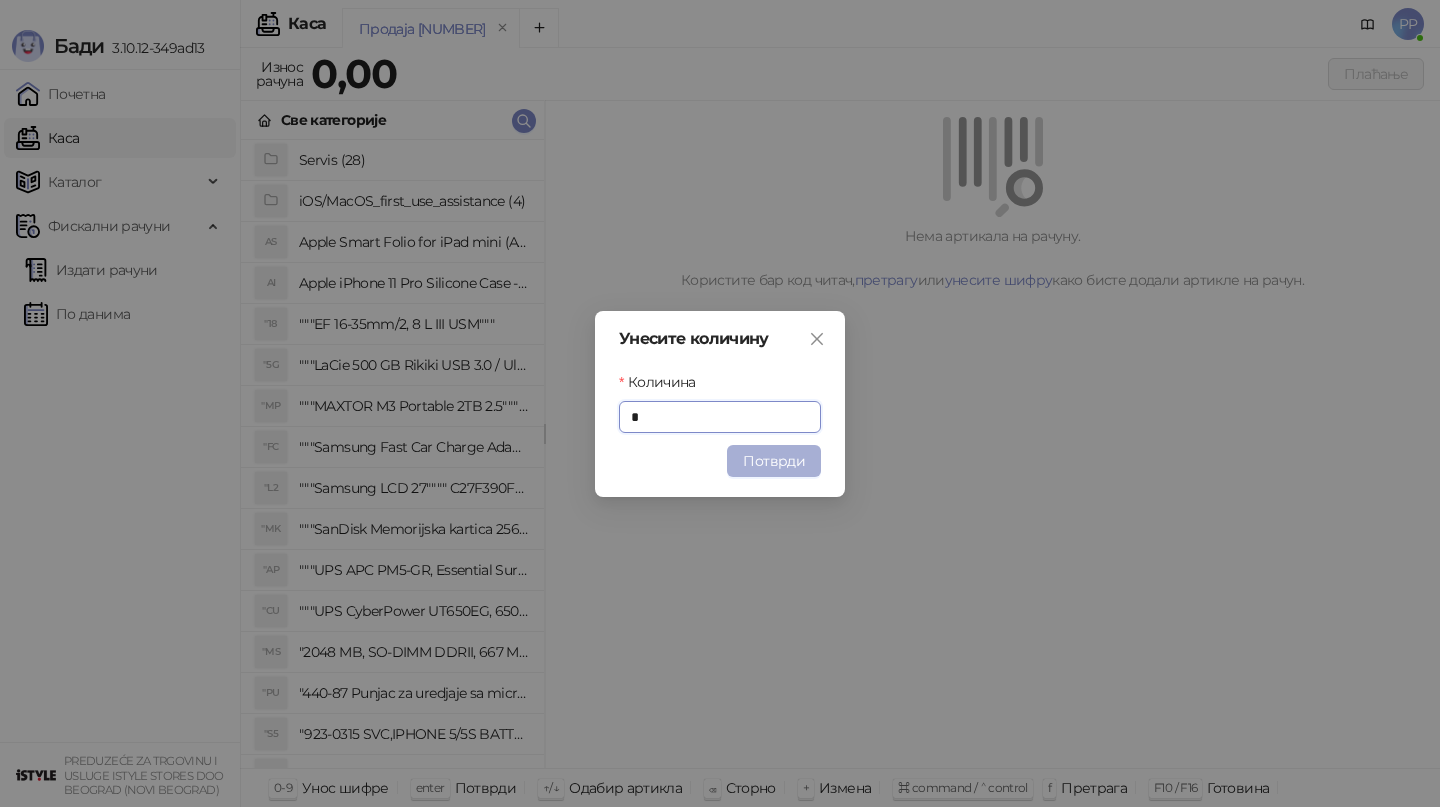 click on "Потврди" at bounding box center [774, 461] 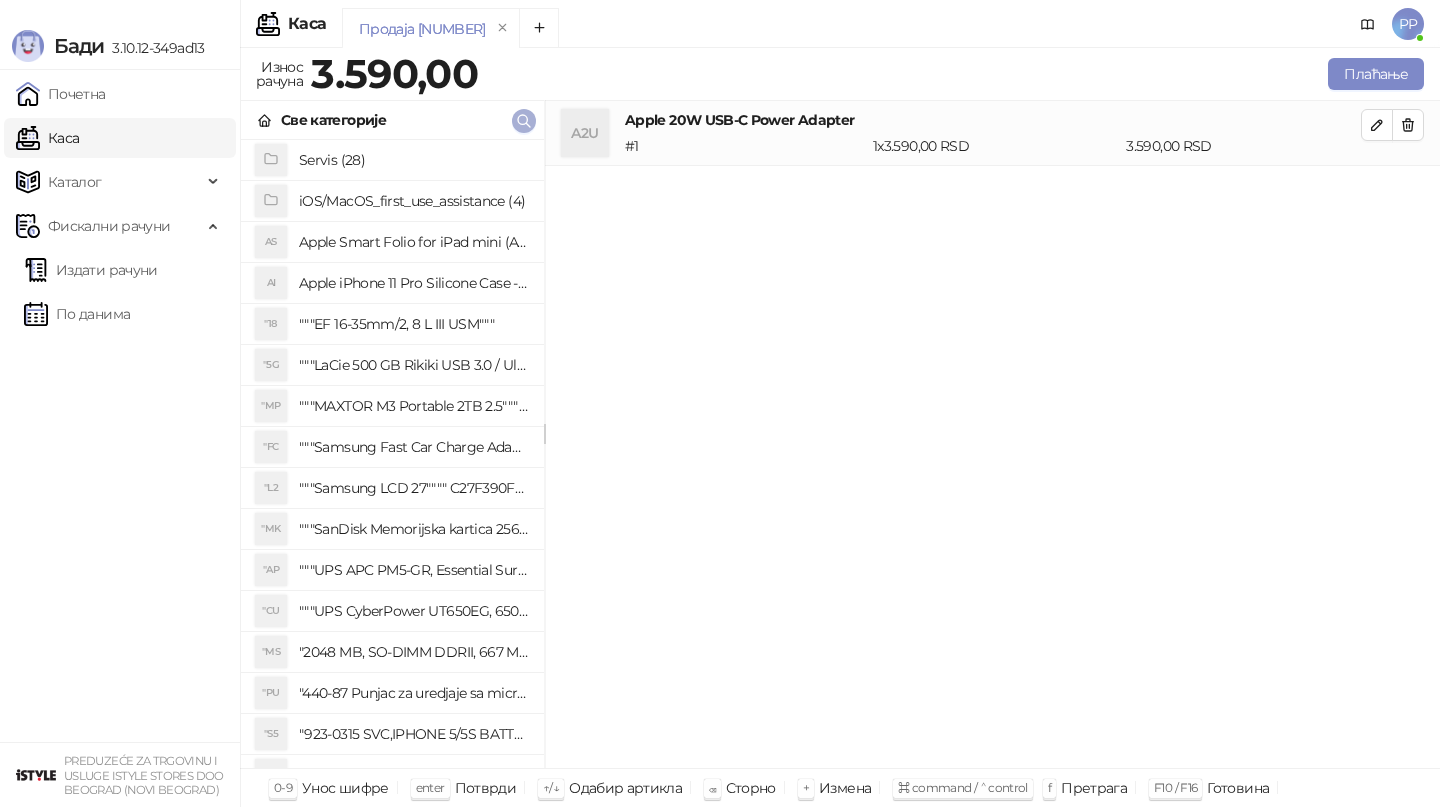 click 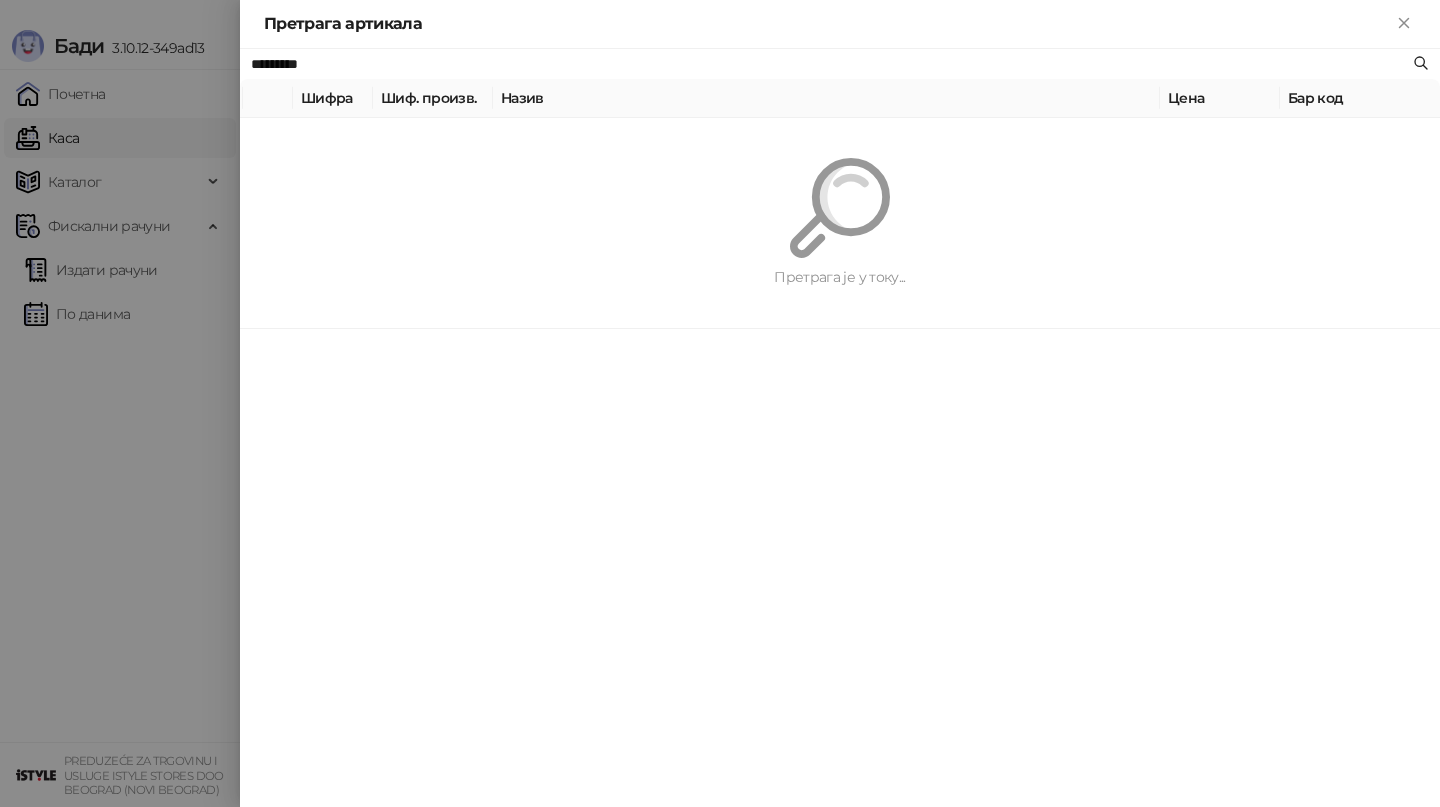 paste 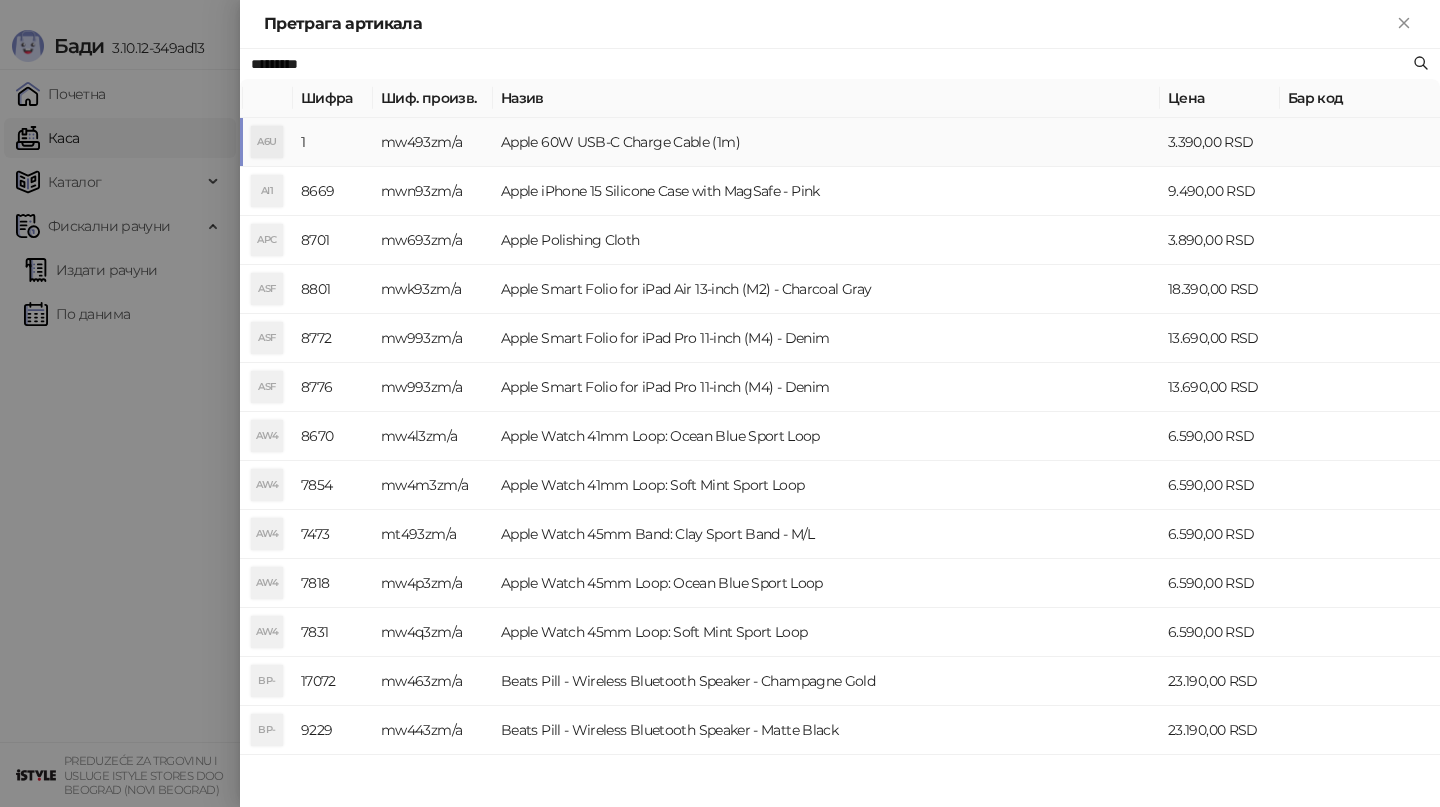 type on "*********" 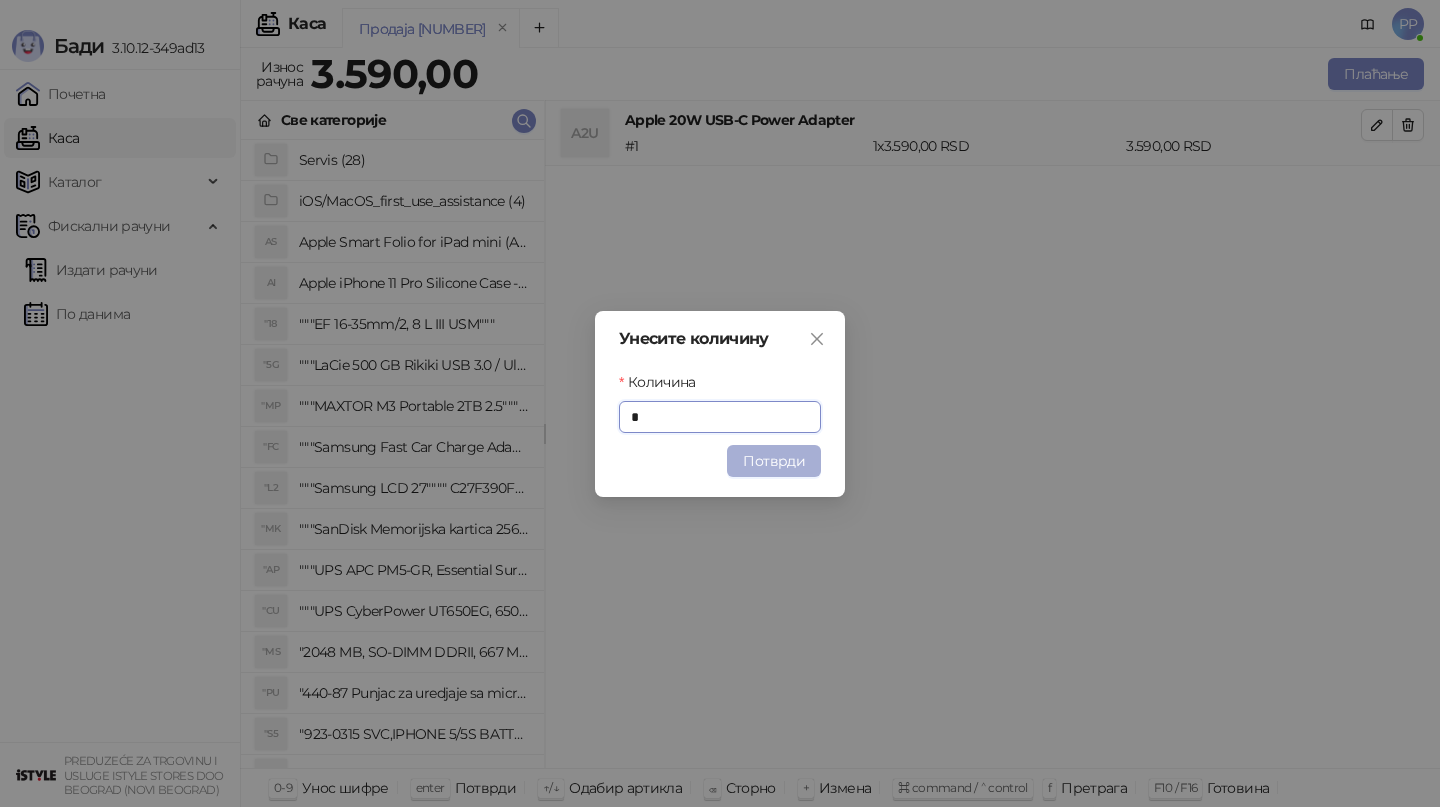 click on "Потврди" at bounding box center (774, 461) 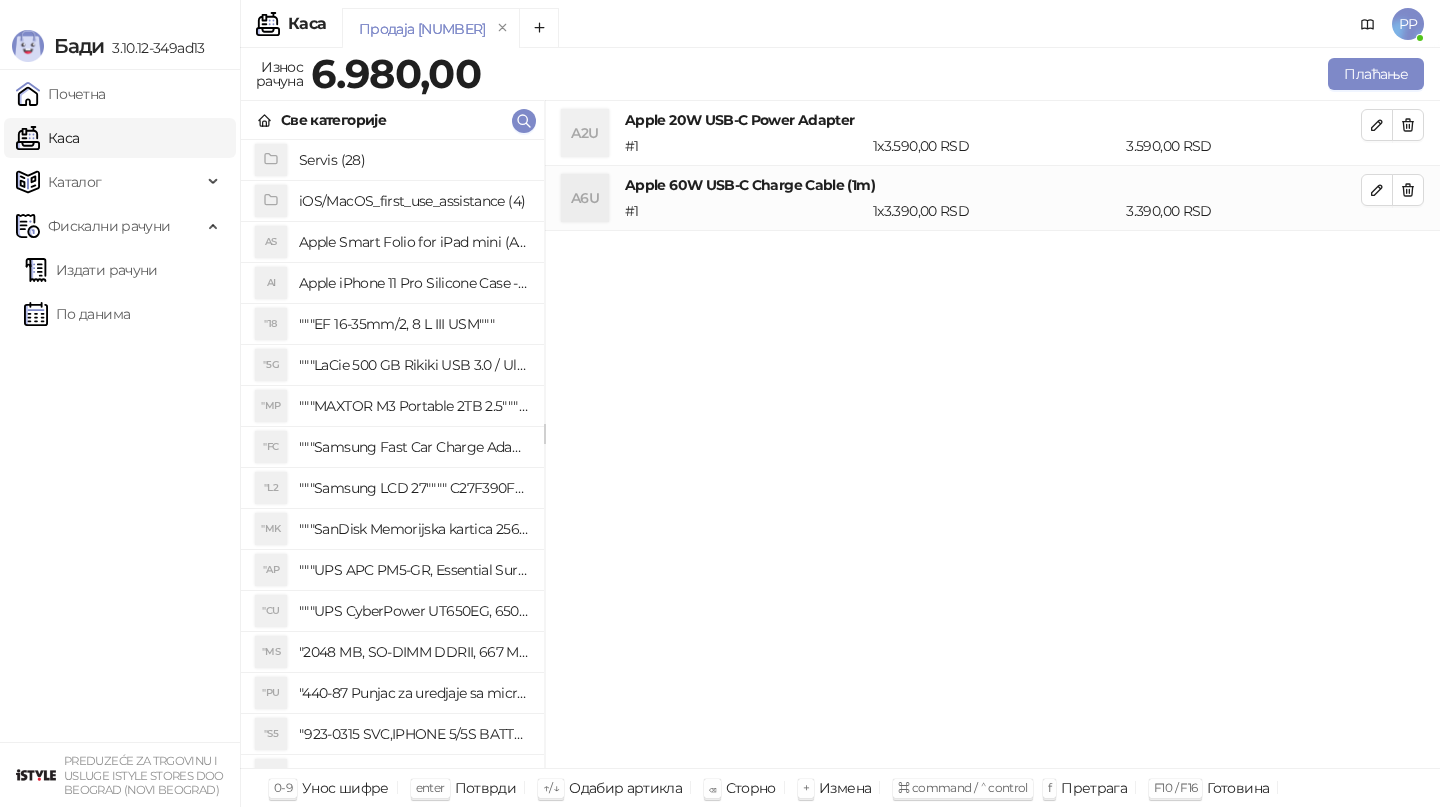 click 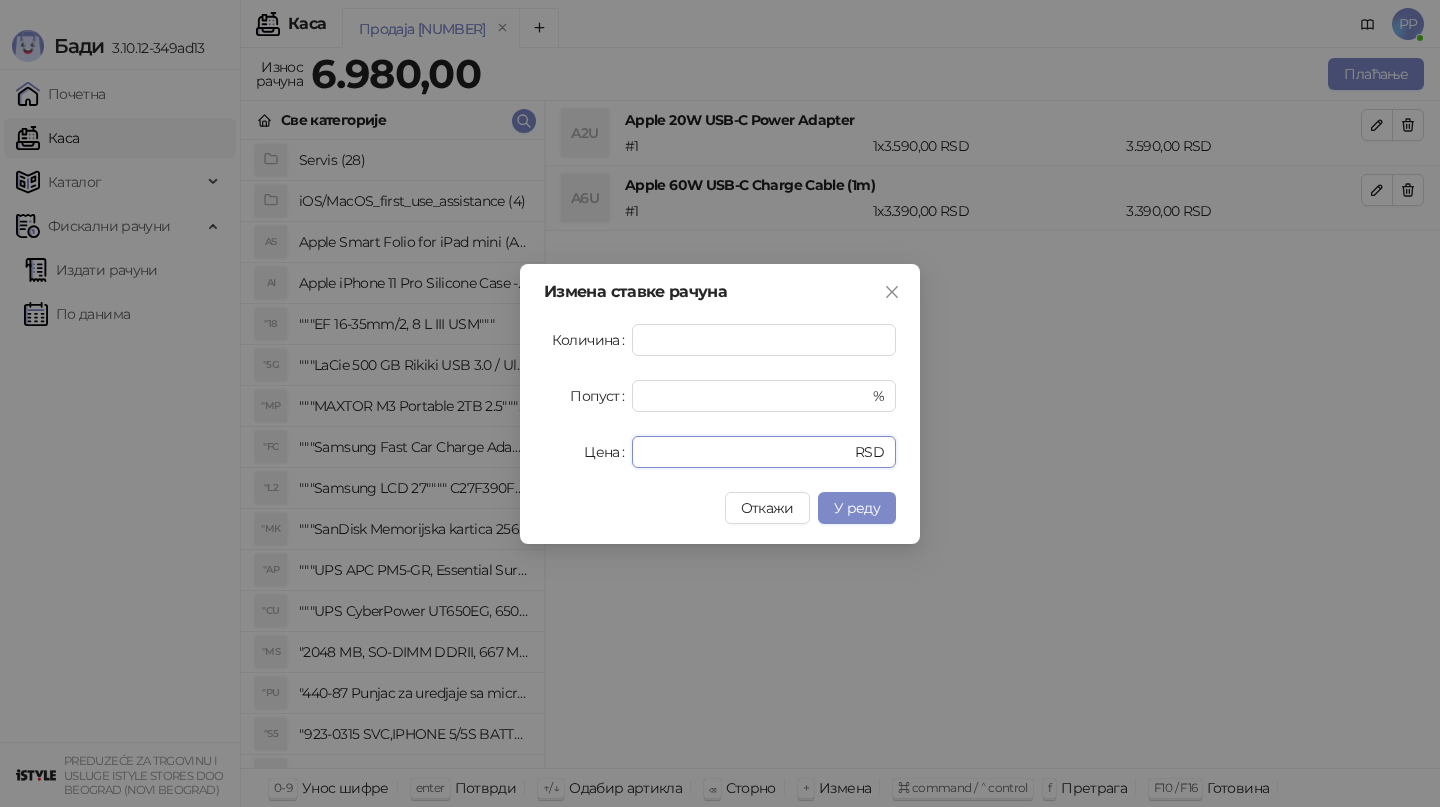 drag, startPoint x: 708, startPoint y: 459, endPoint x: 500, endPoint y: 418, distance: 212.00237 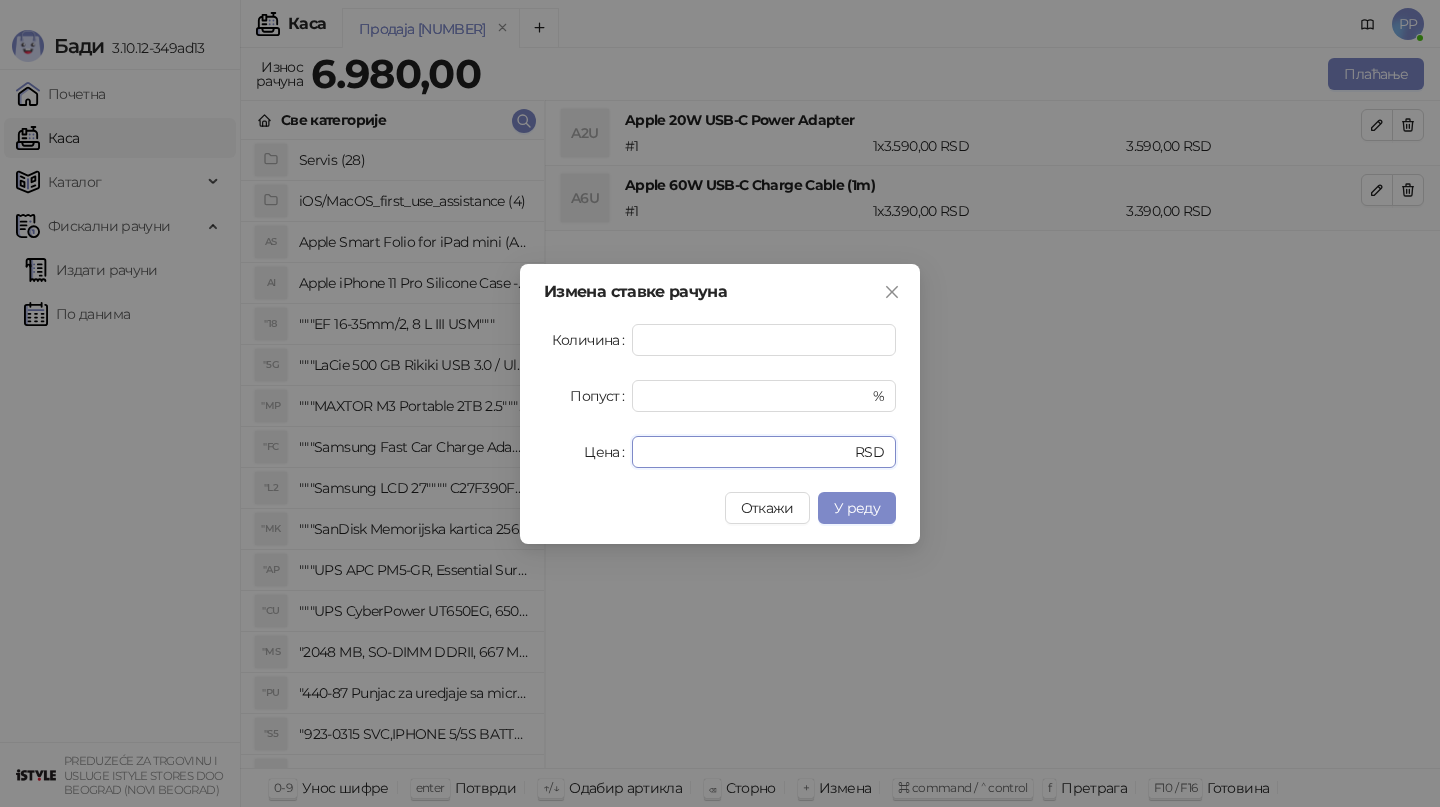 type on "****" 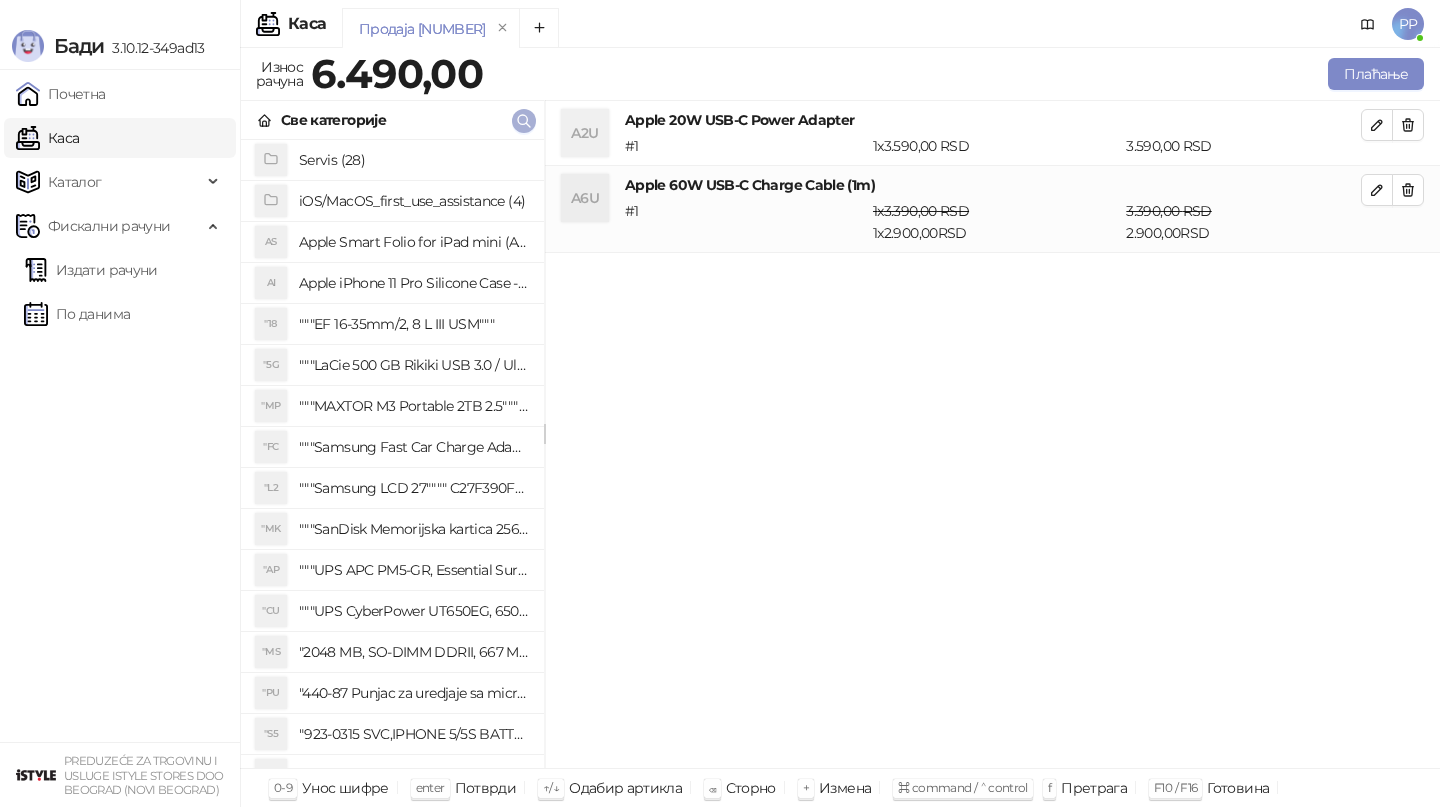 click 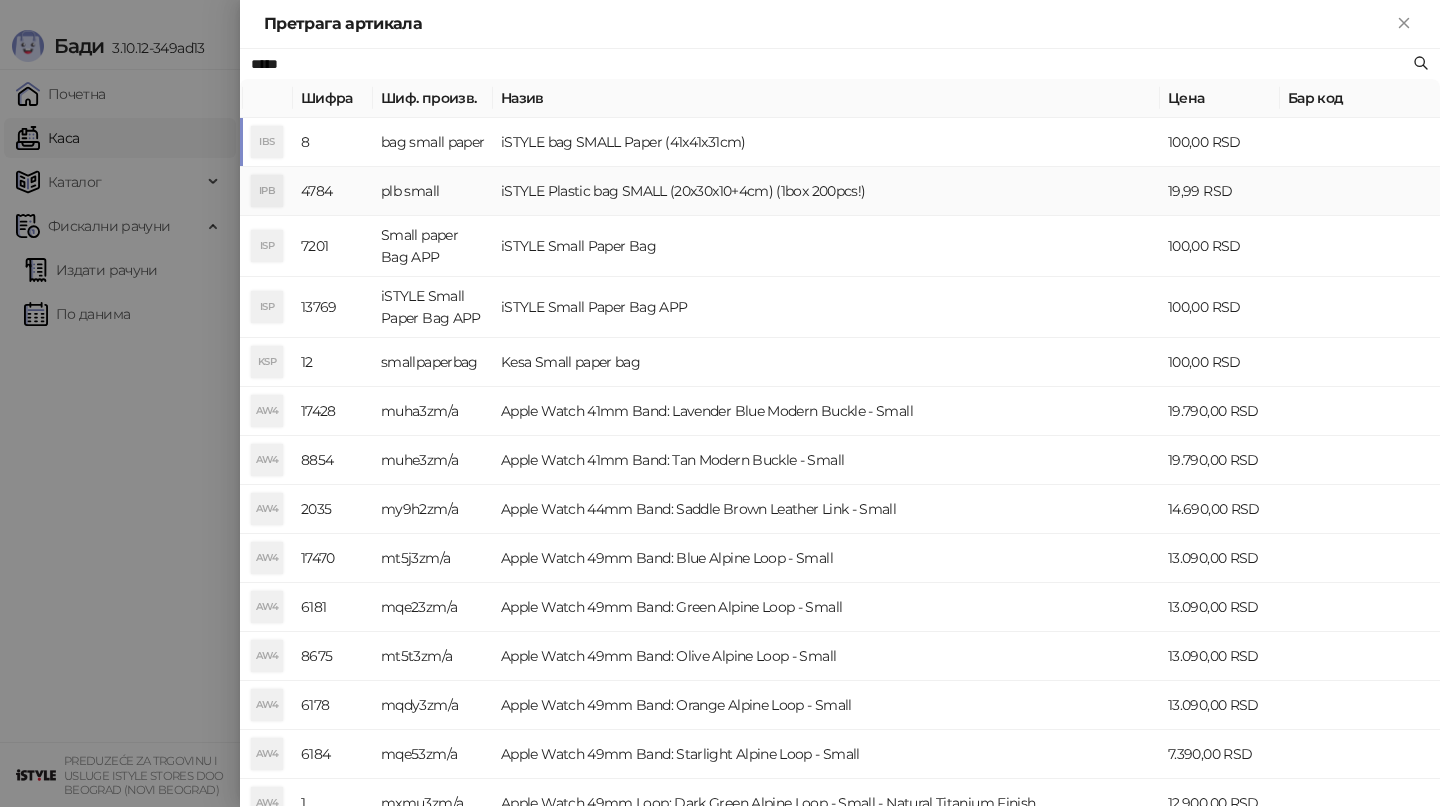 type on "*****" 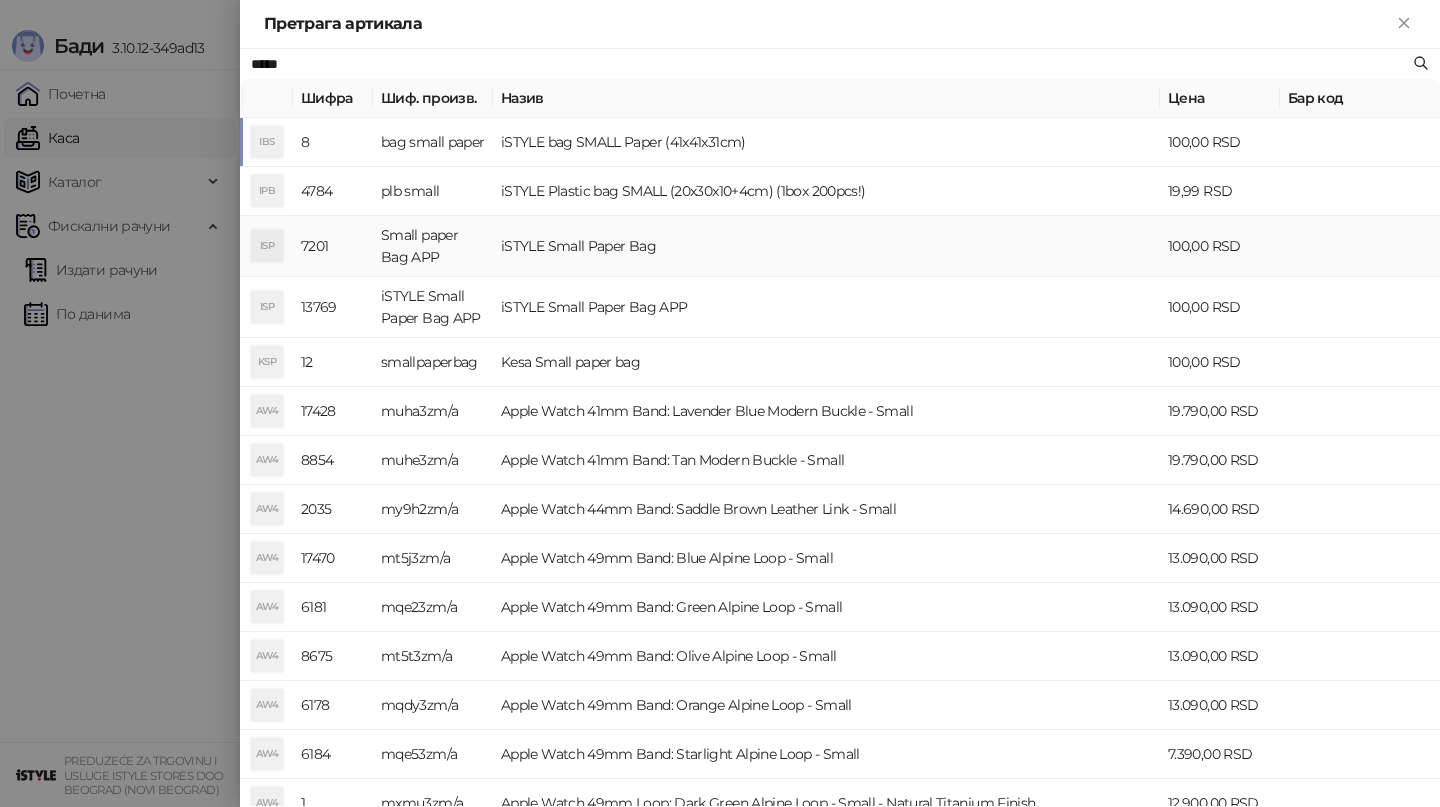 click on "iSTYLE Small Paper Bag" at bounding box center (826, 246) 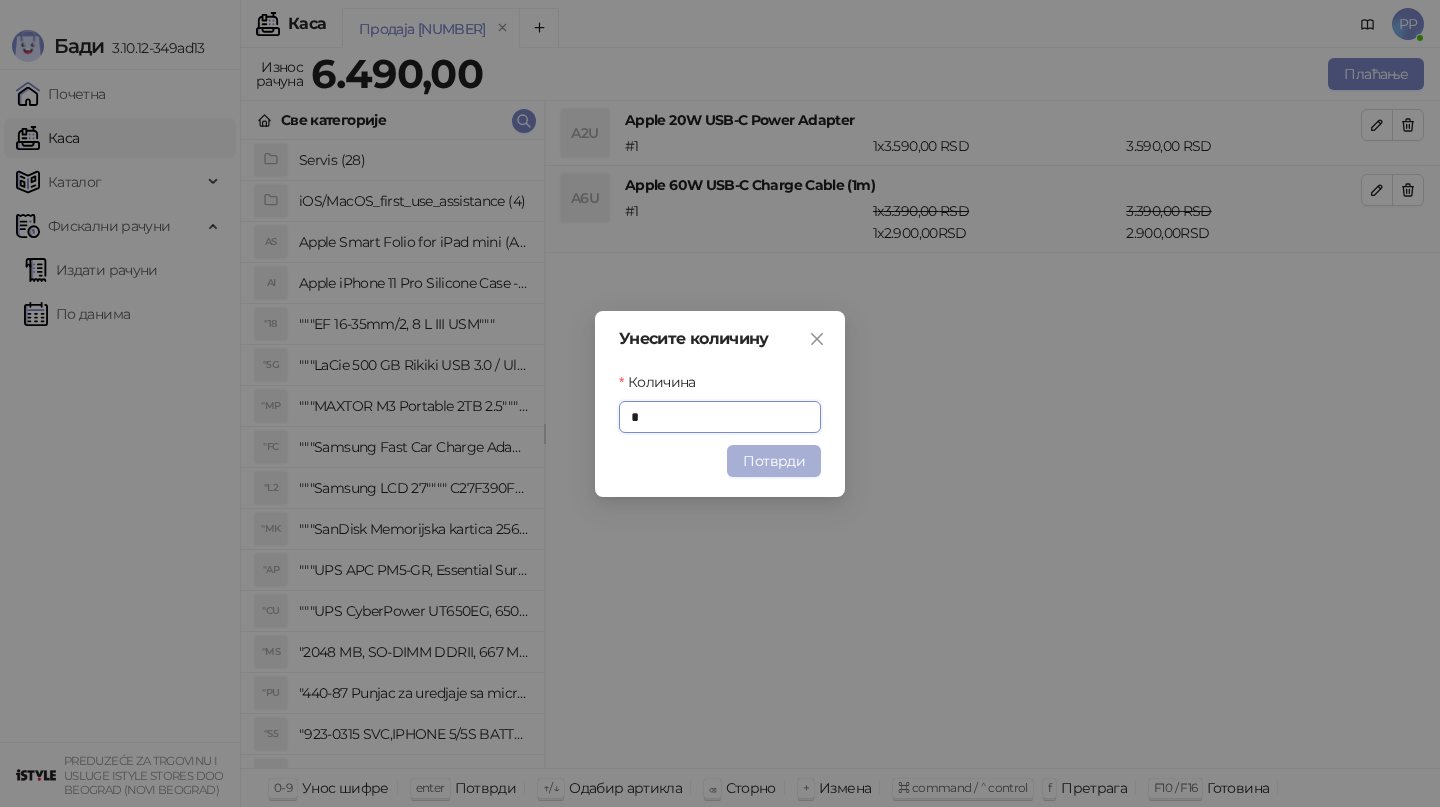 click on "Потврди" at bounding box center [774, 461] 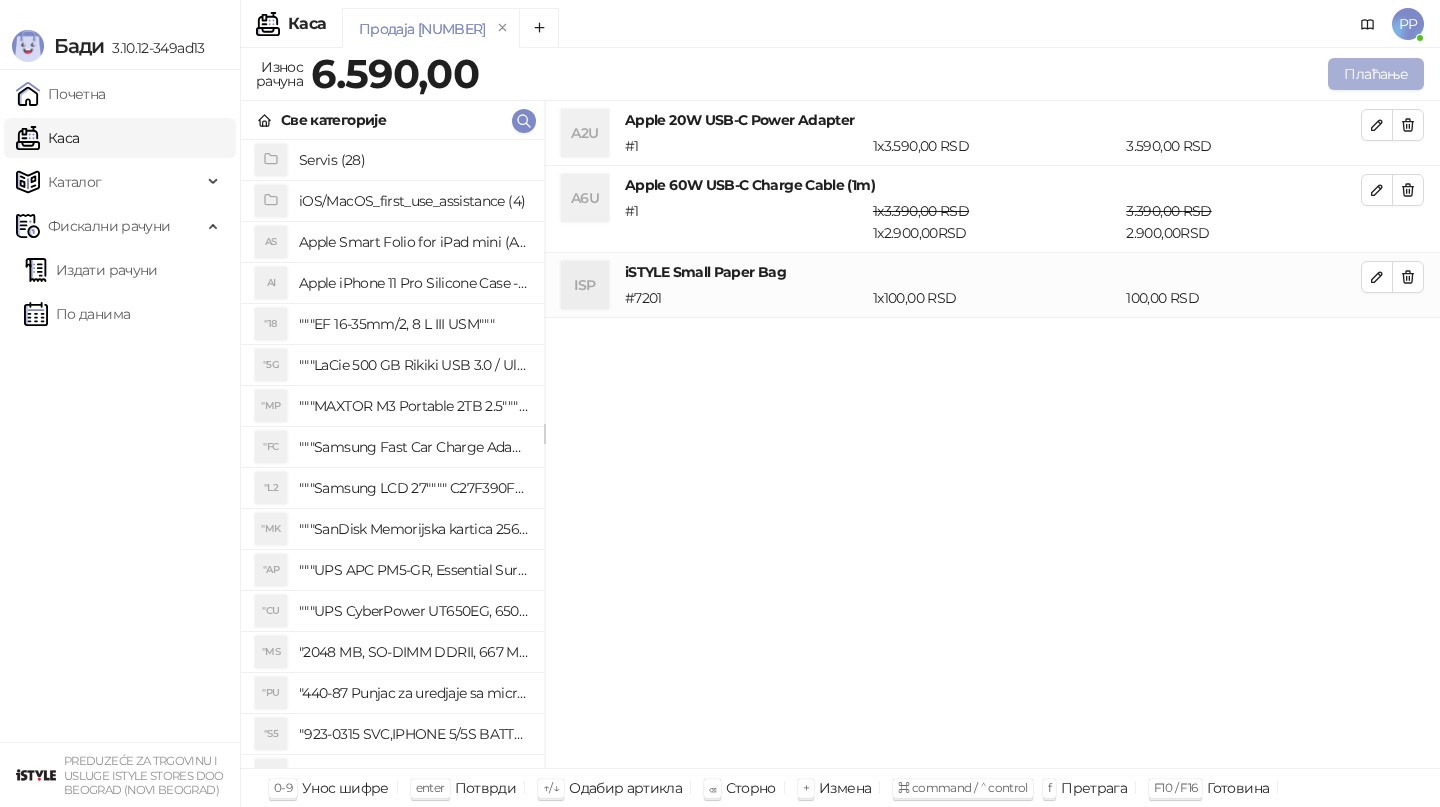 click on "Плаћање" at bounding box center (1376, 74) 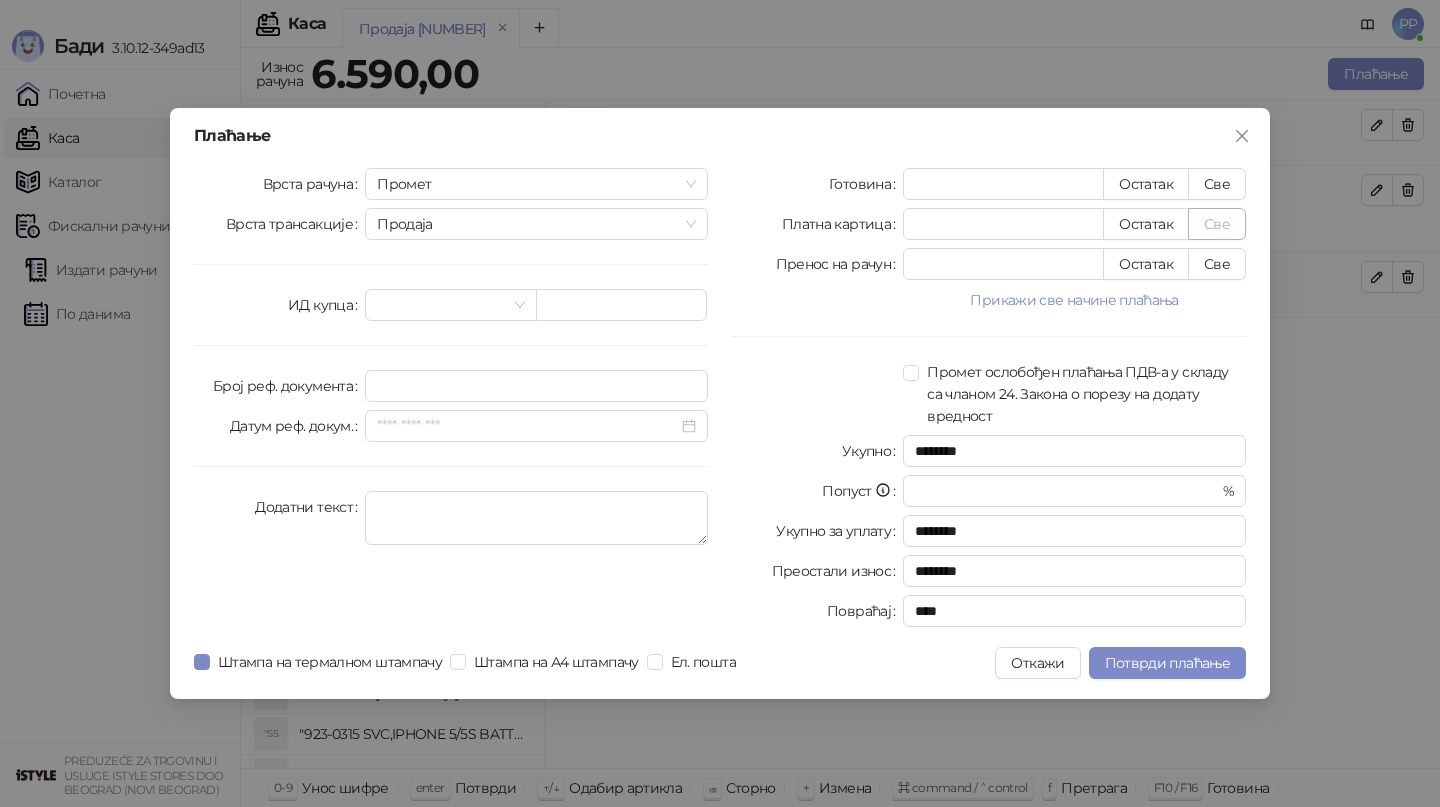 click on "Све" at bounding box center [1217, 224] 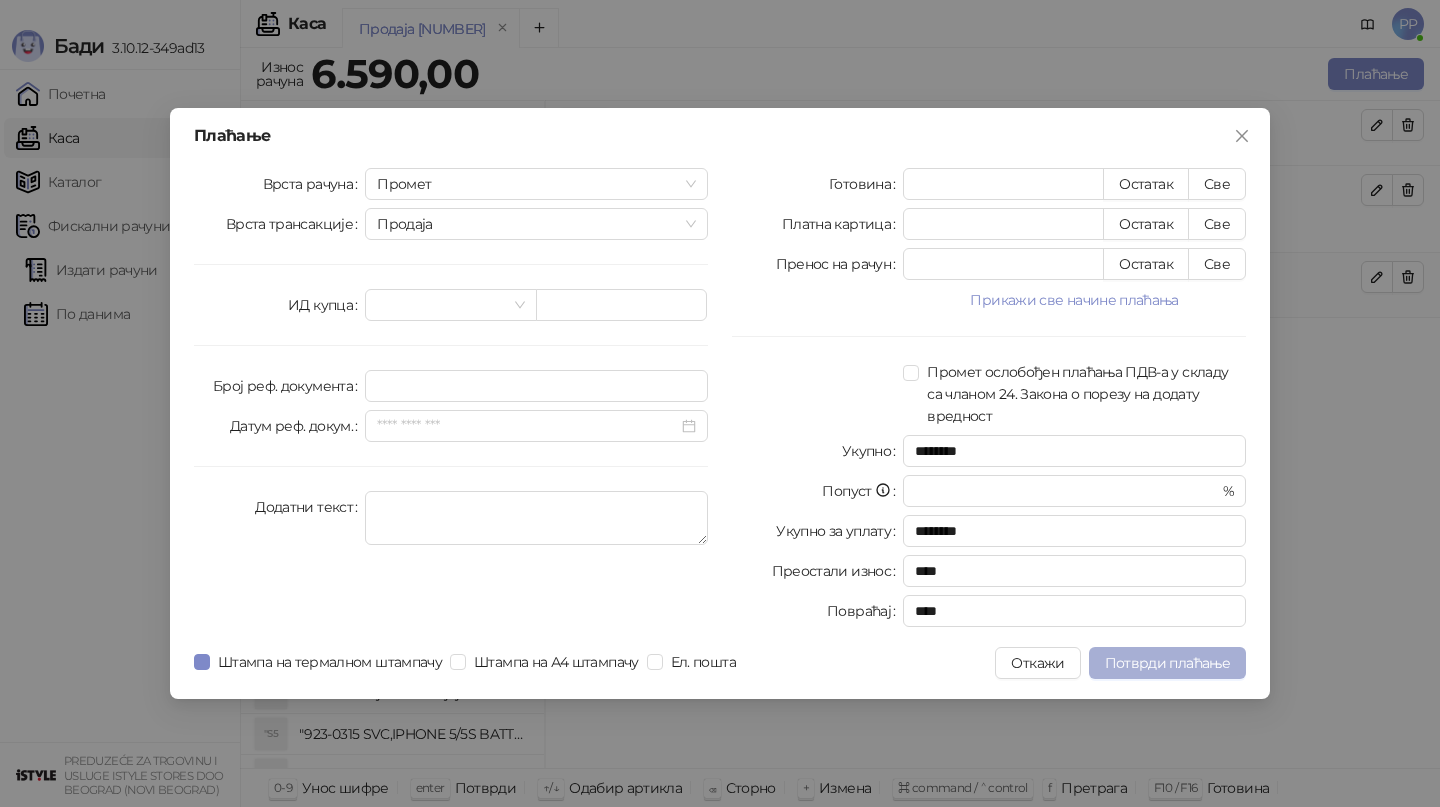 click on "Потврди плаћање" at bounding box center [1167, 663] 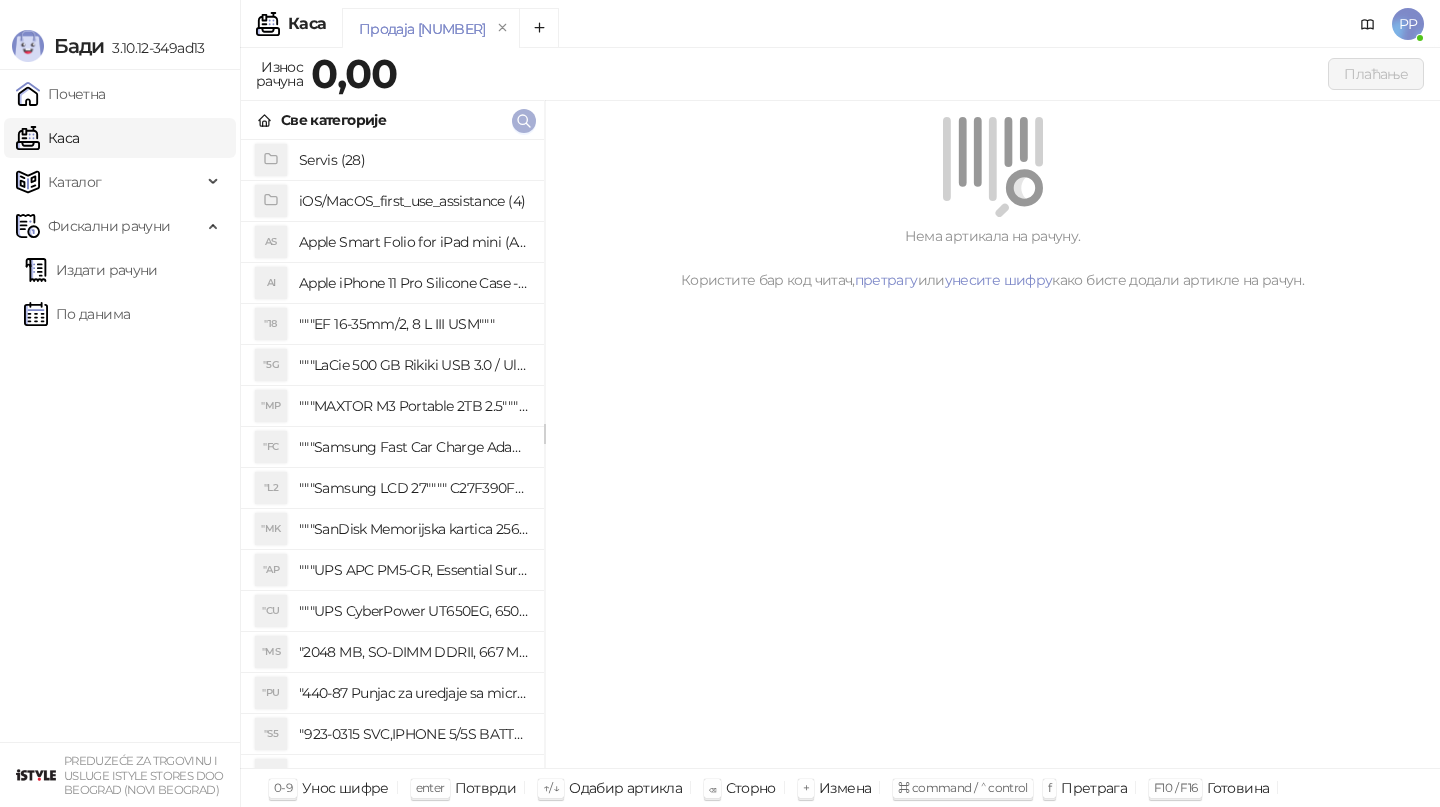 click 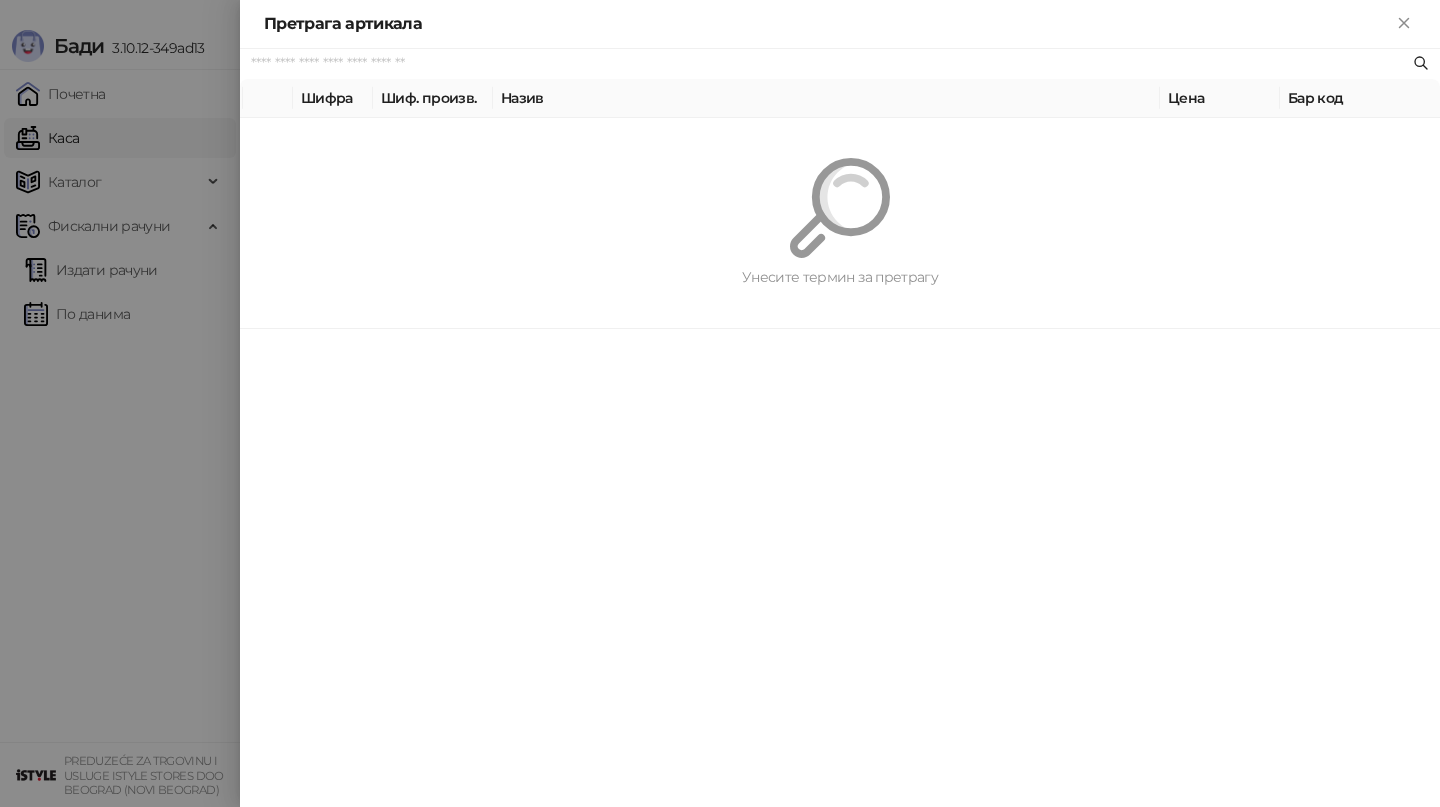 paste on "*********" 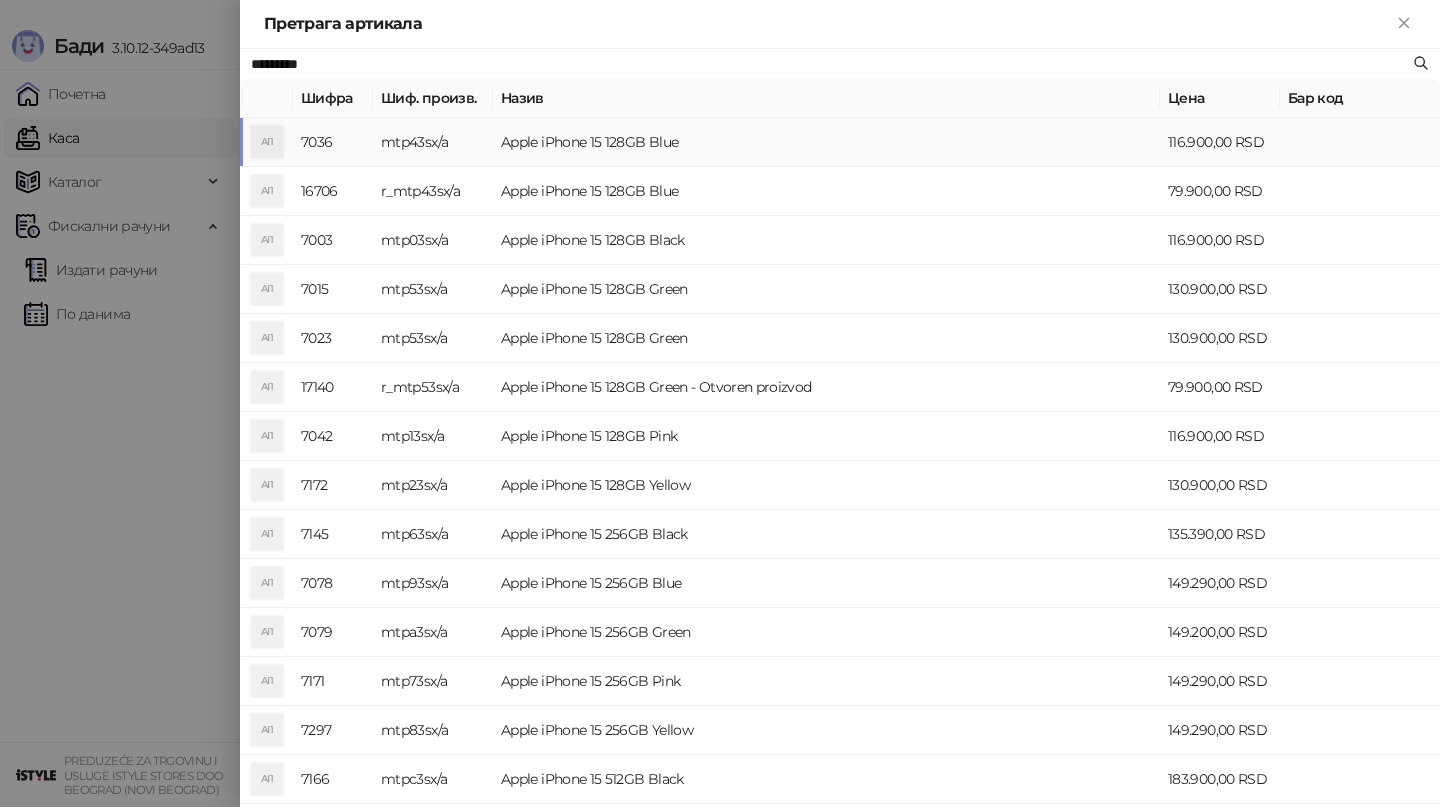 type on "*********" 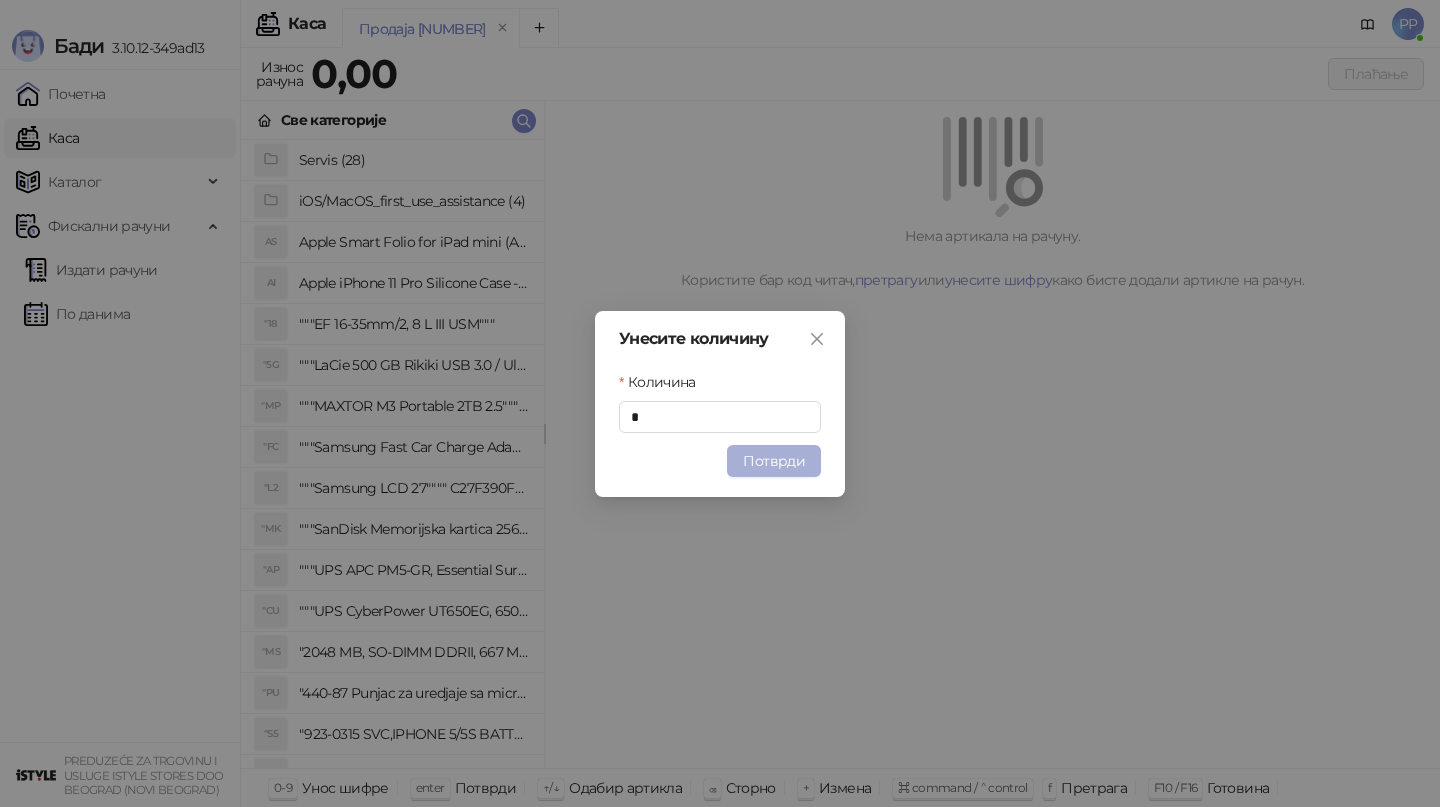 click on "Потврди" at bounding box center (774, 461) 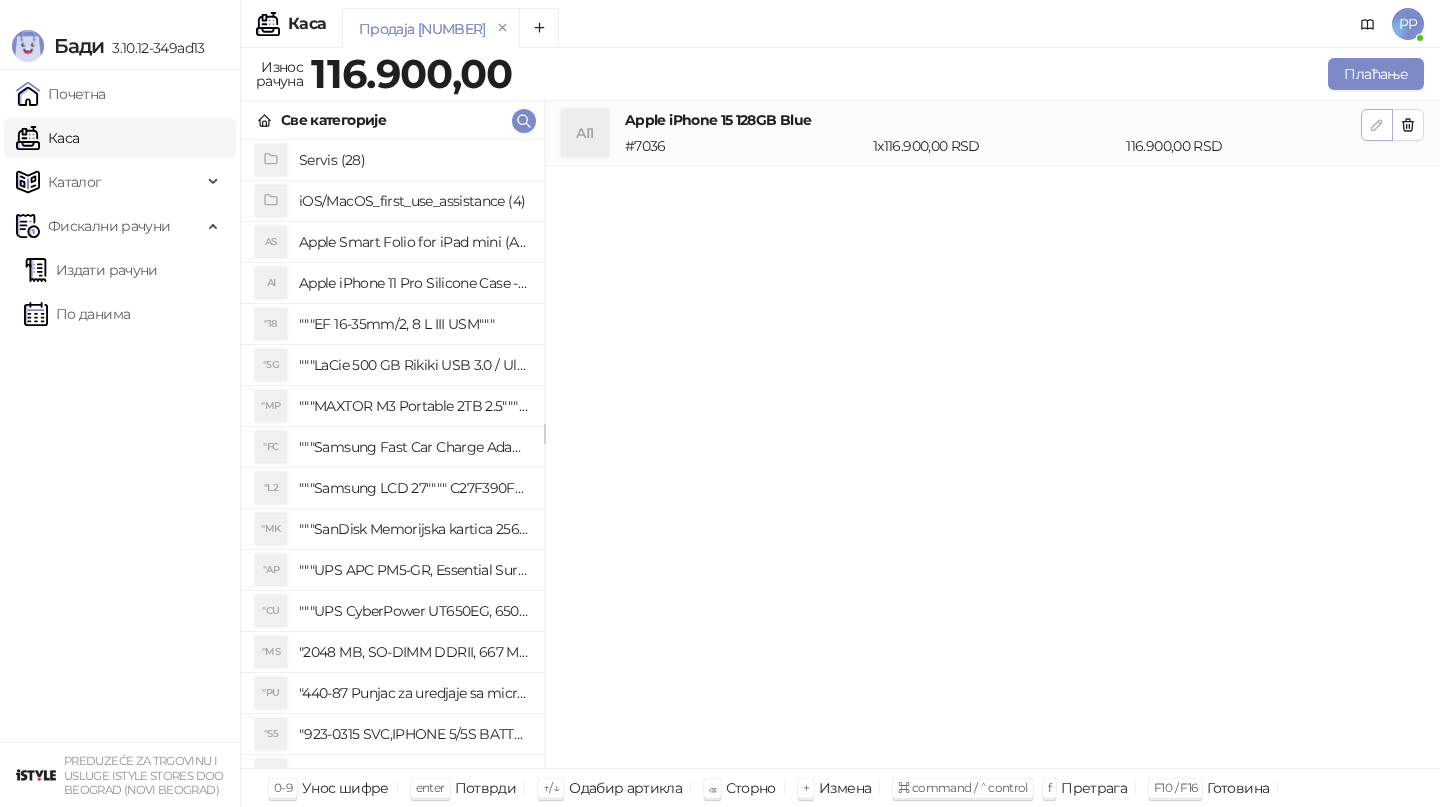 click 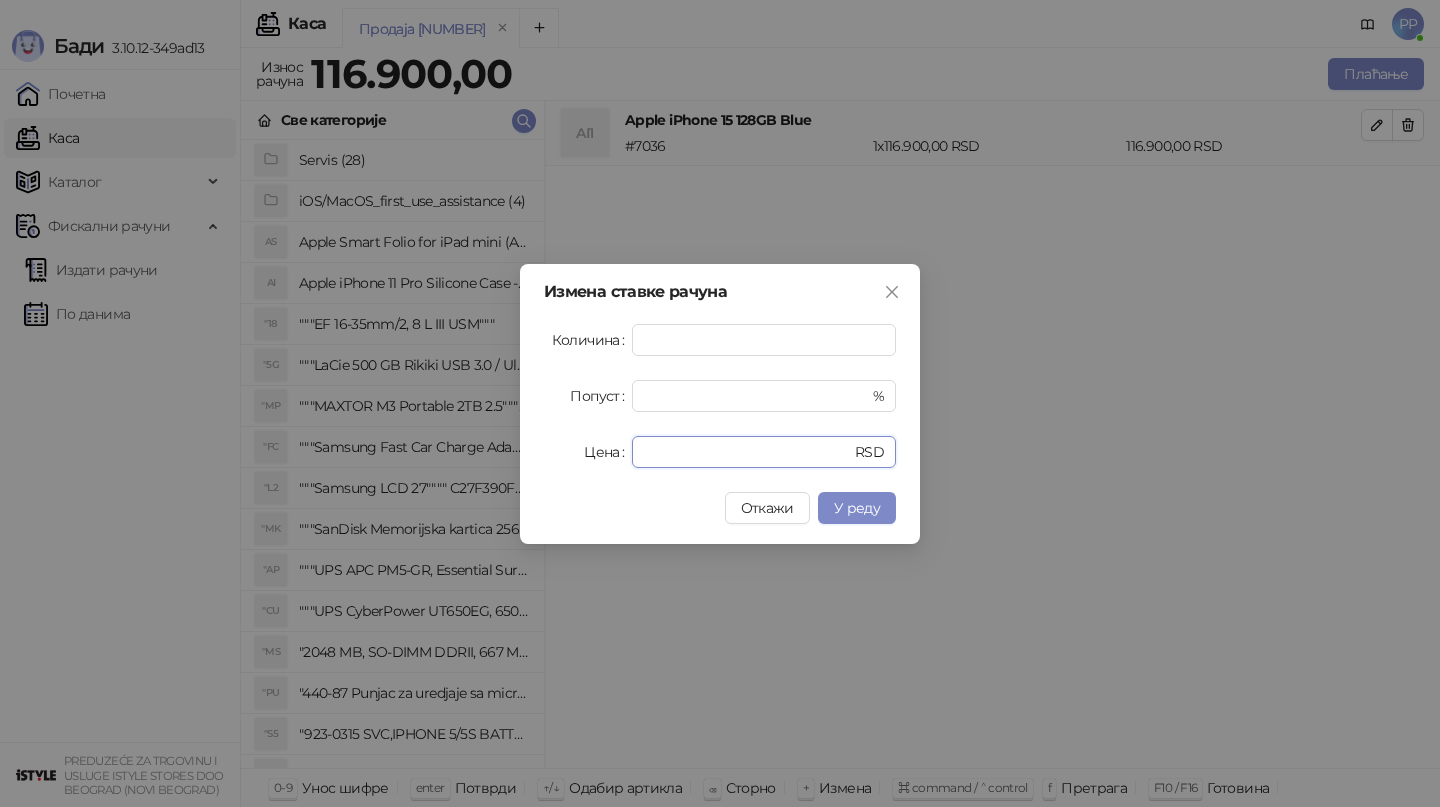 drag, startPoint x: 730, startPoint y: 457, endPoint x: 534, endPoint y: 430, distance: 197.85095 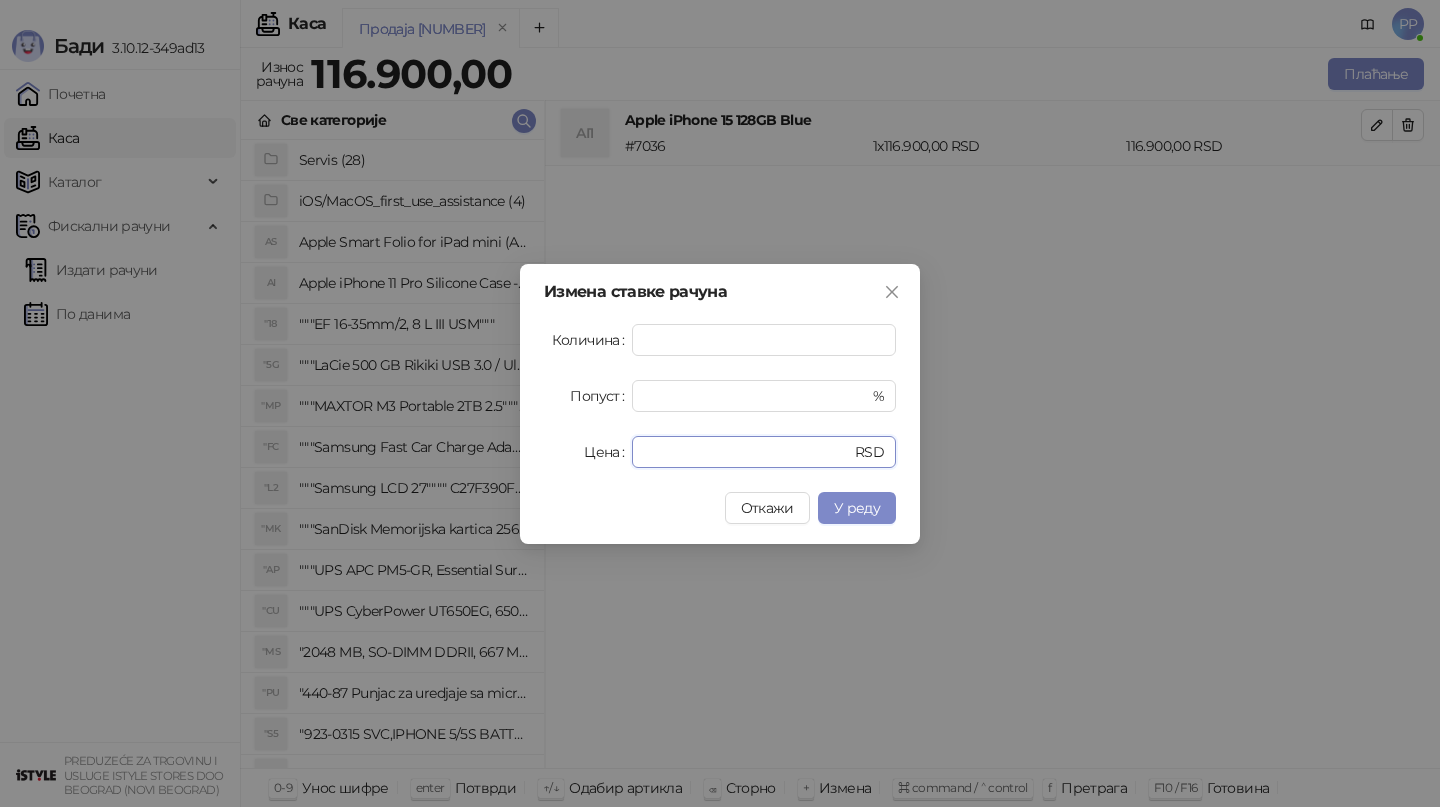 type on "*****" 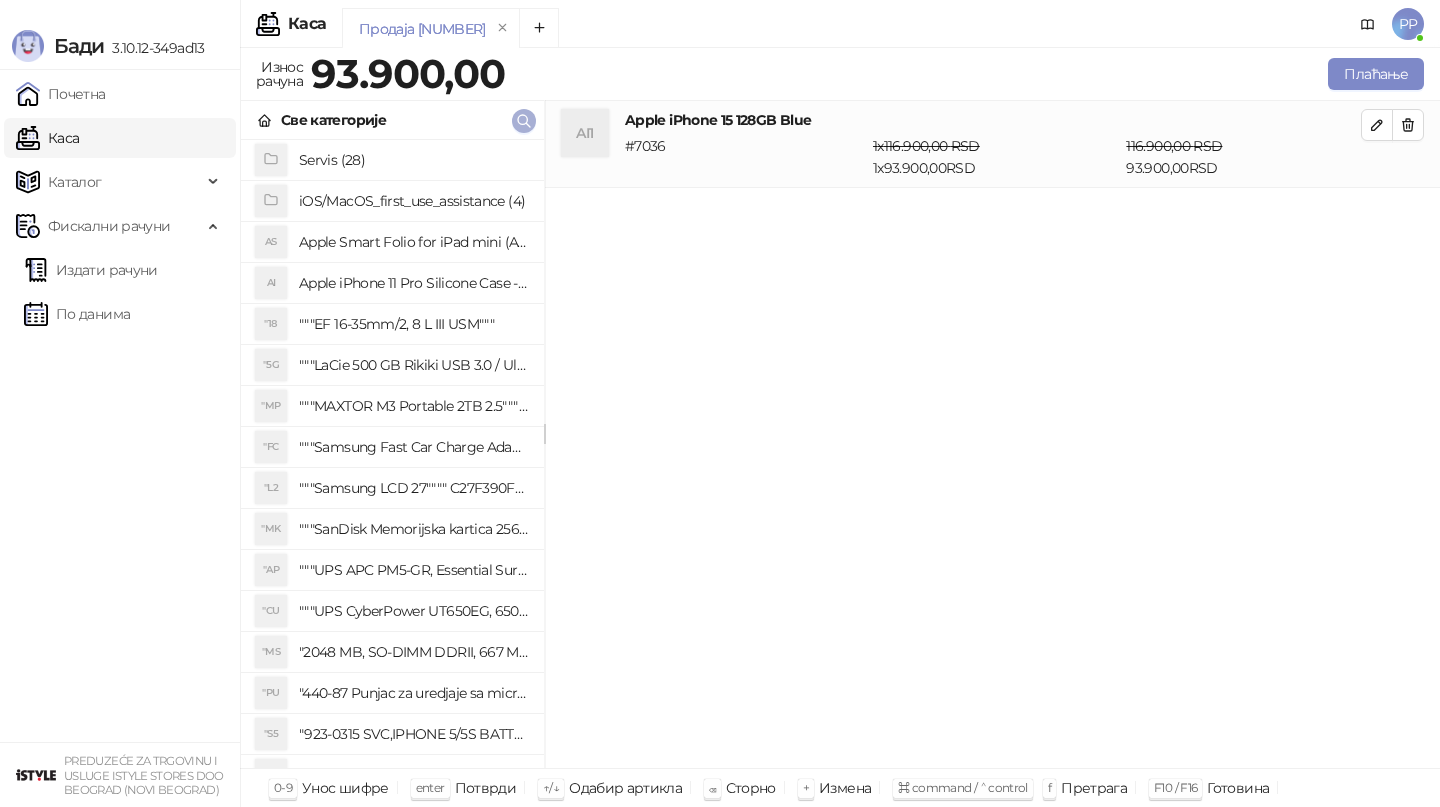 click 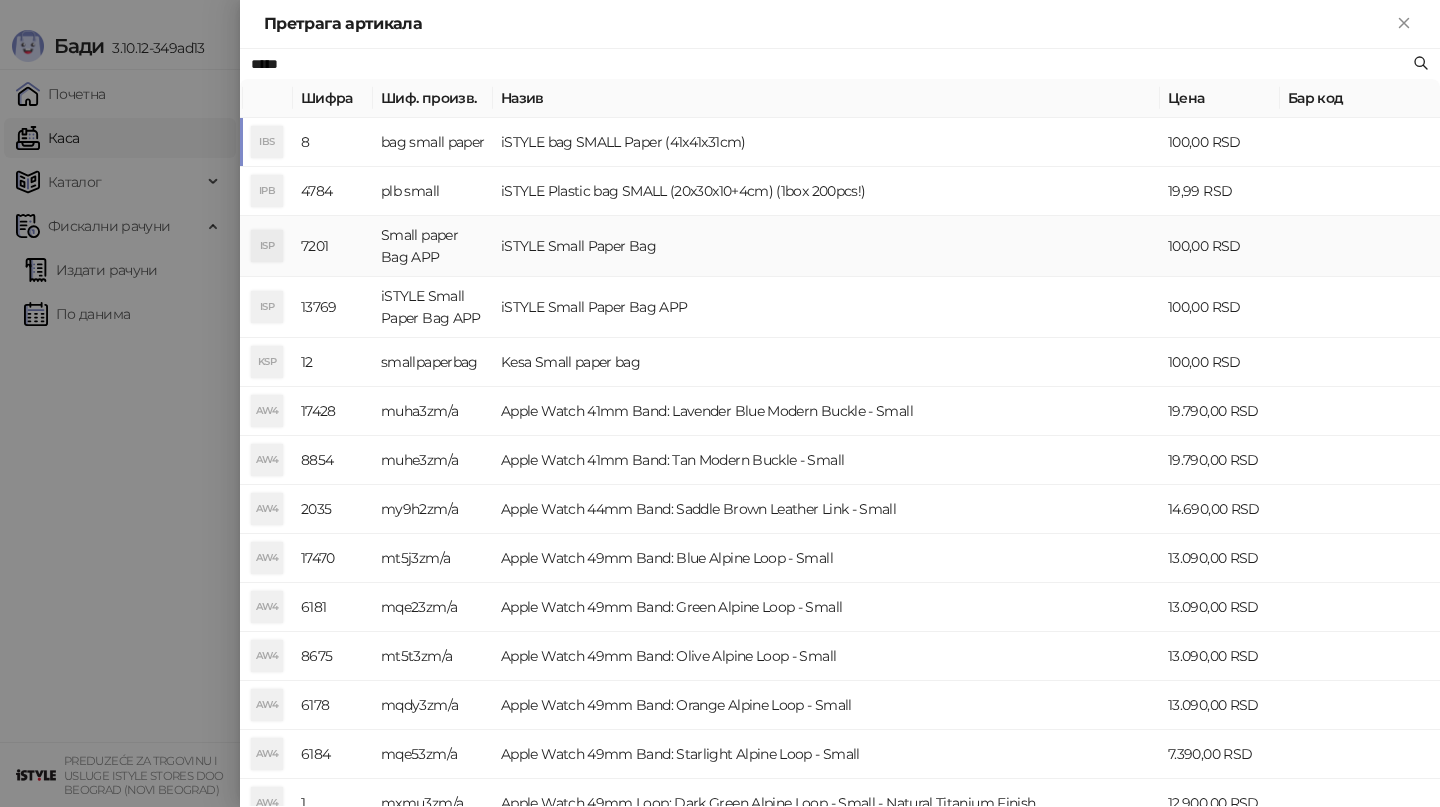 type on "*****" 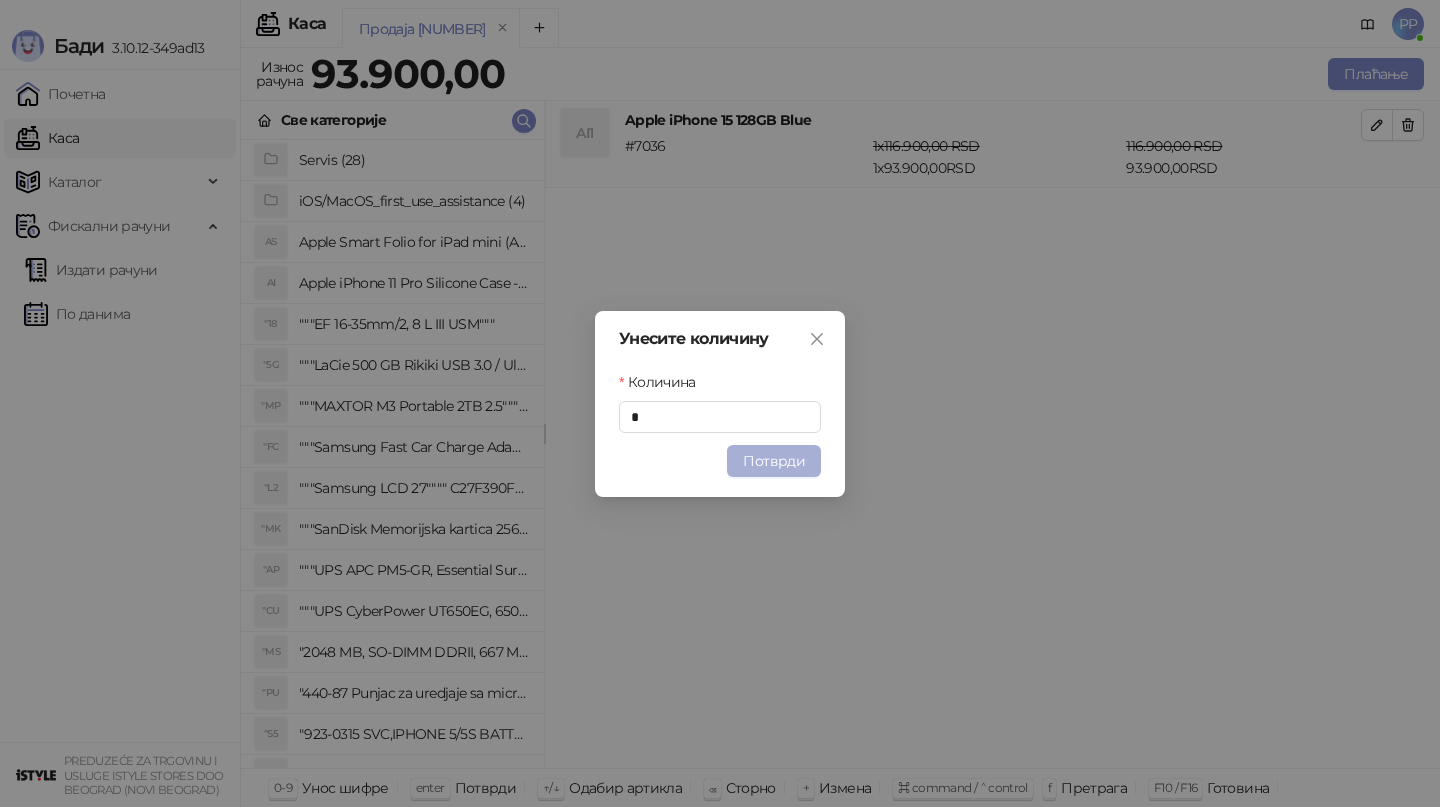 click on "Потврди" at bounding box center [774, 461] 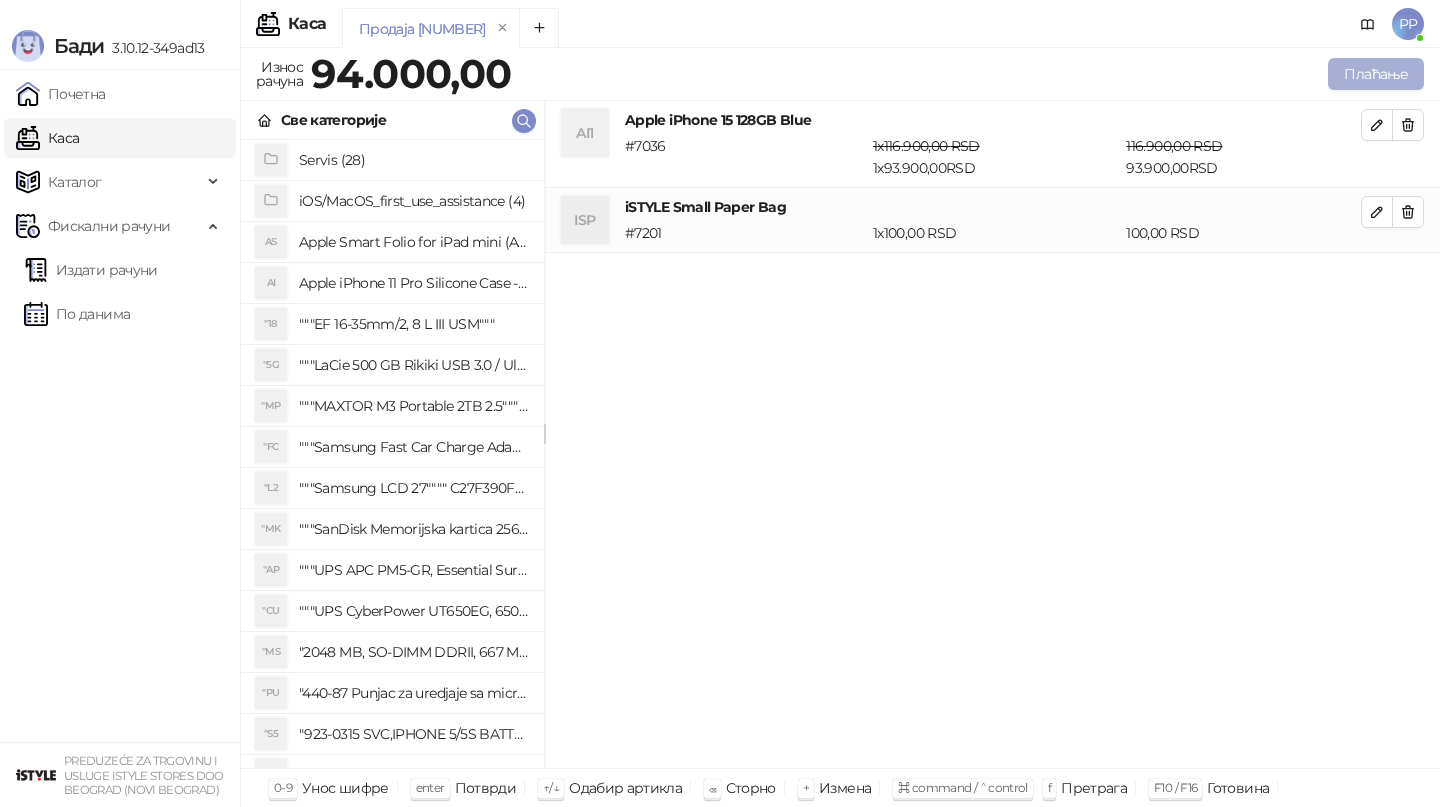 click on "Плаћање" at bounding box center [1376, 74] 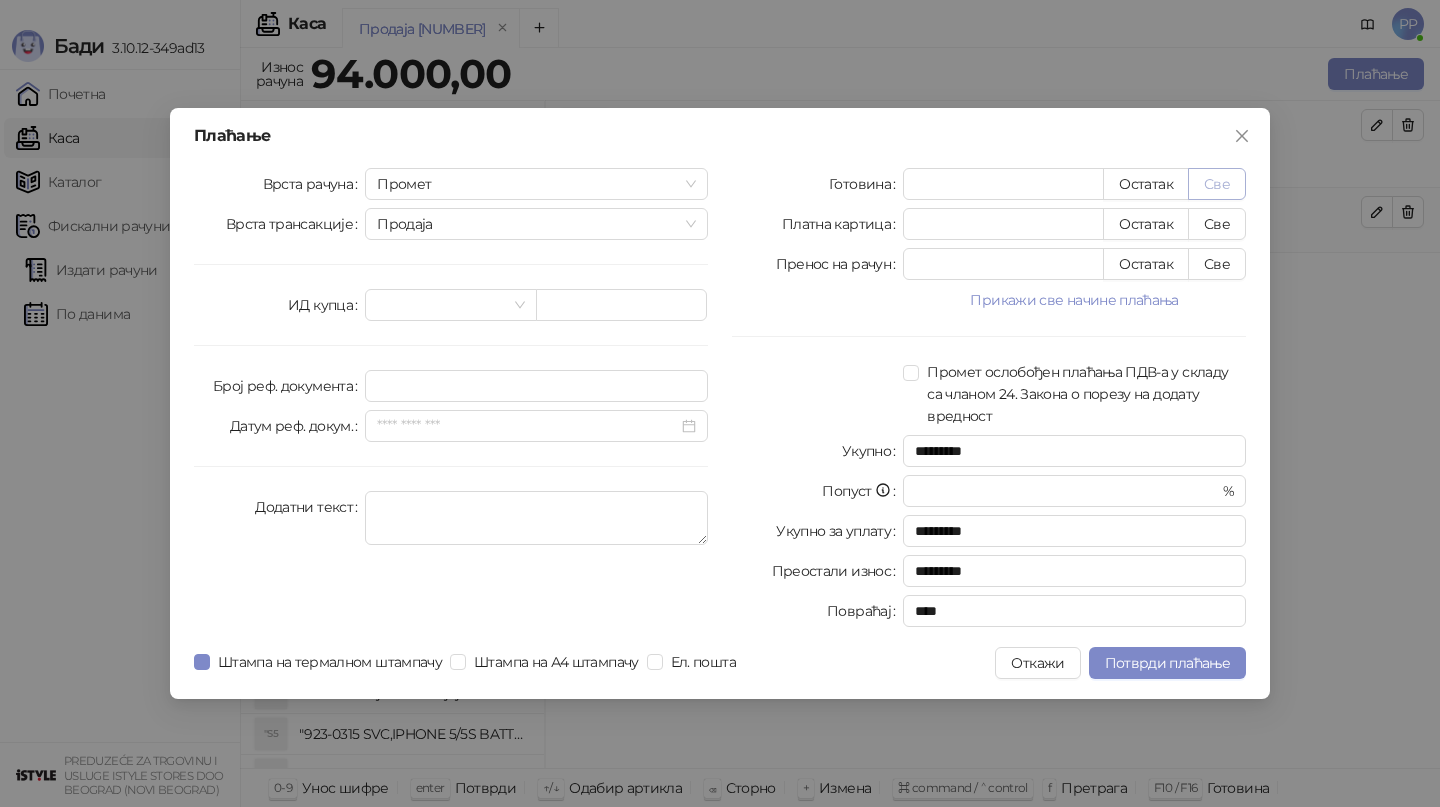 click on "Све" at bounding box center [1217, 184] 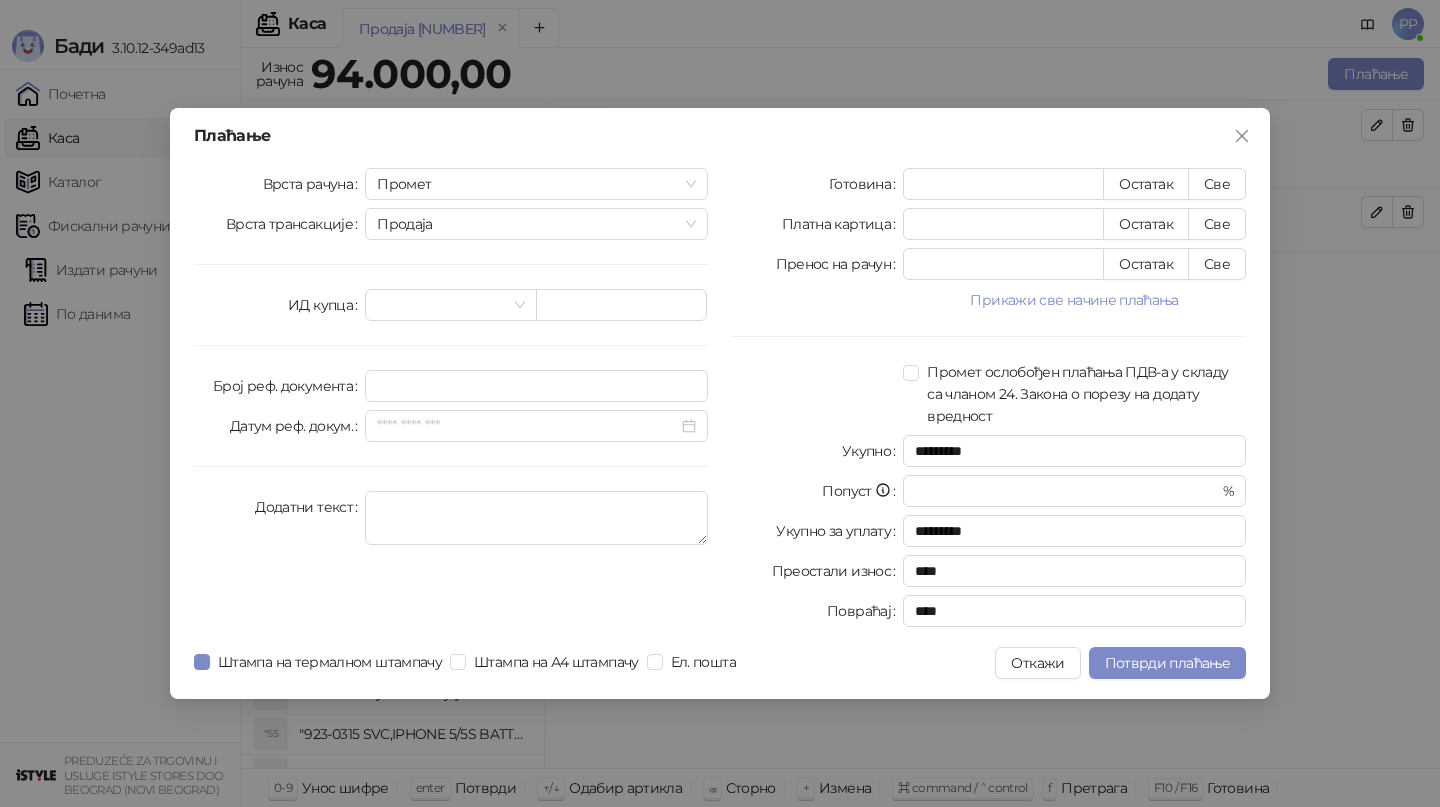 drag, startPoint x: 1148, startPoint y: 678, endPoint x: 1148, endPoint y: 744, distance: 66 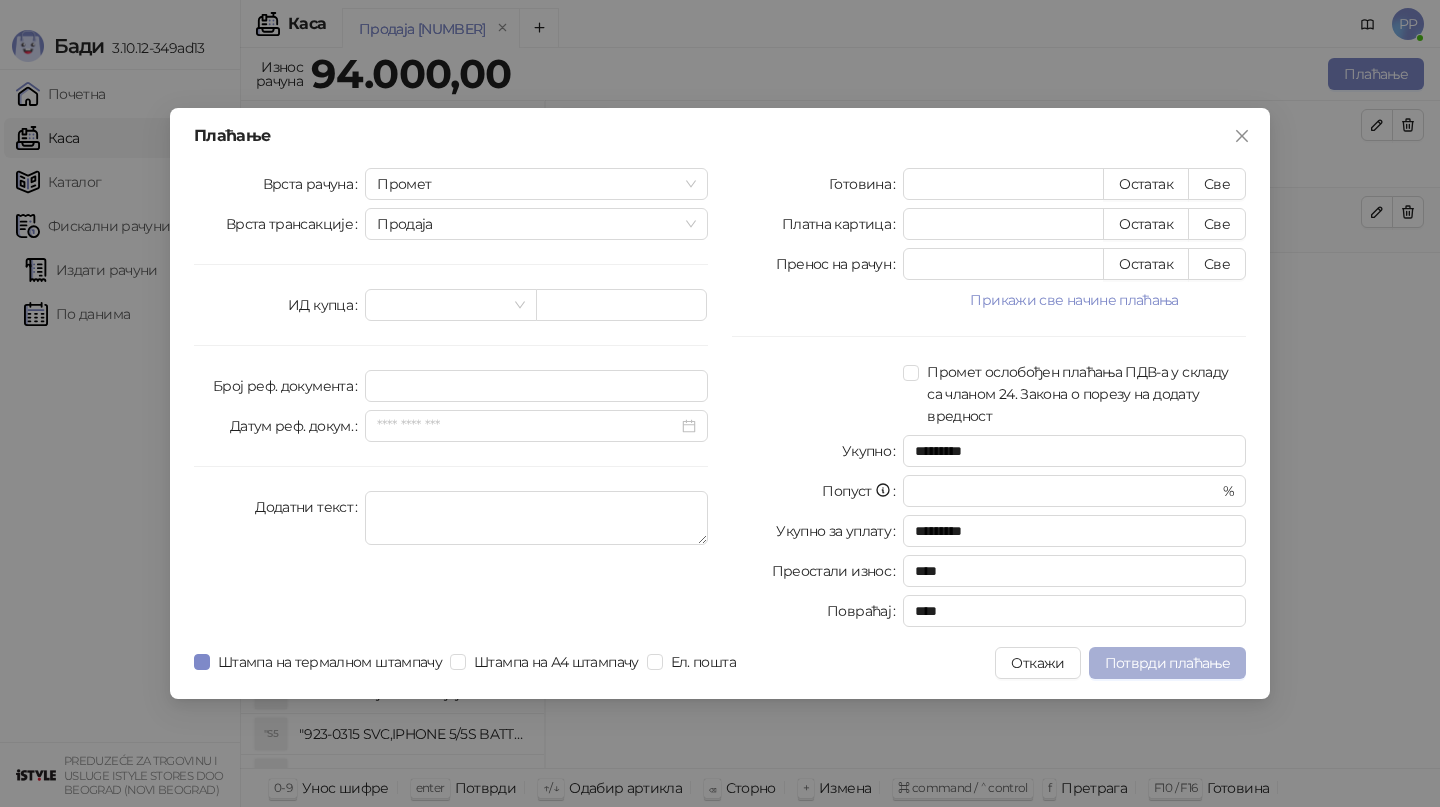 click on "Потврди плаћање" at bounding box center [1167, 663] 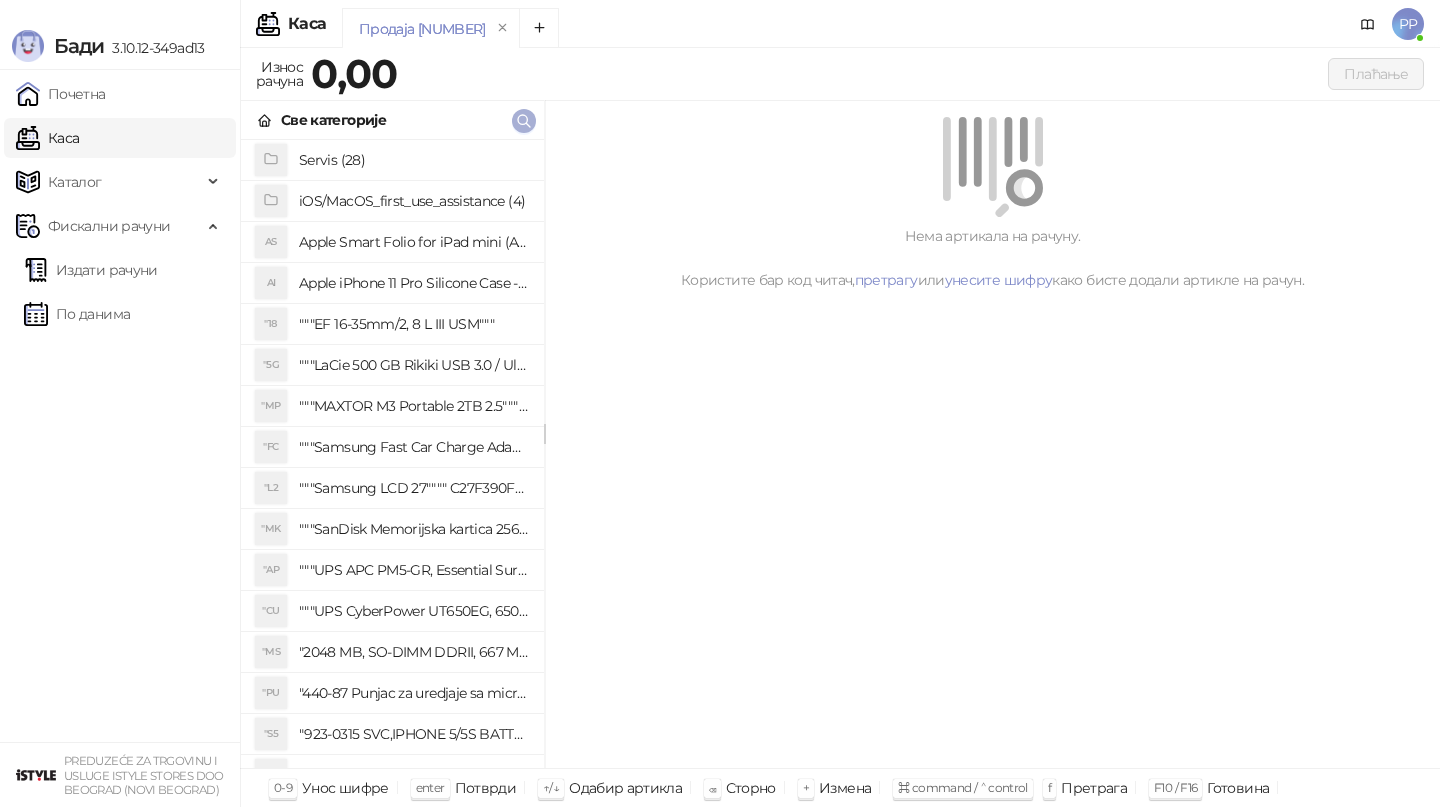 click at bounding box center (524, 121) 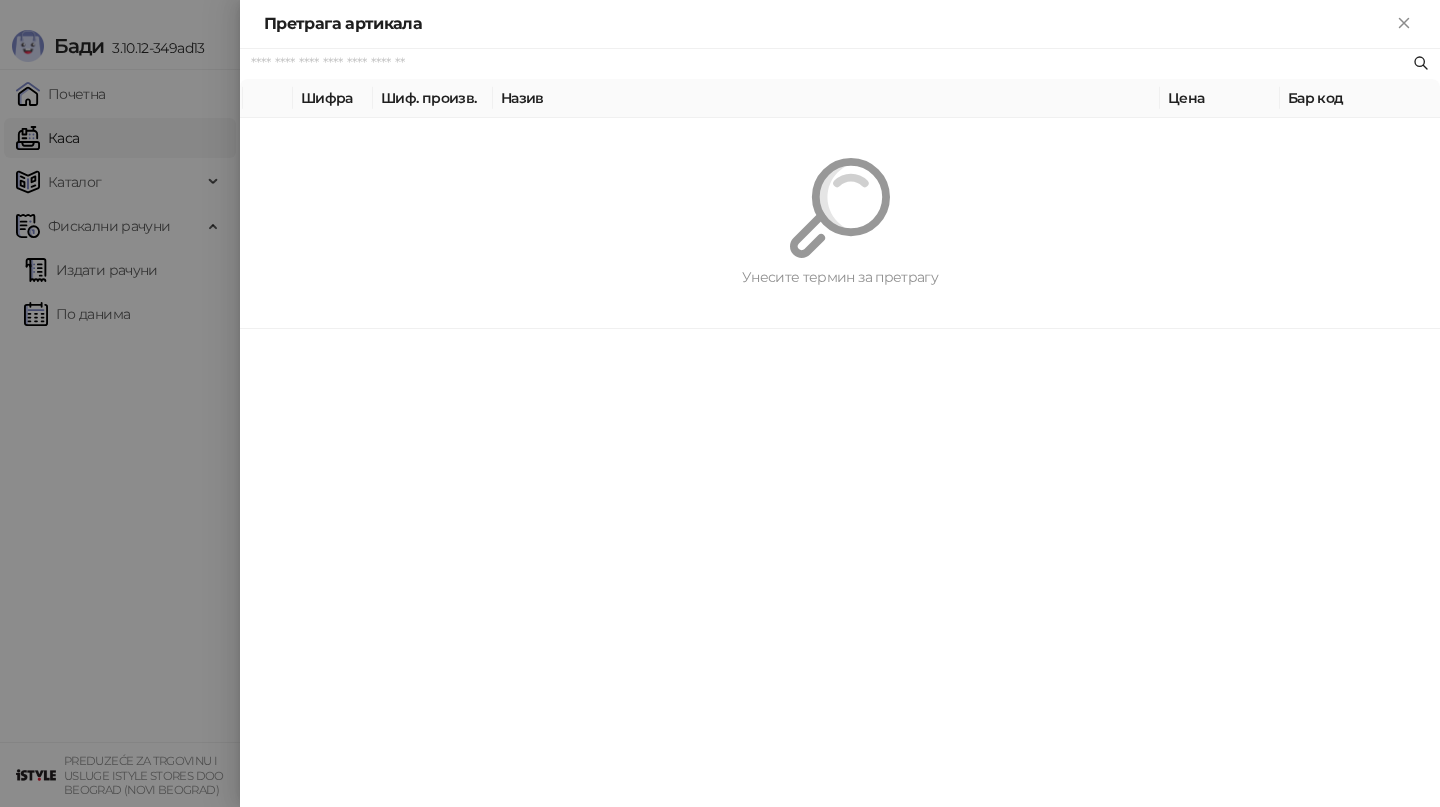 paste on "********" 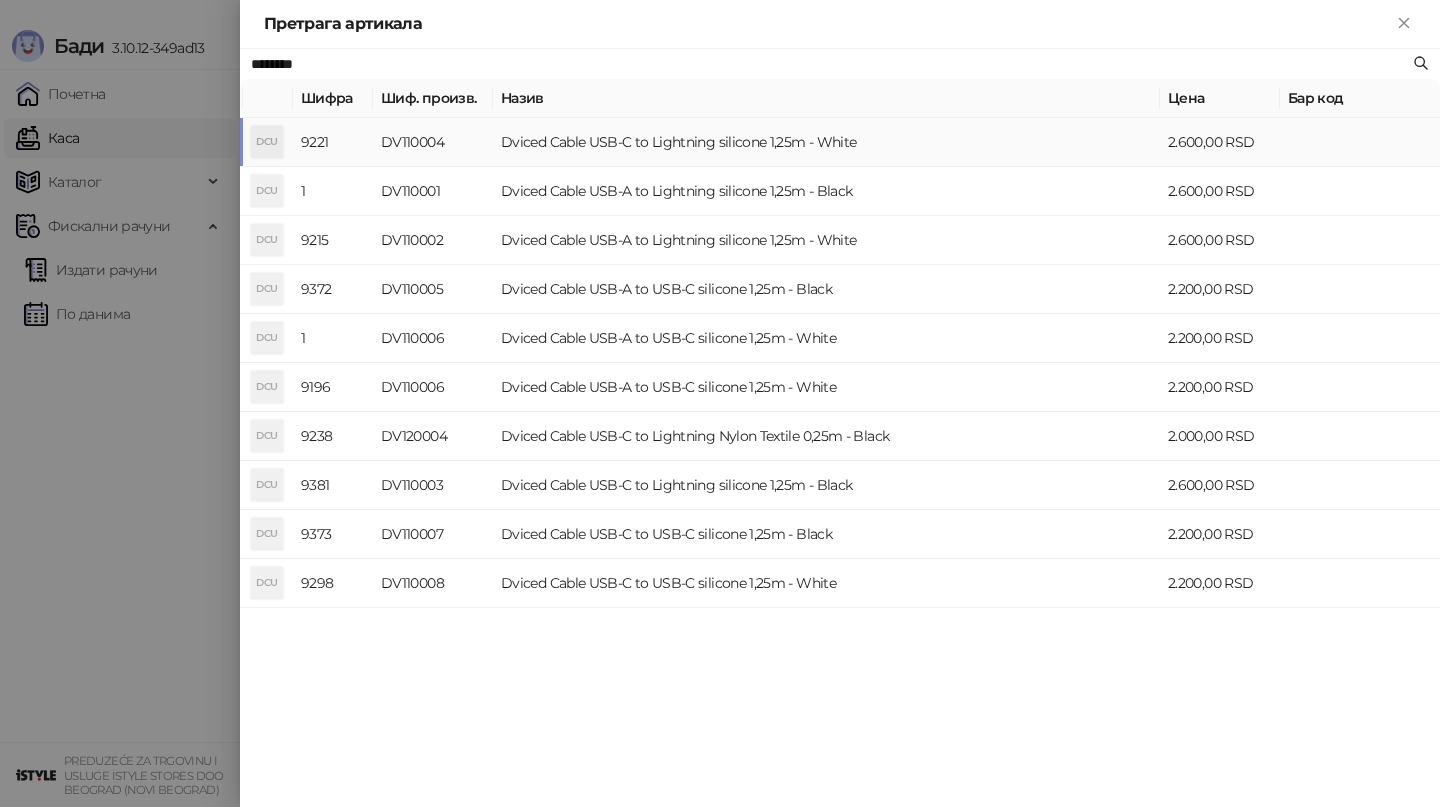 type on "********" 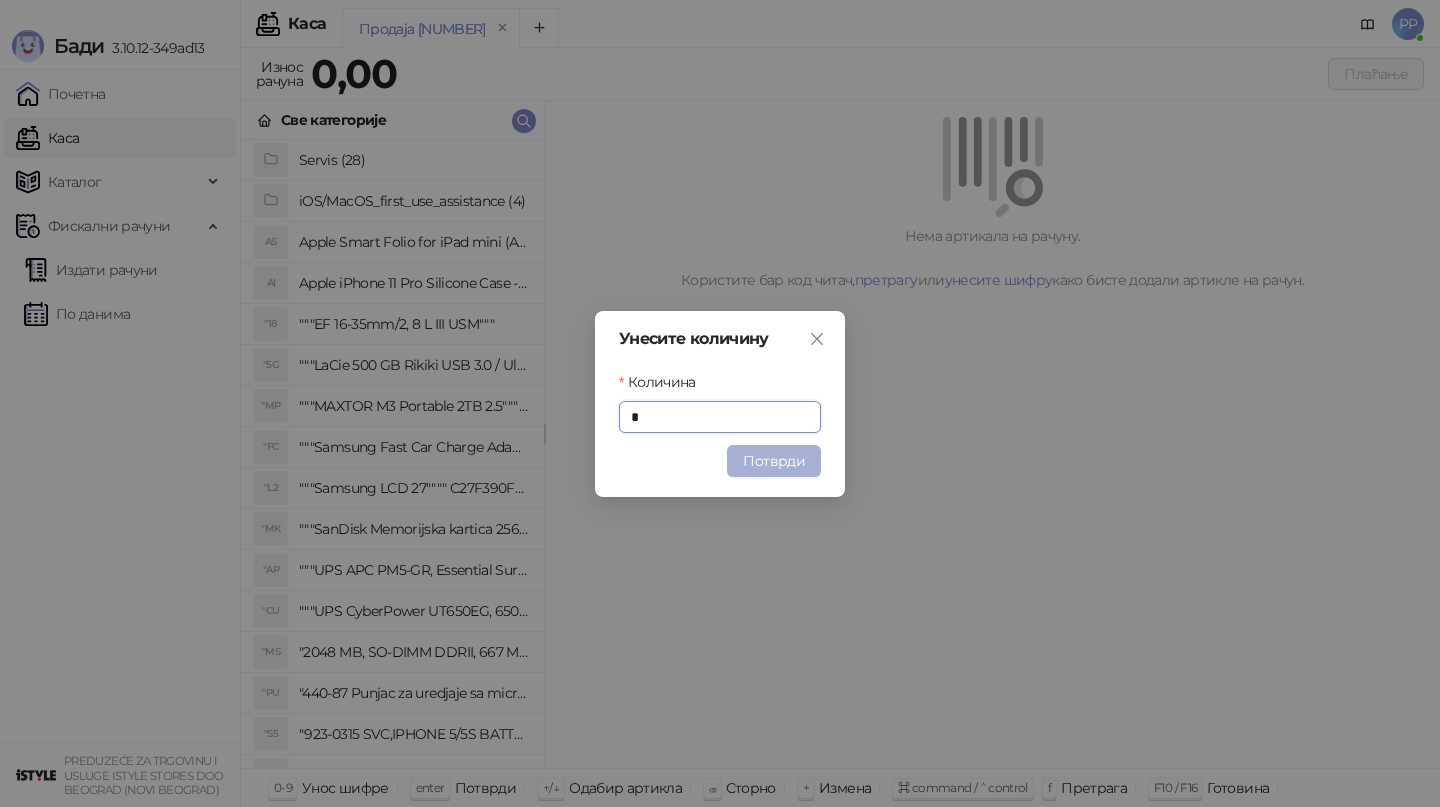 click on "Потврди" at bounding box center [774, 461] 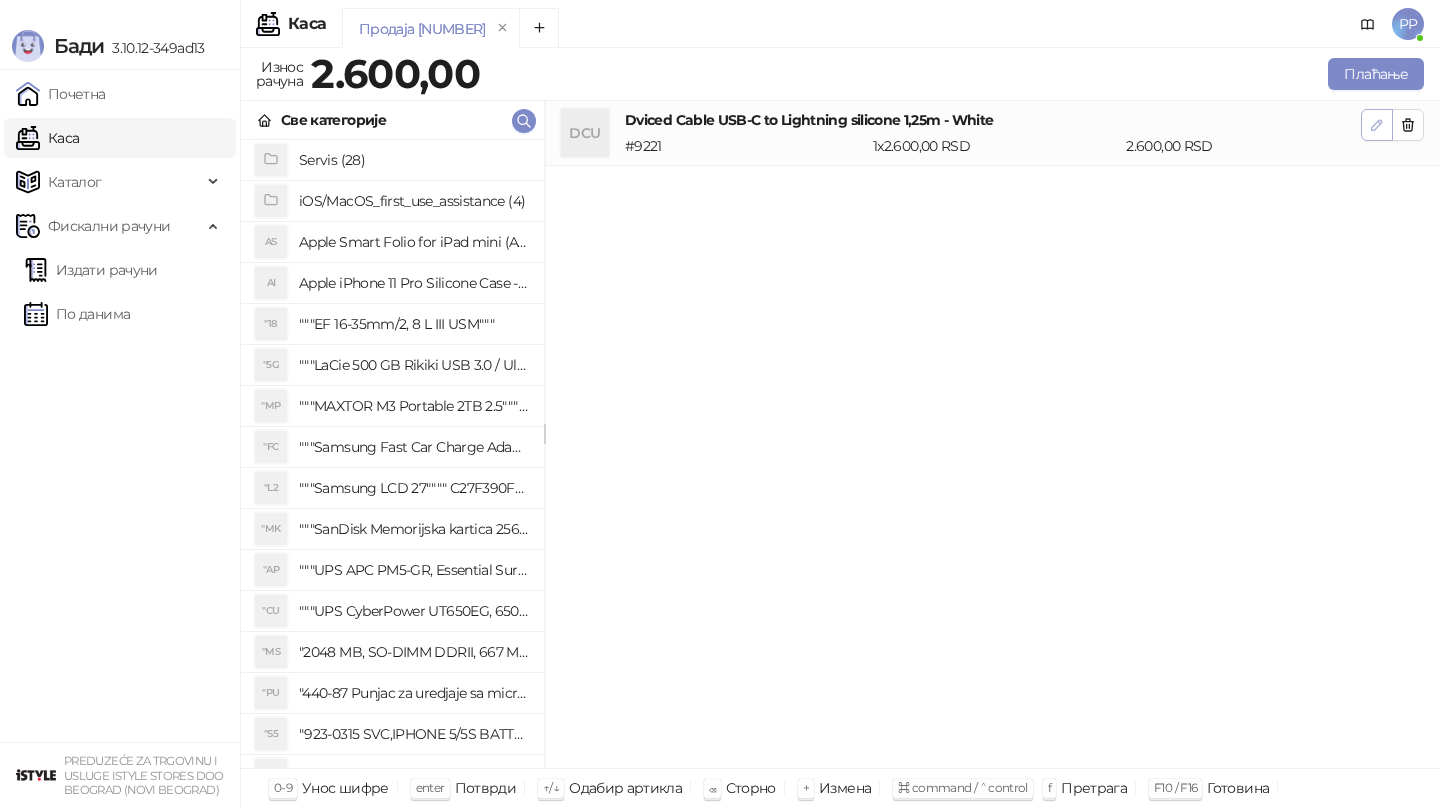 click 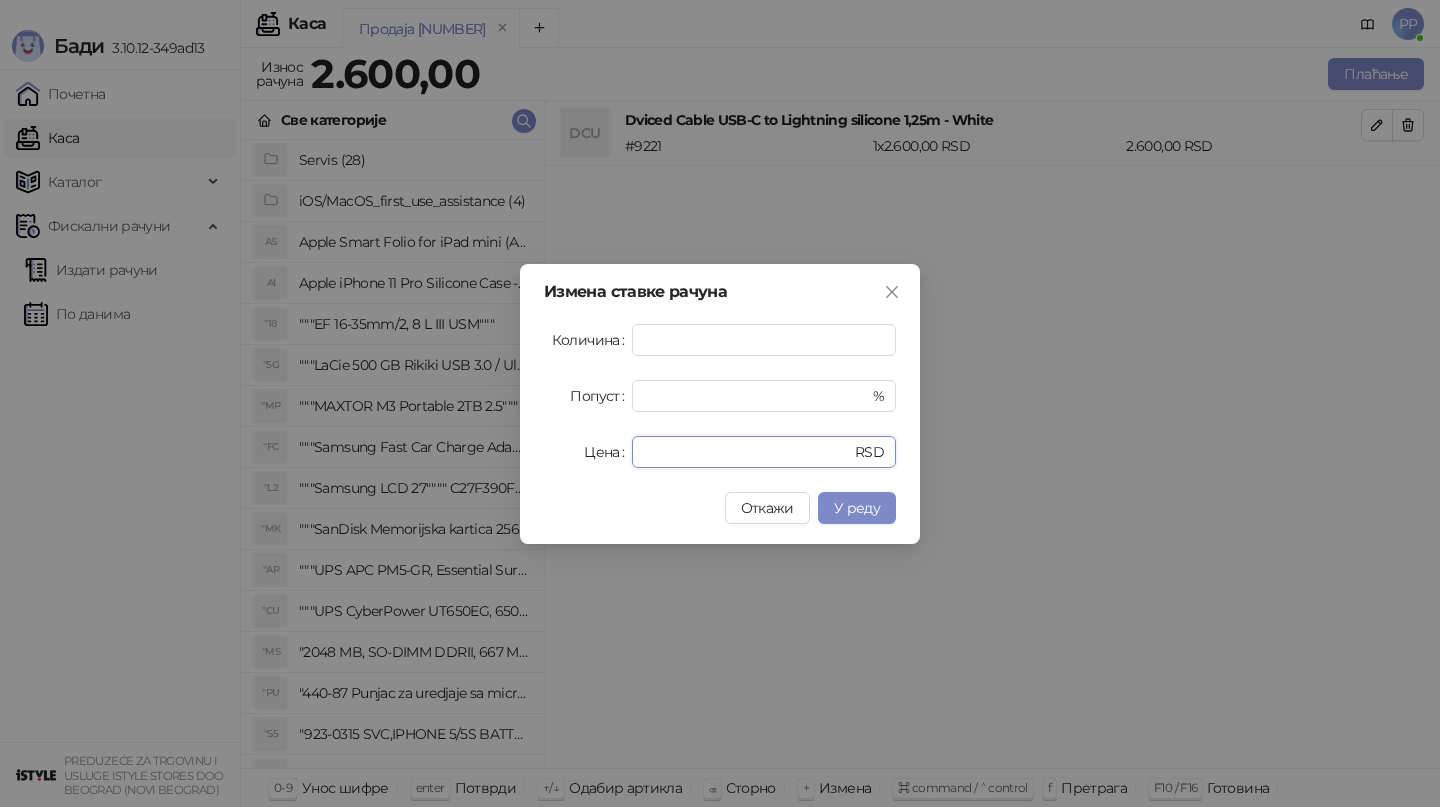 drag, startPoint x: 728, startPoint y: 463, endPoint x: 563, endPoint y: 446, distance: 165.87344 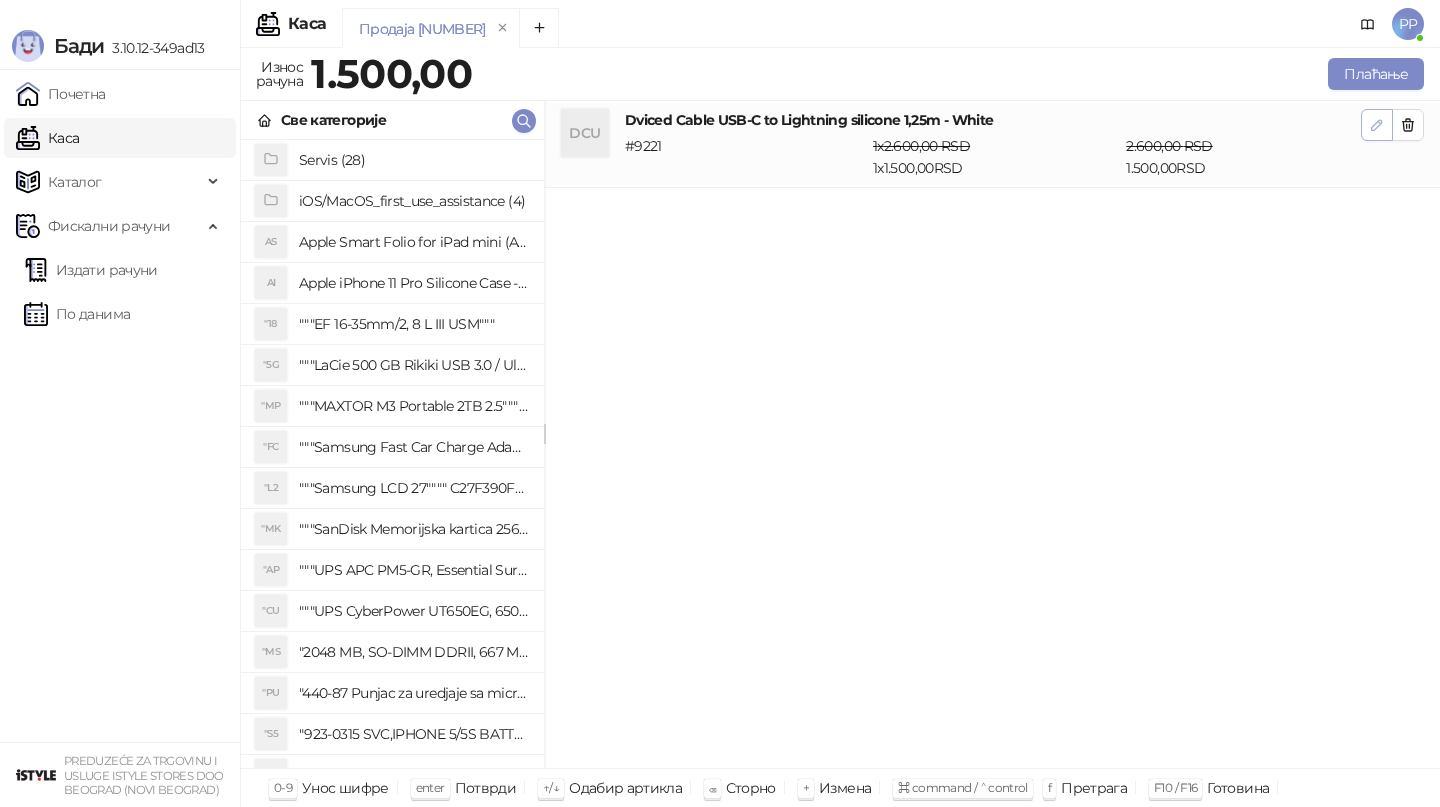 click 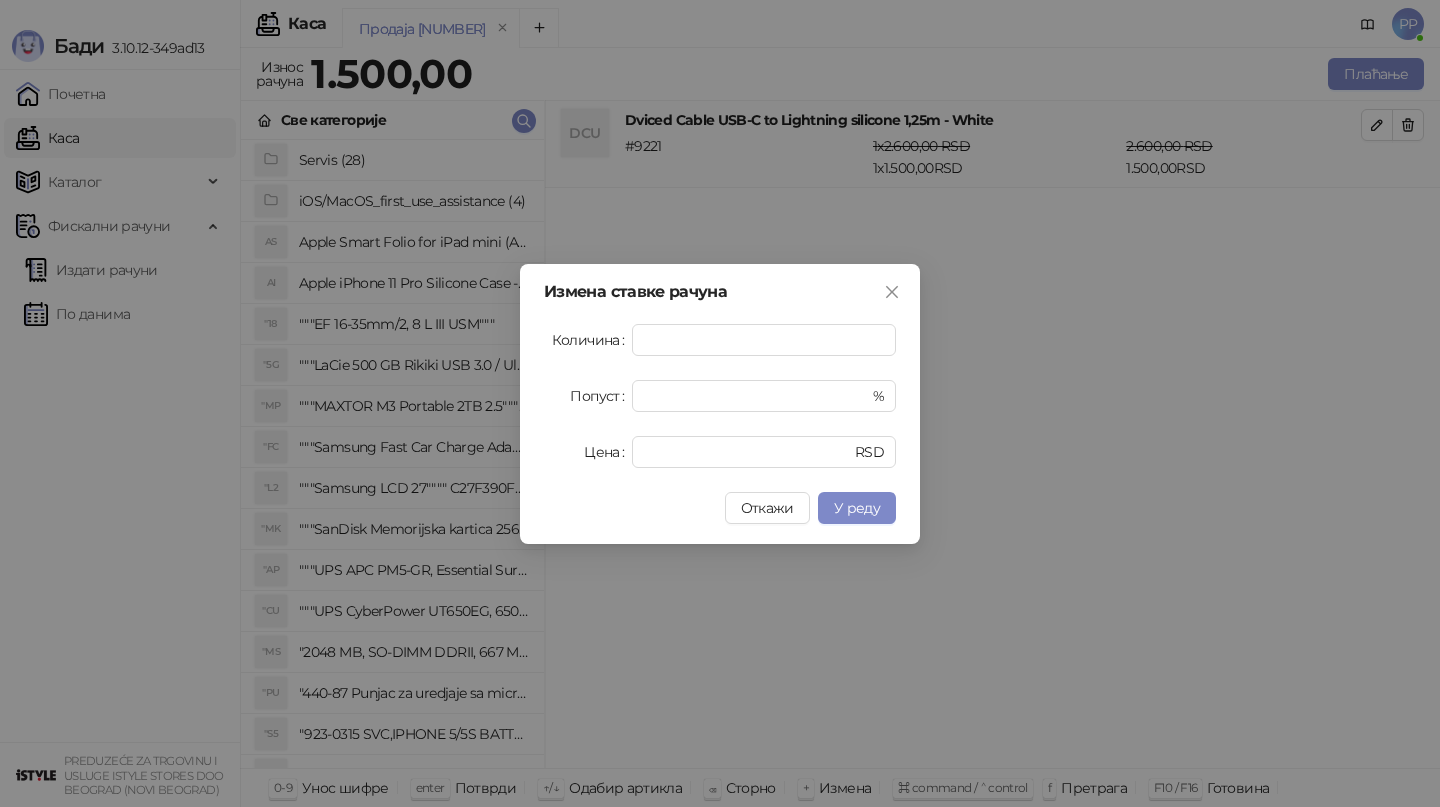 click on "У реду" at bounding box center (857, 508) 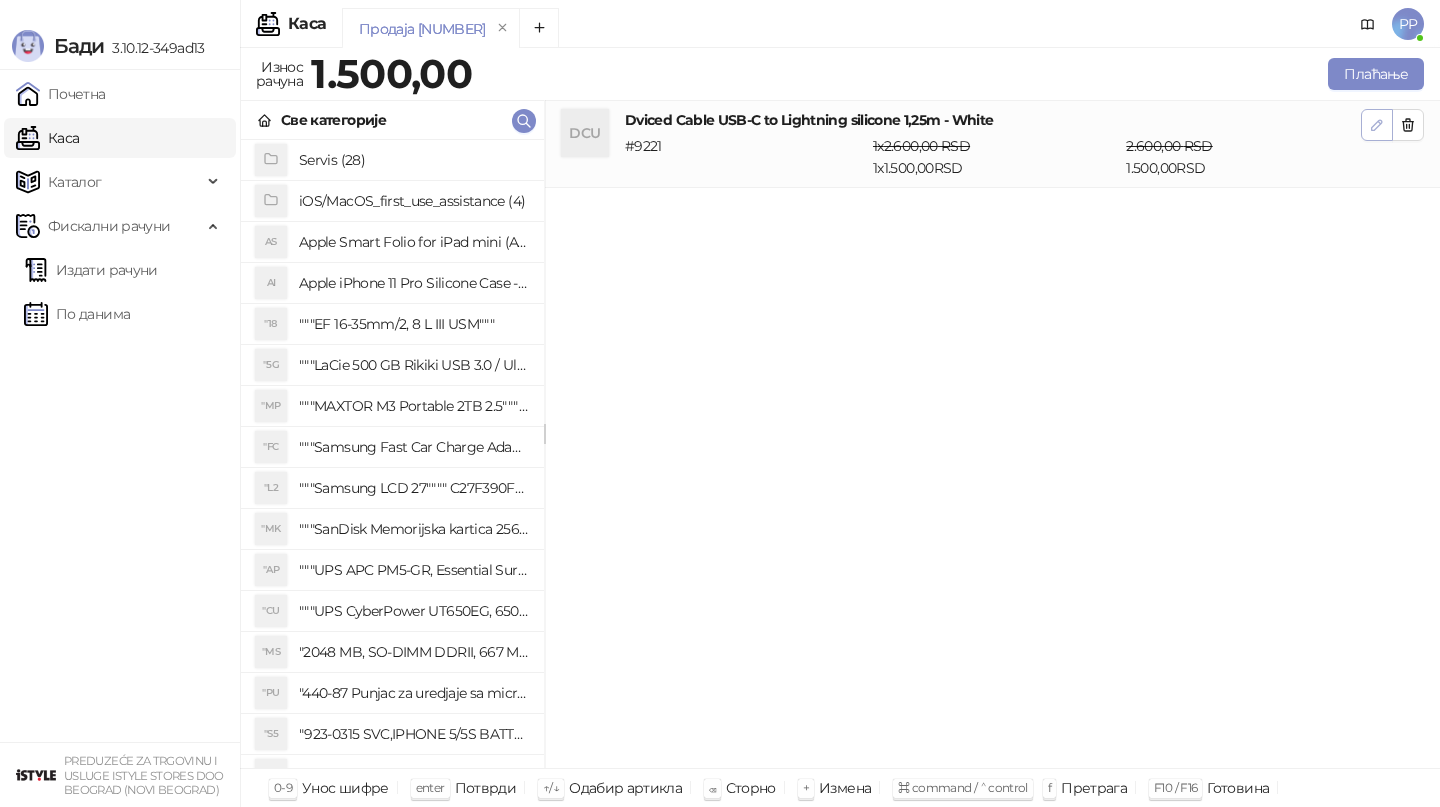 click at bounding box center (1377, 125) 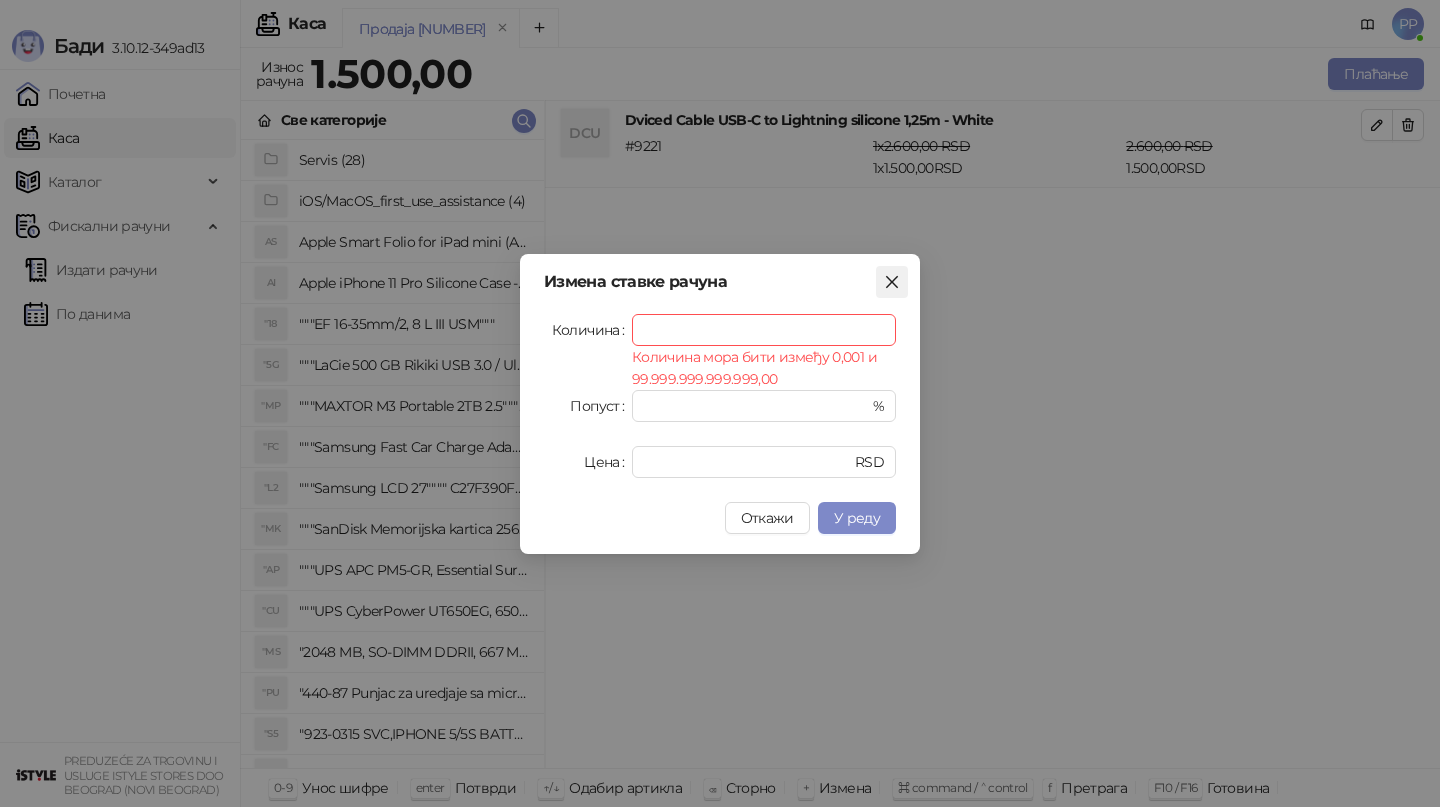 click 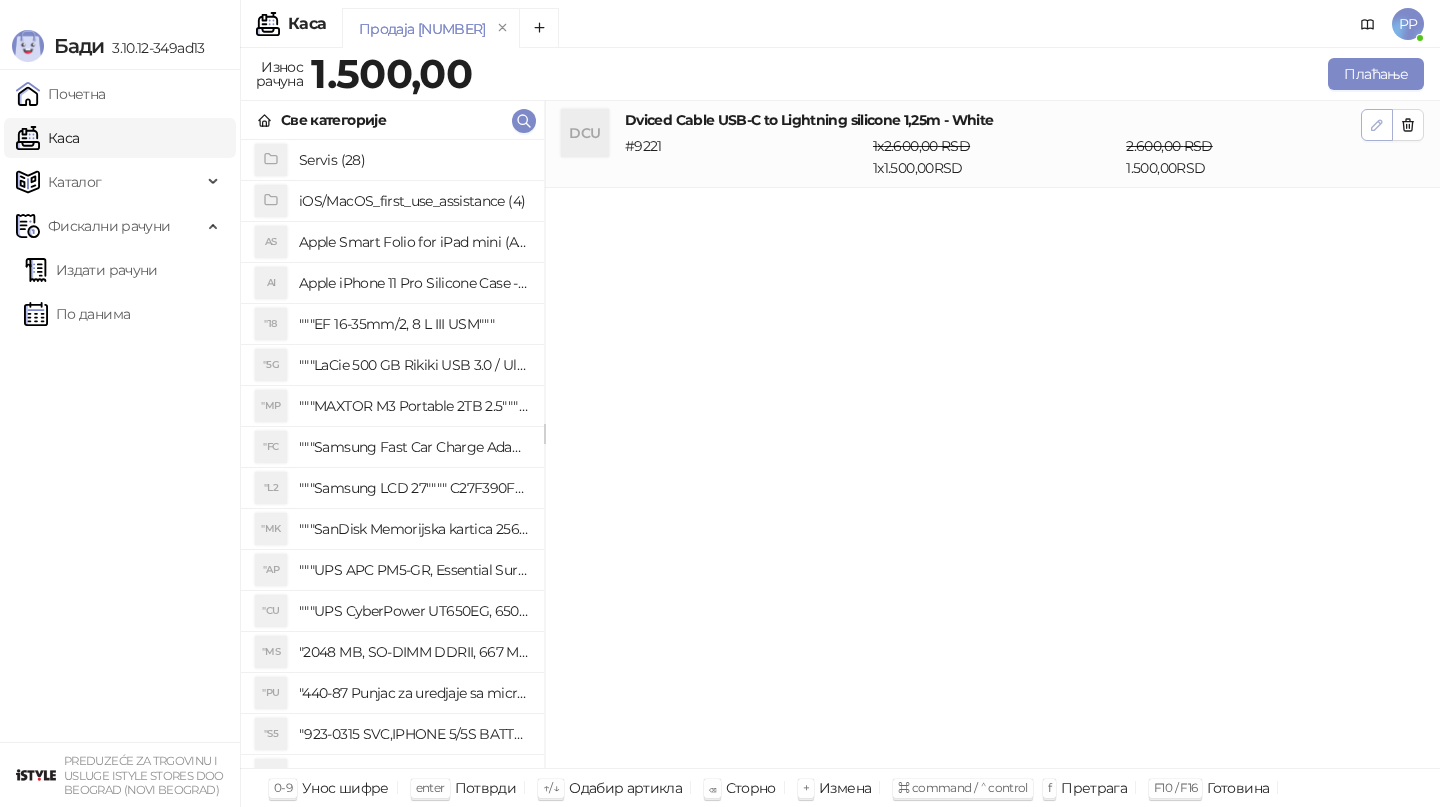 click 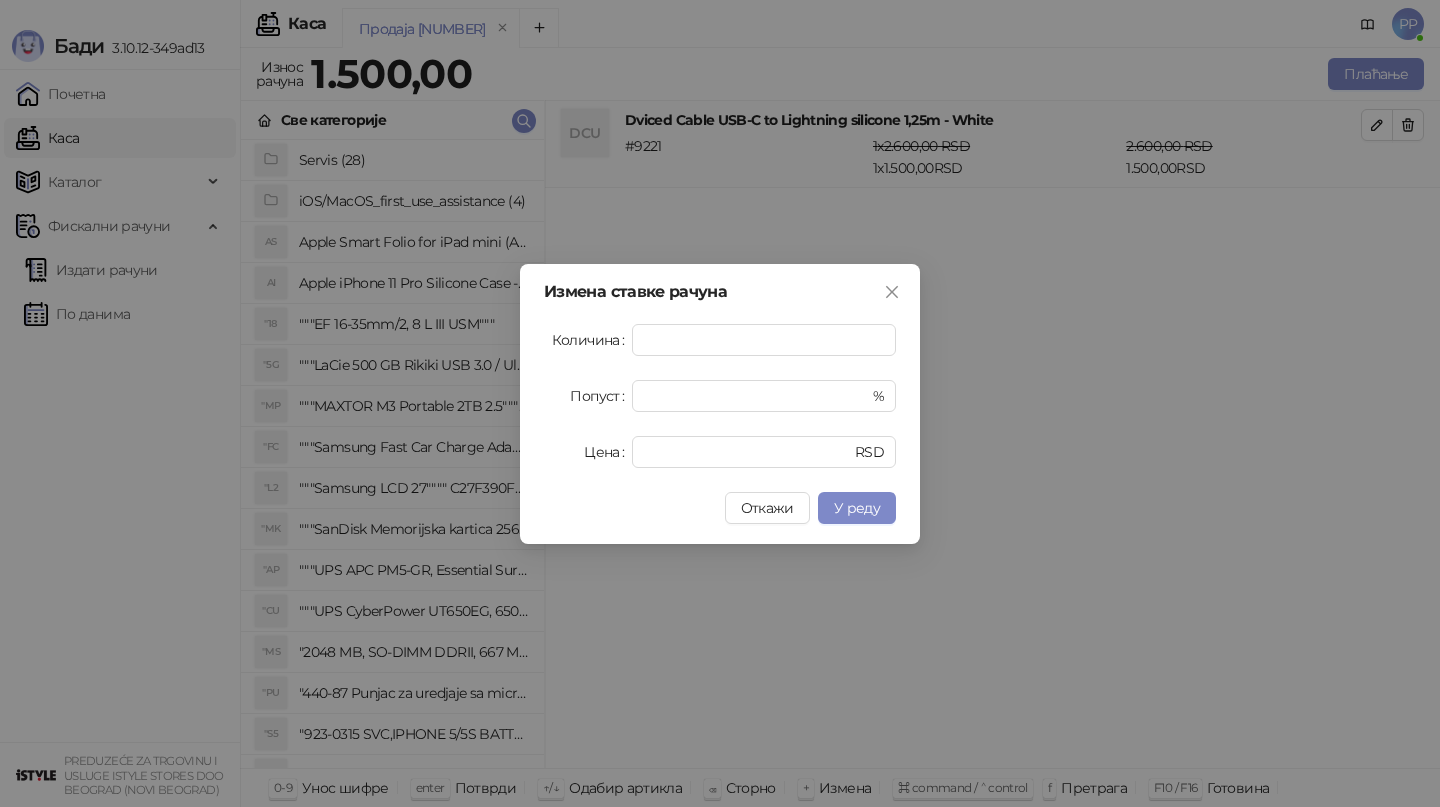 click 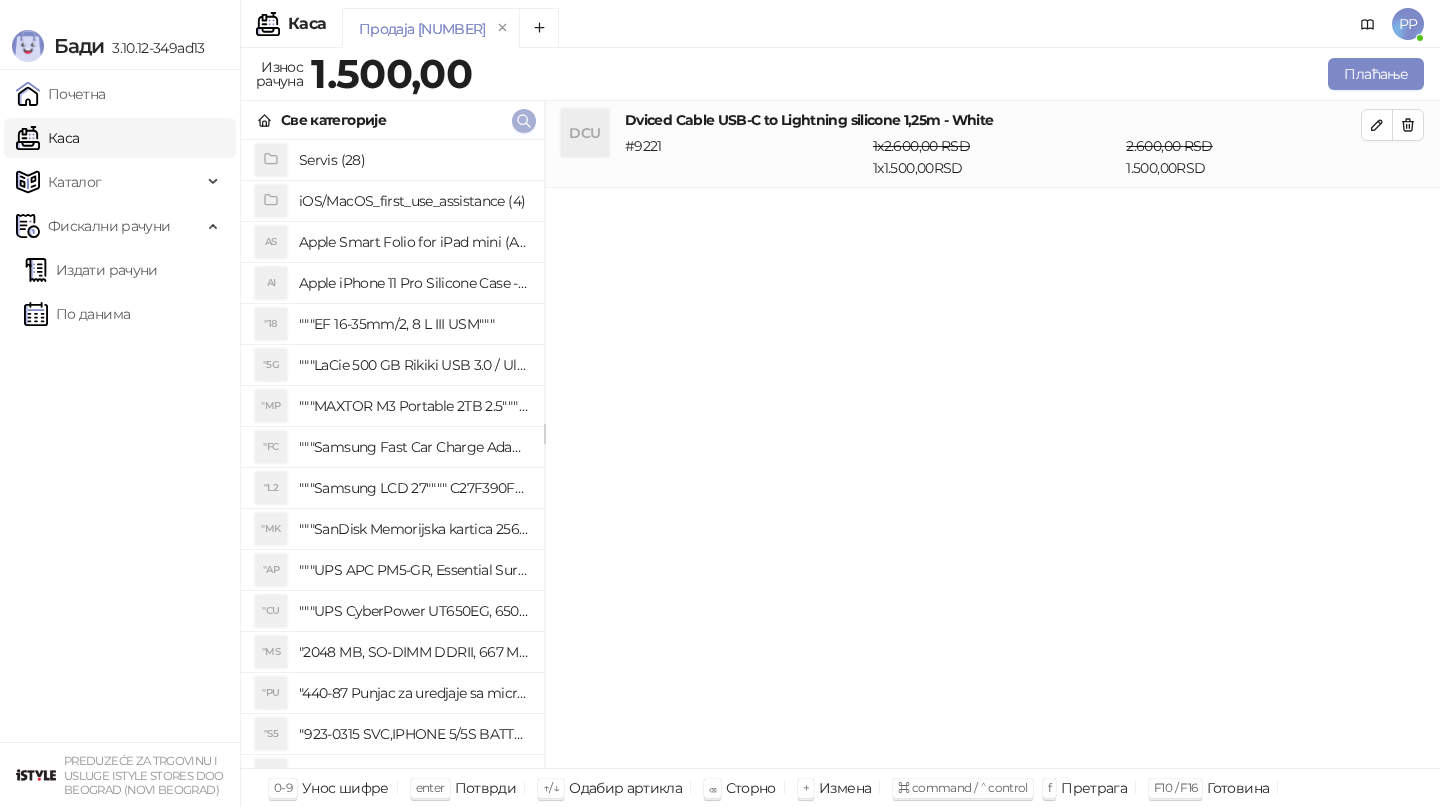 click at bounding box center (524, 121) 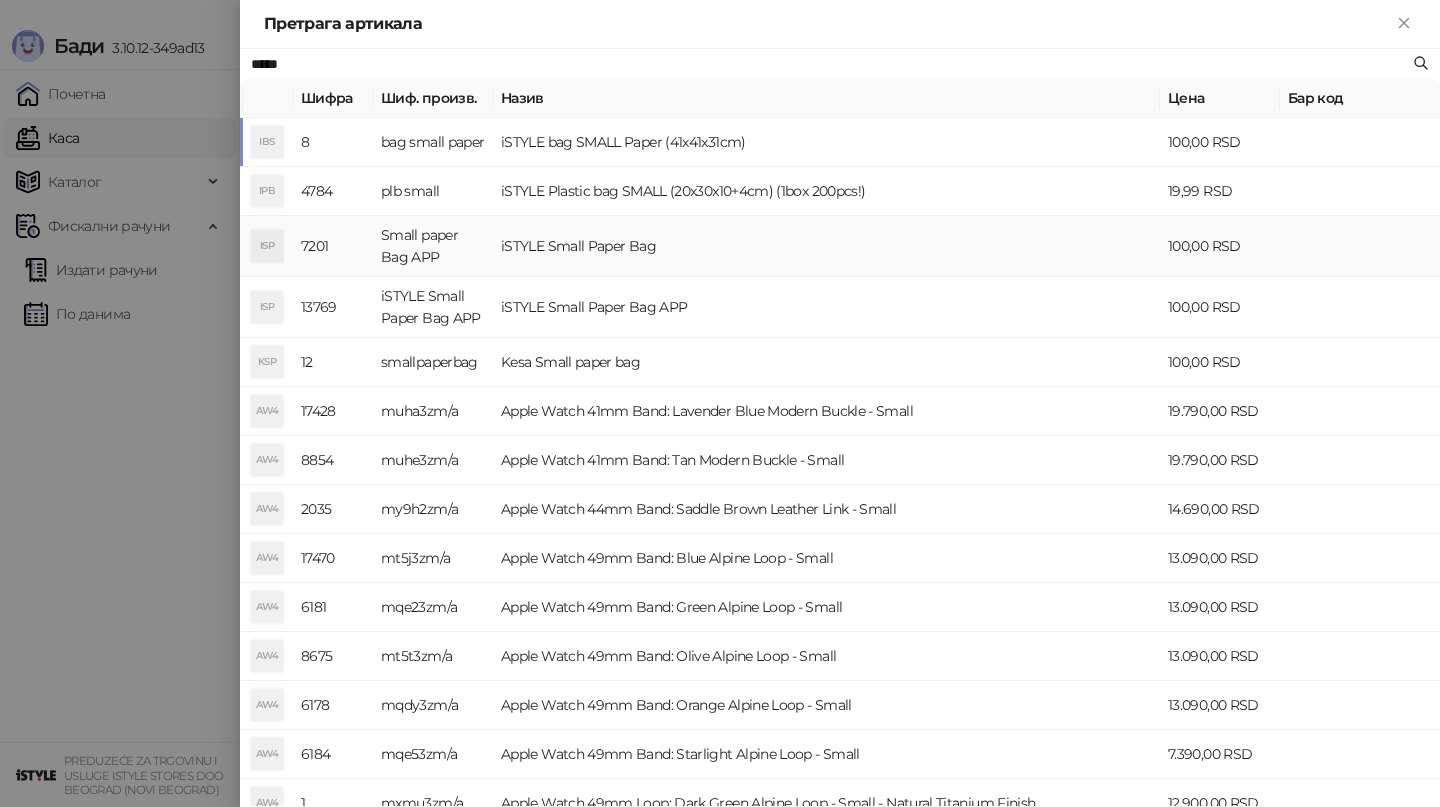 type on "*****" 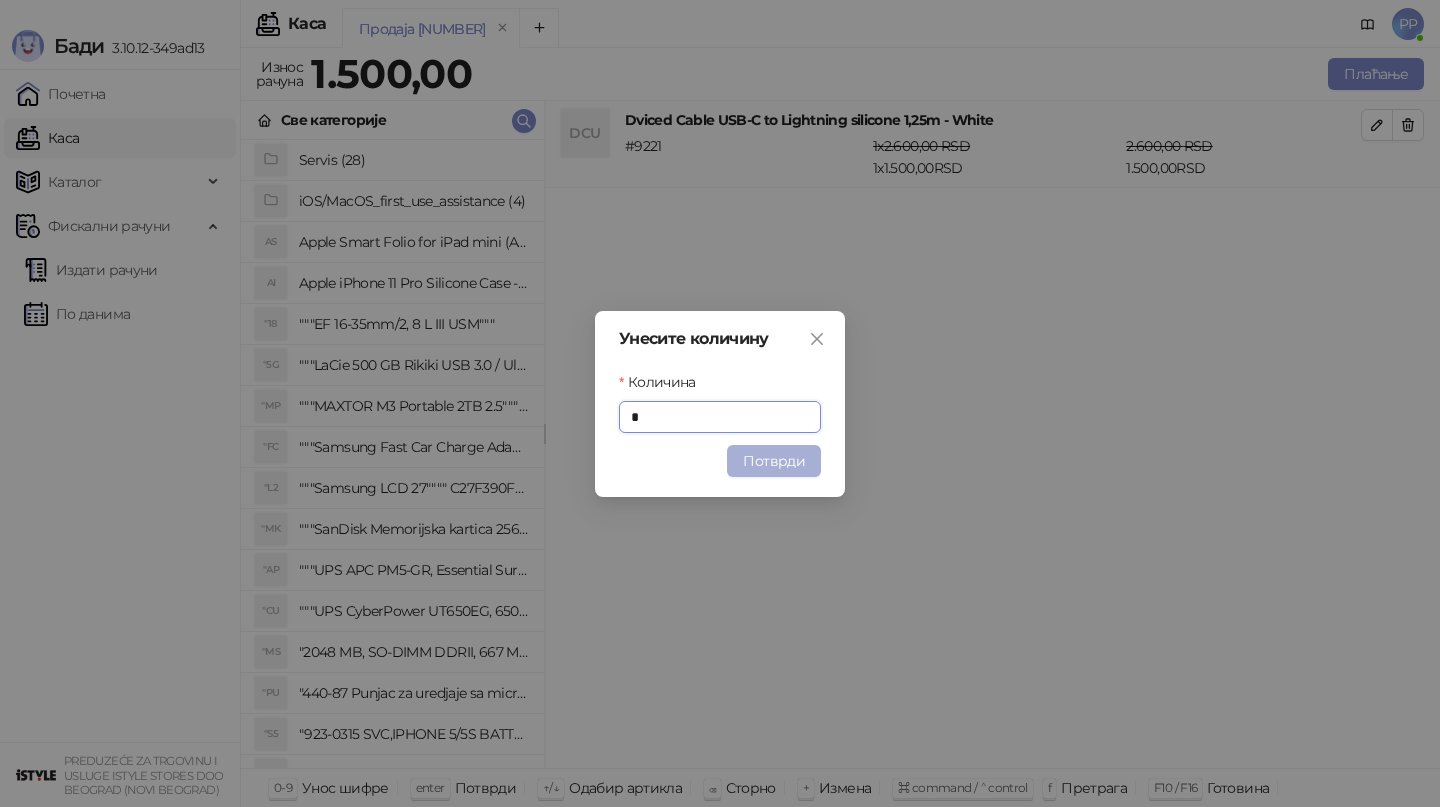 click on "Потврди" at bounding box center [774, 461] 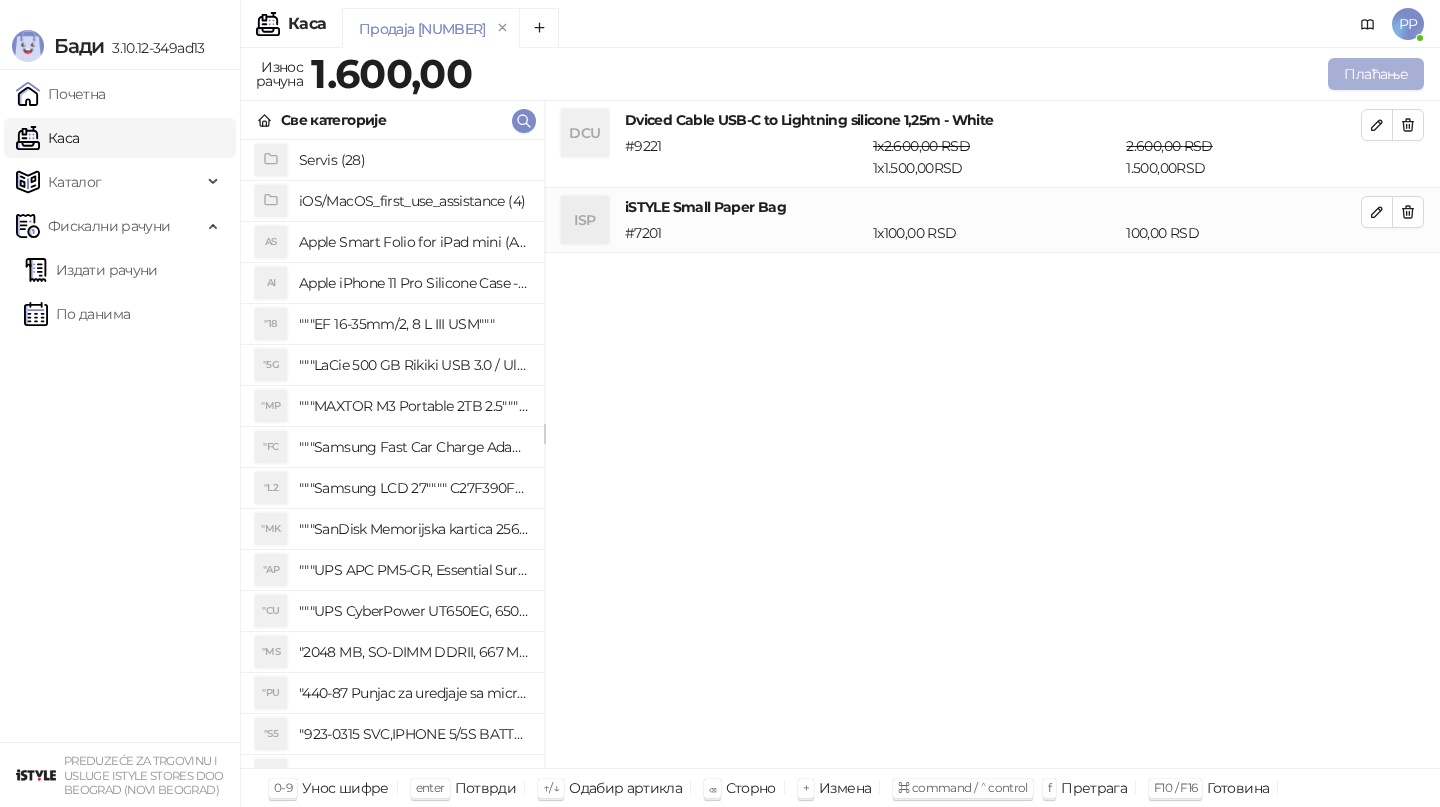 click on "Плаћање" at bounding box center [1376, 74] 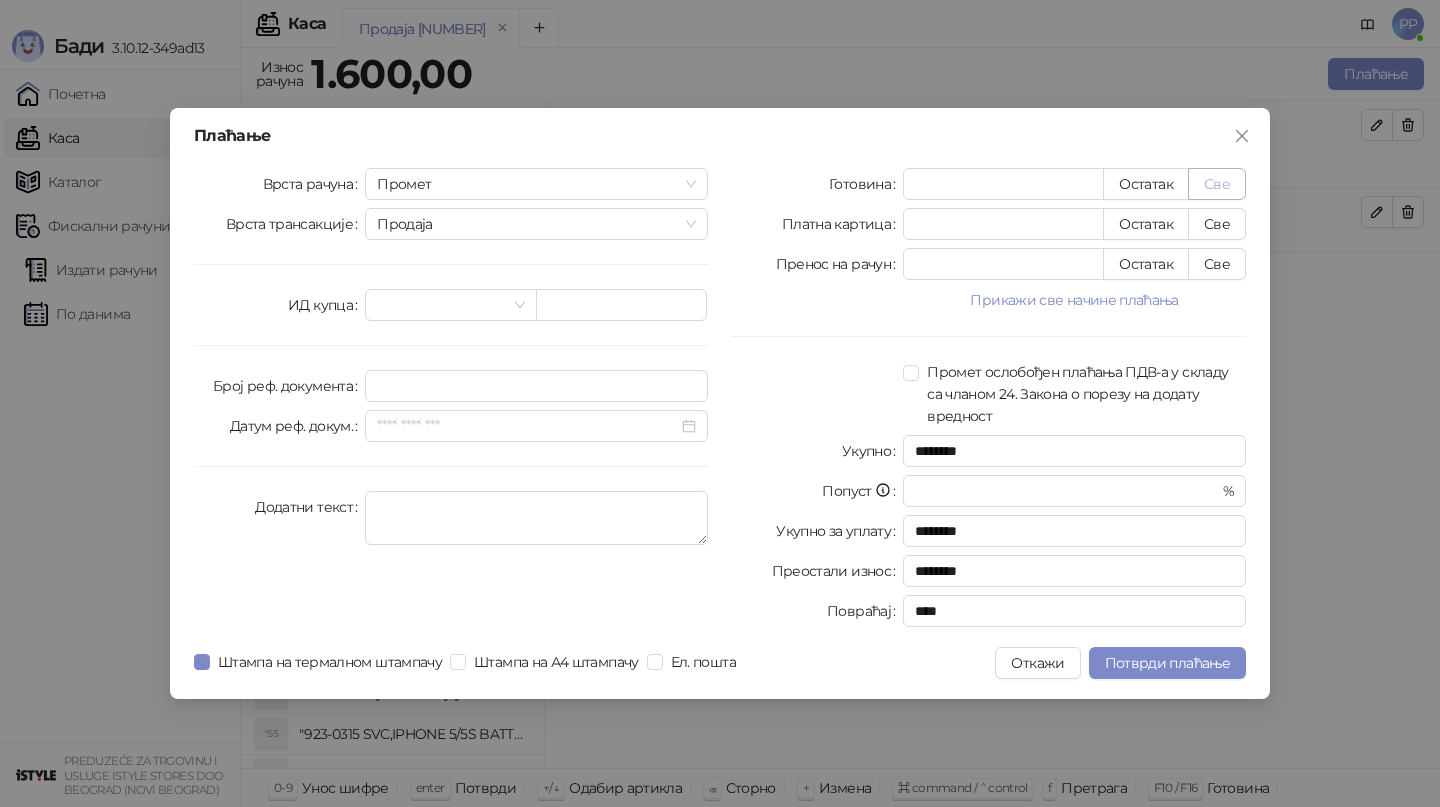 click on "Све" at bounding box center [1217, 184] 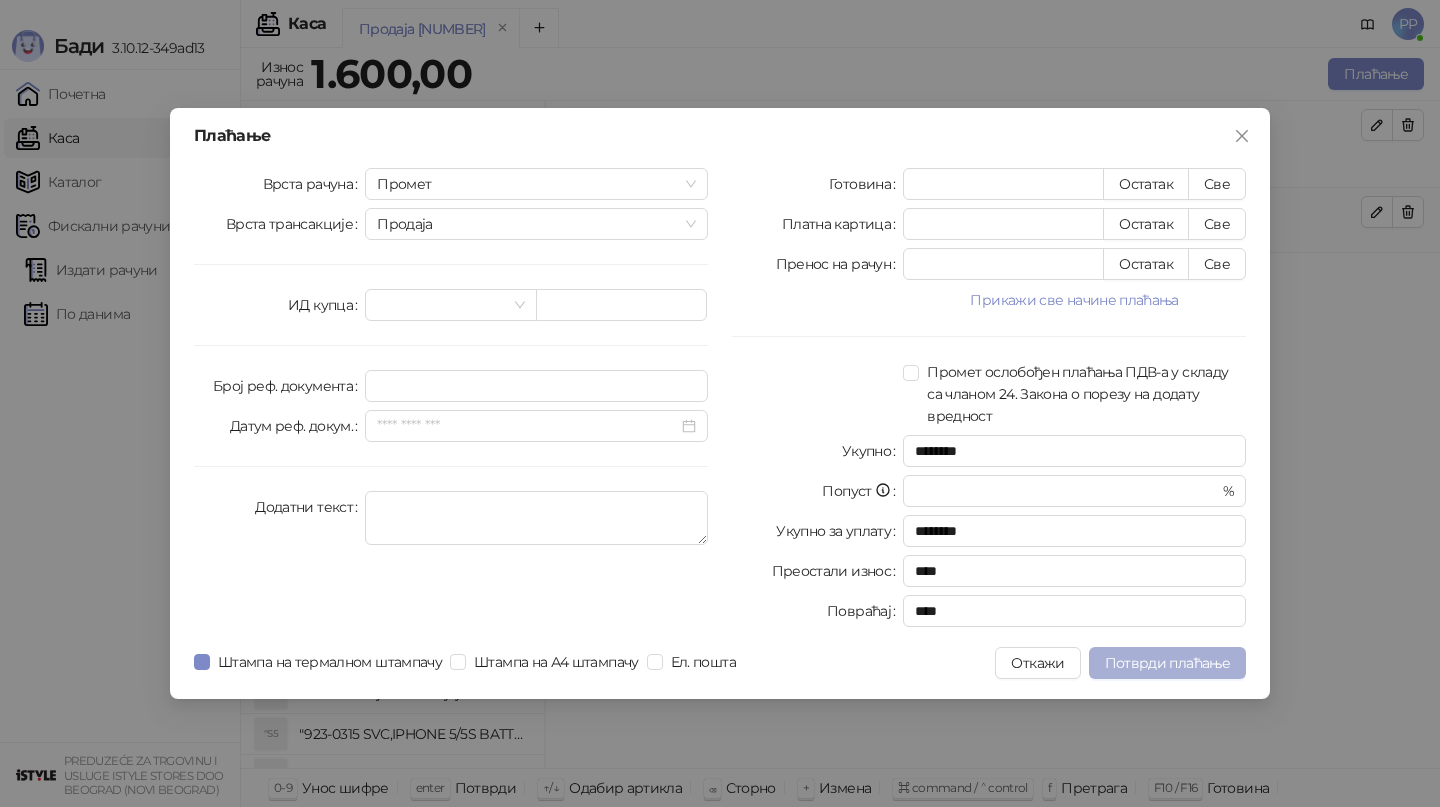 click on "Потврди плаћање" at bounding box center [1167, 663] 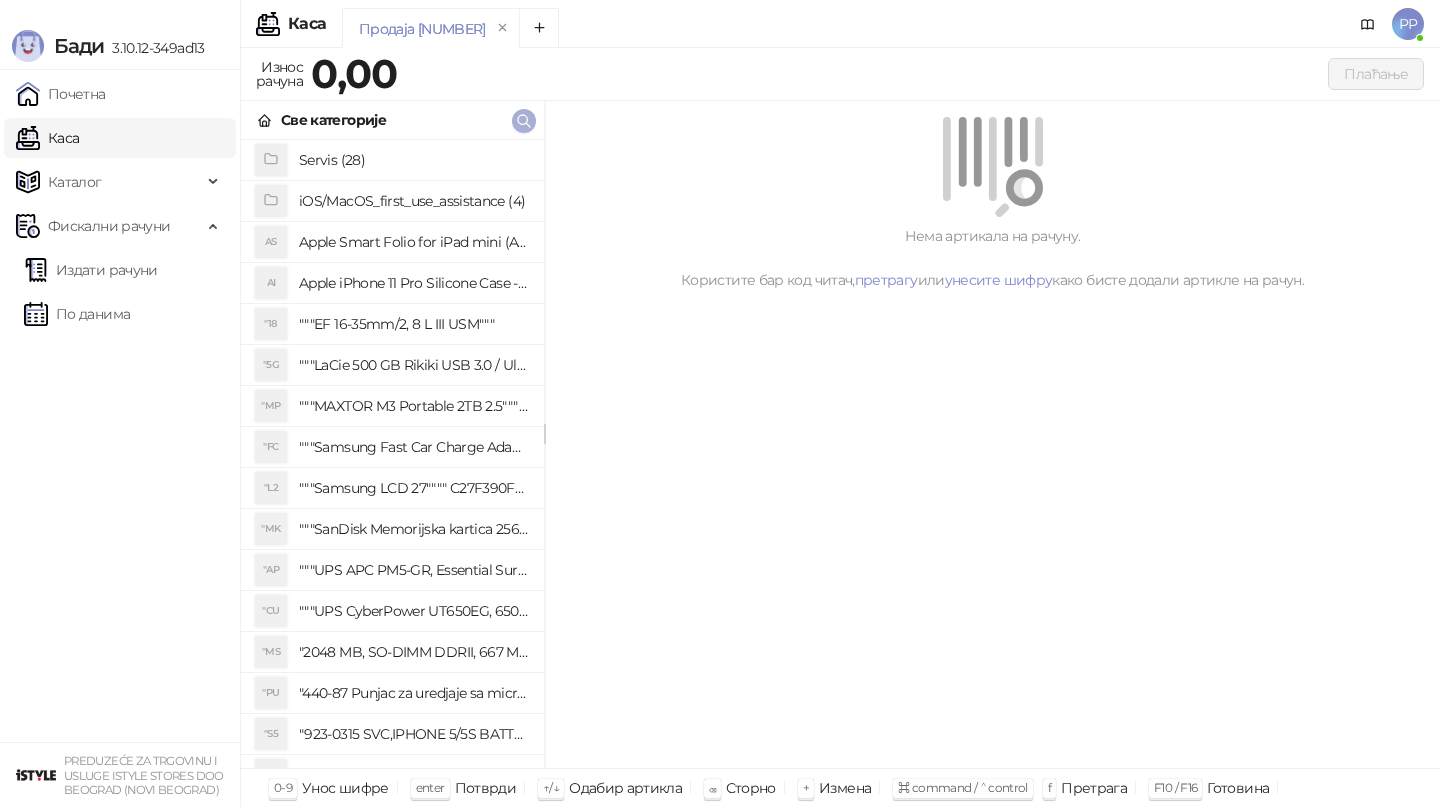 click 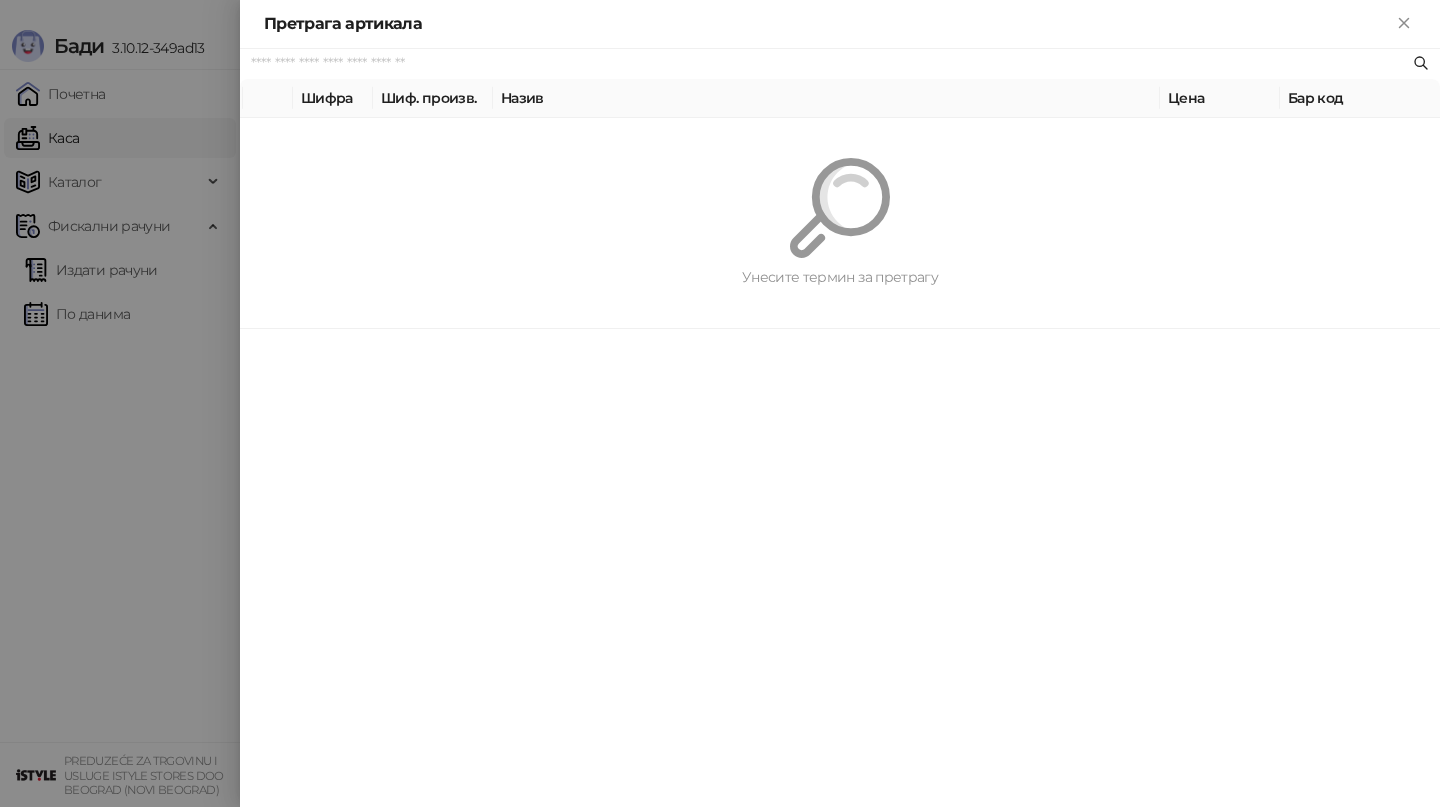 paste on "*********" 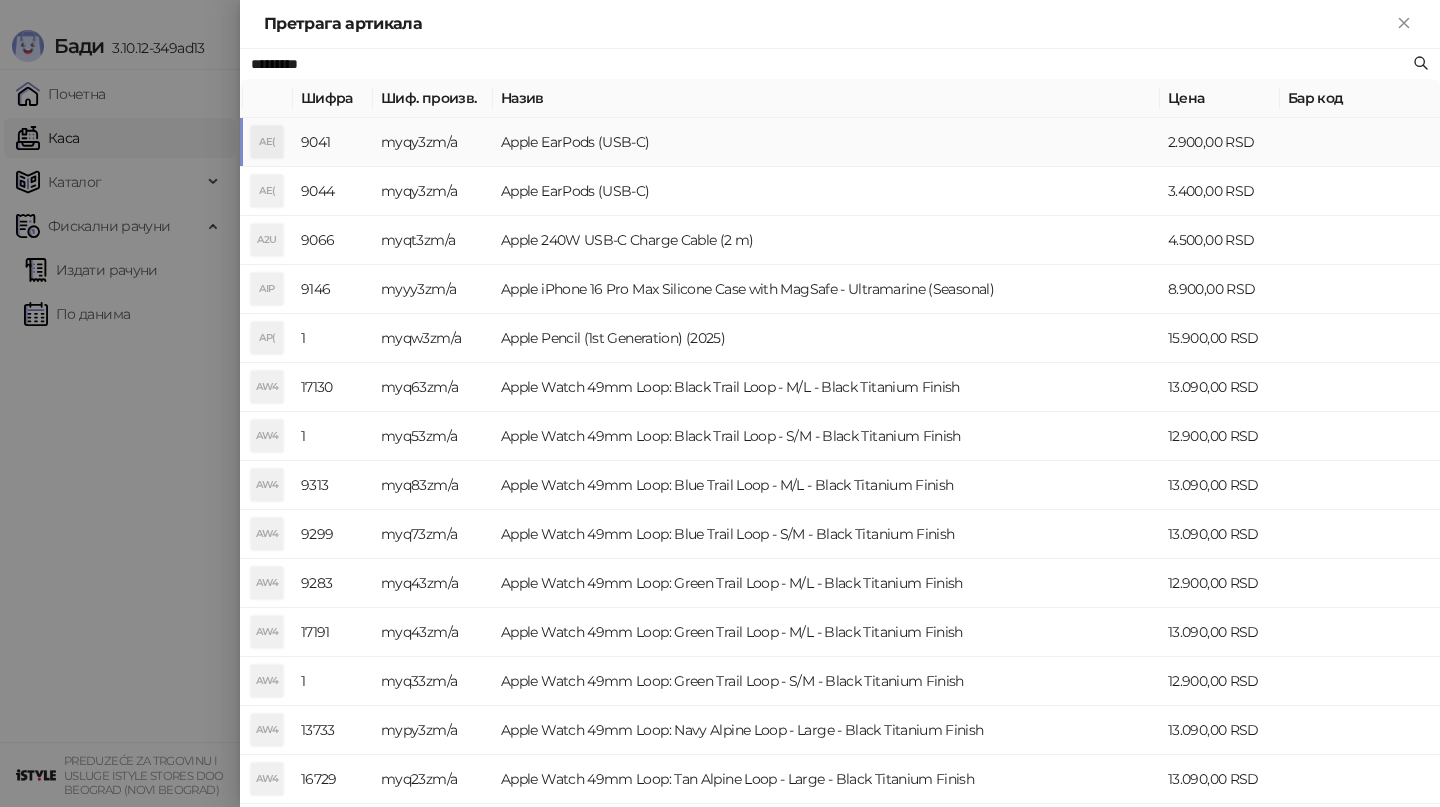 type on "*********" 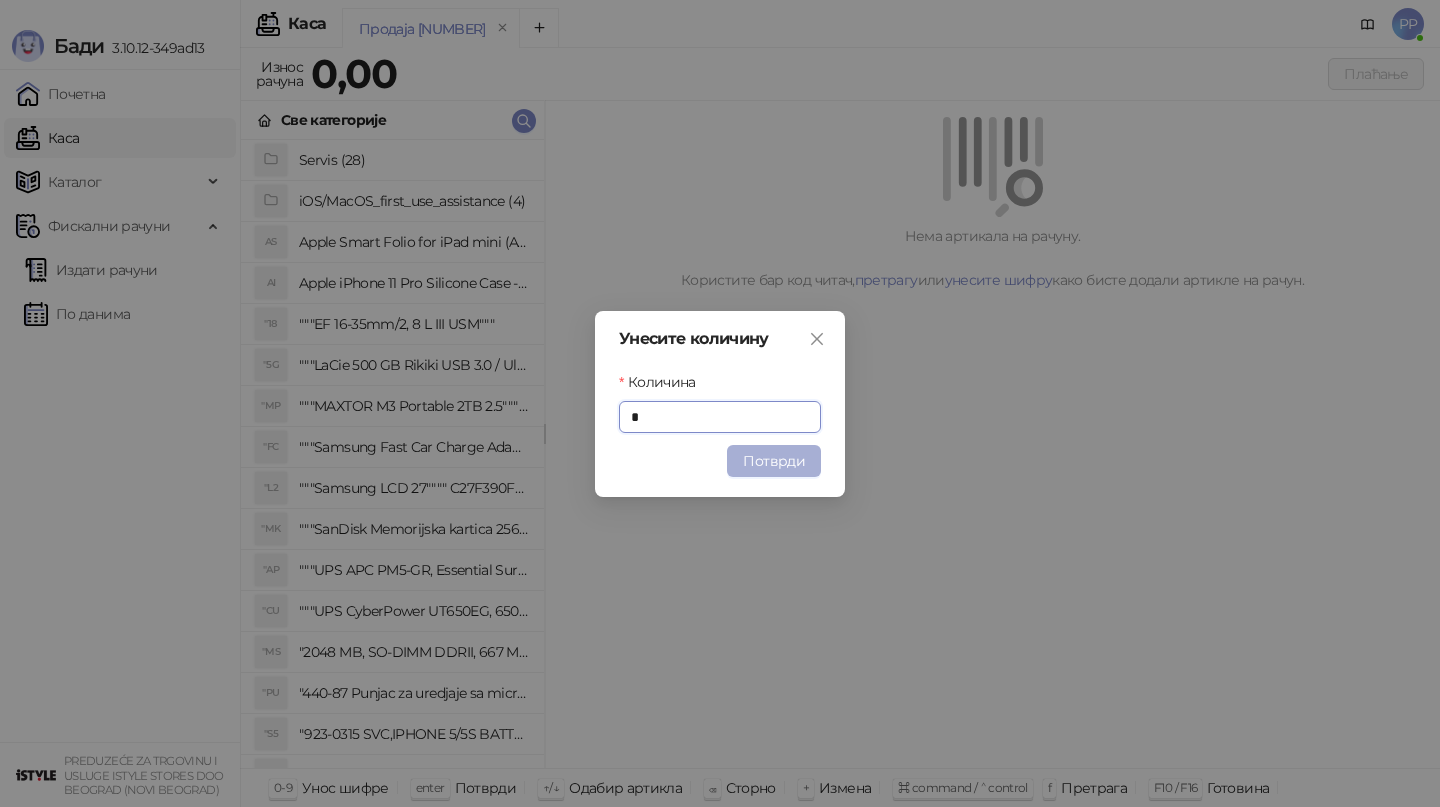 click on "Потврди" at bounding box center (774, 461) 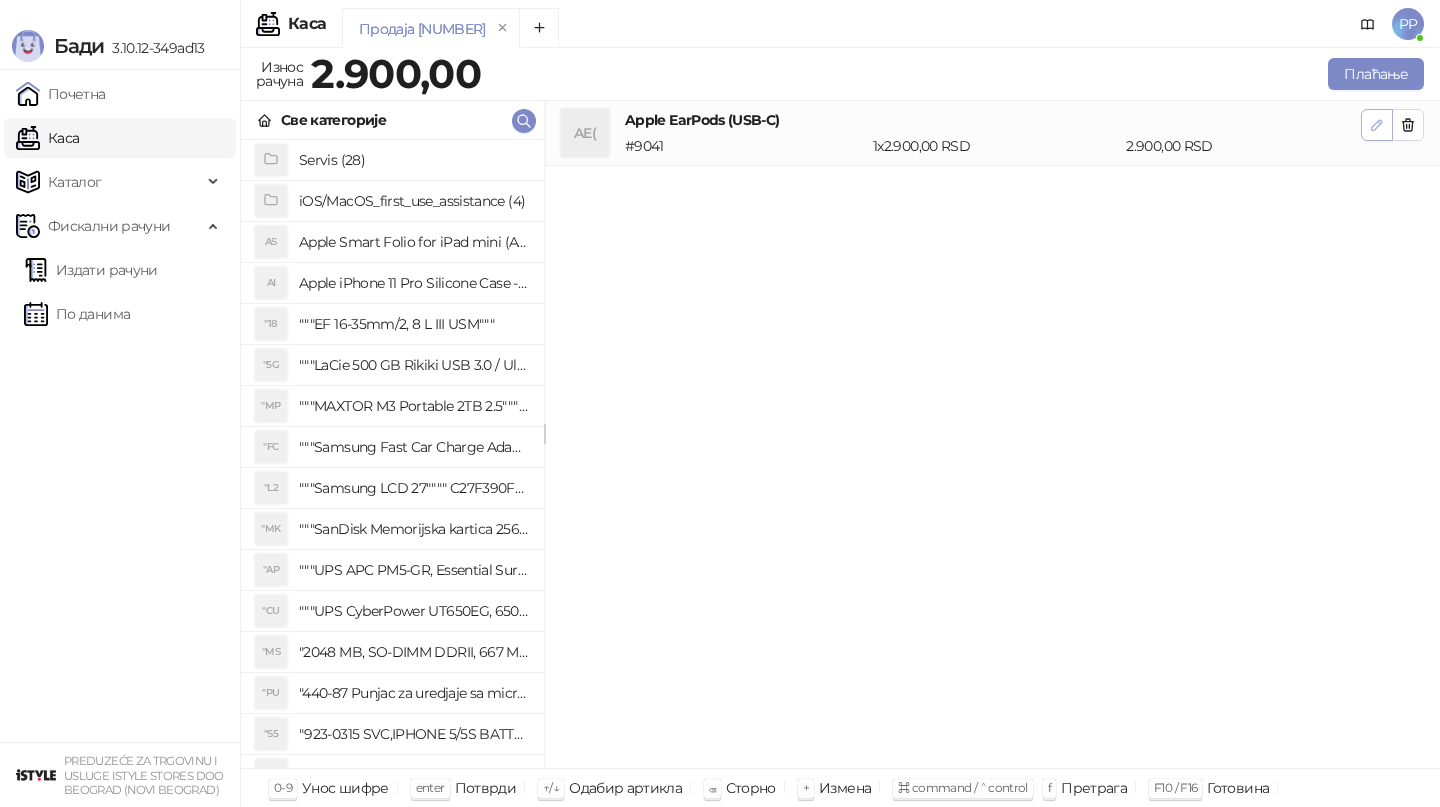 click 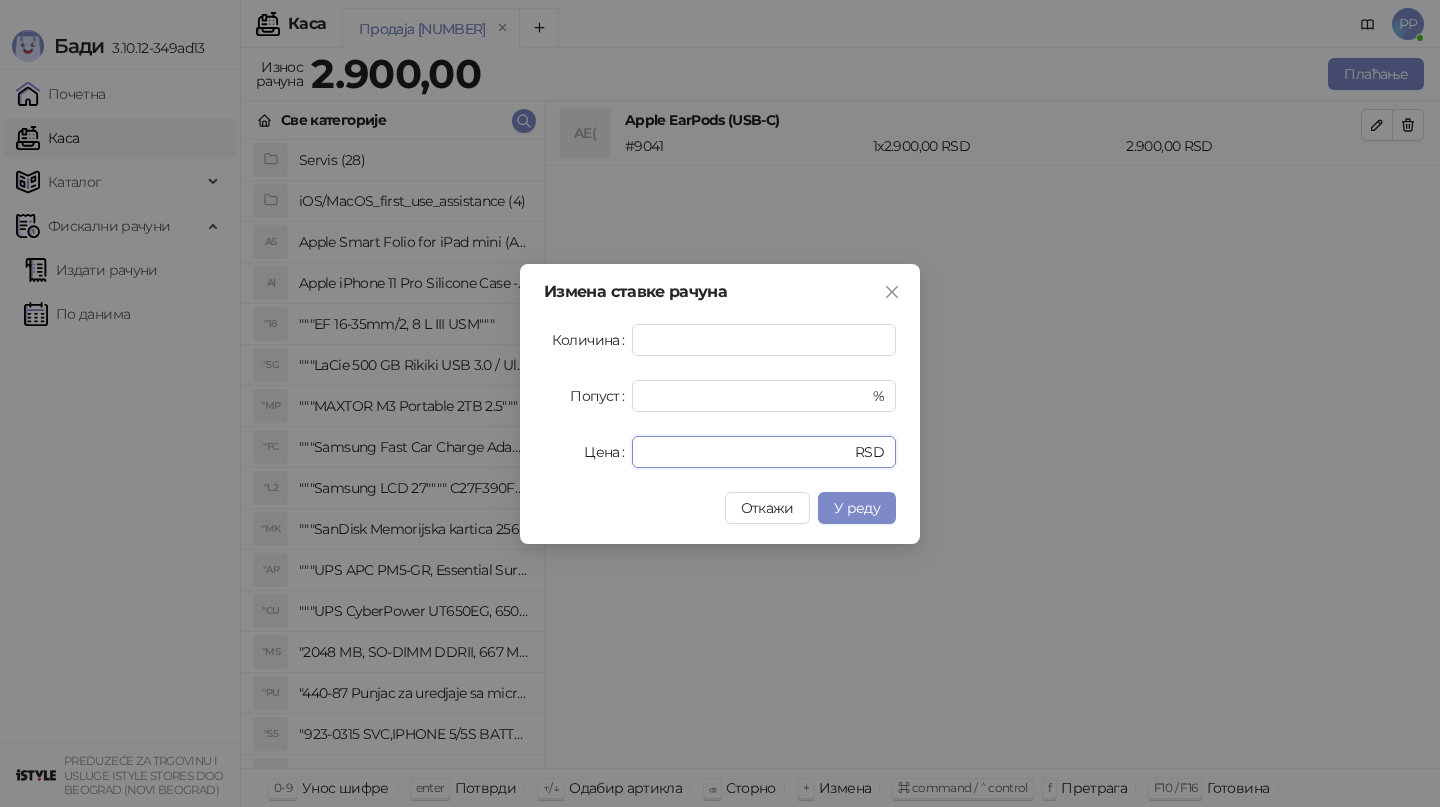 drag, startPoint x: 705, startPoint y: 455, endPoint x: 534, endPoint y: 431, distance: 172.676 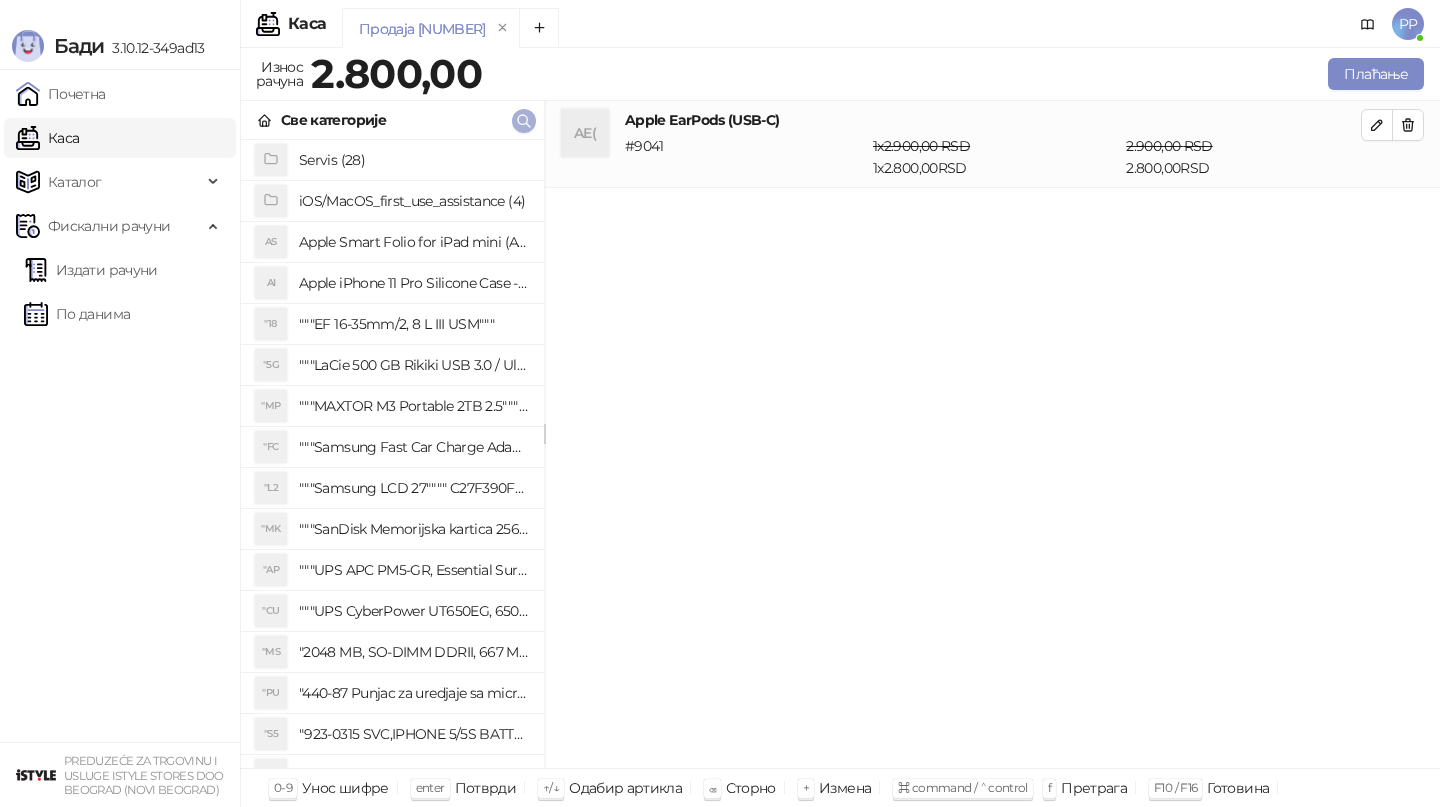 click 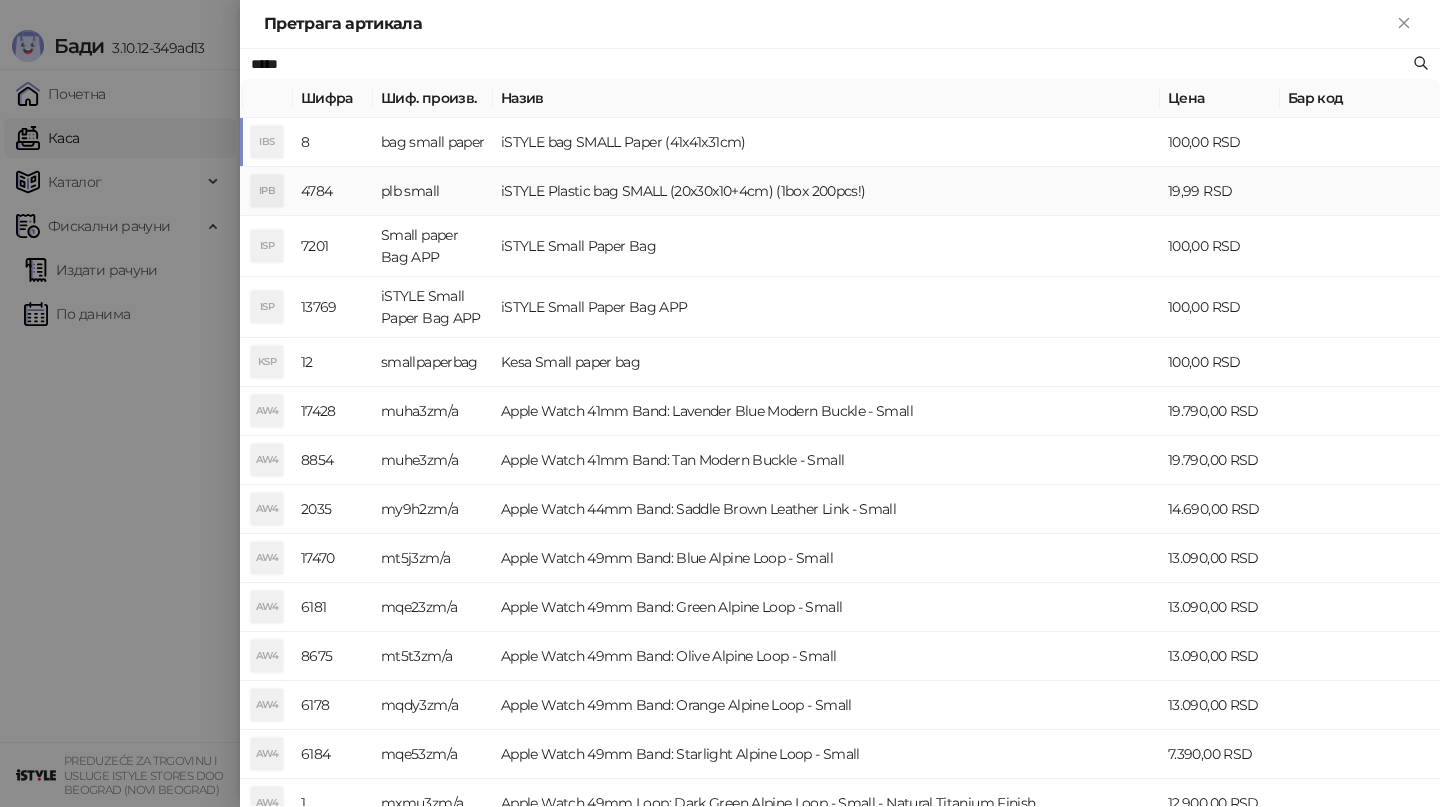 type on "*****" 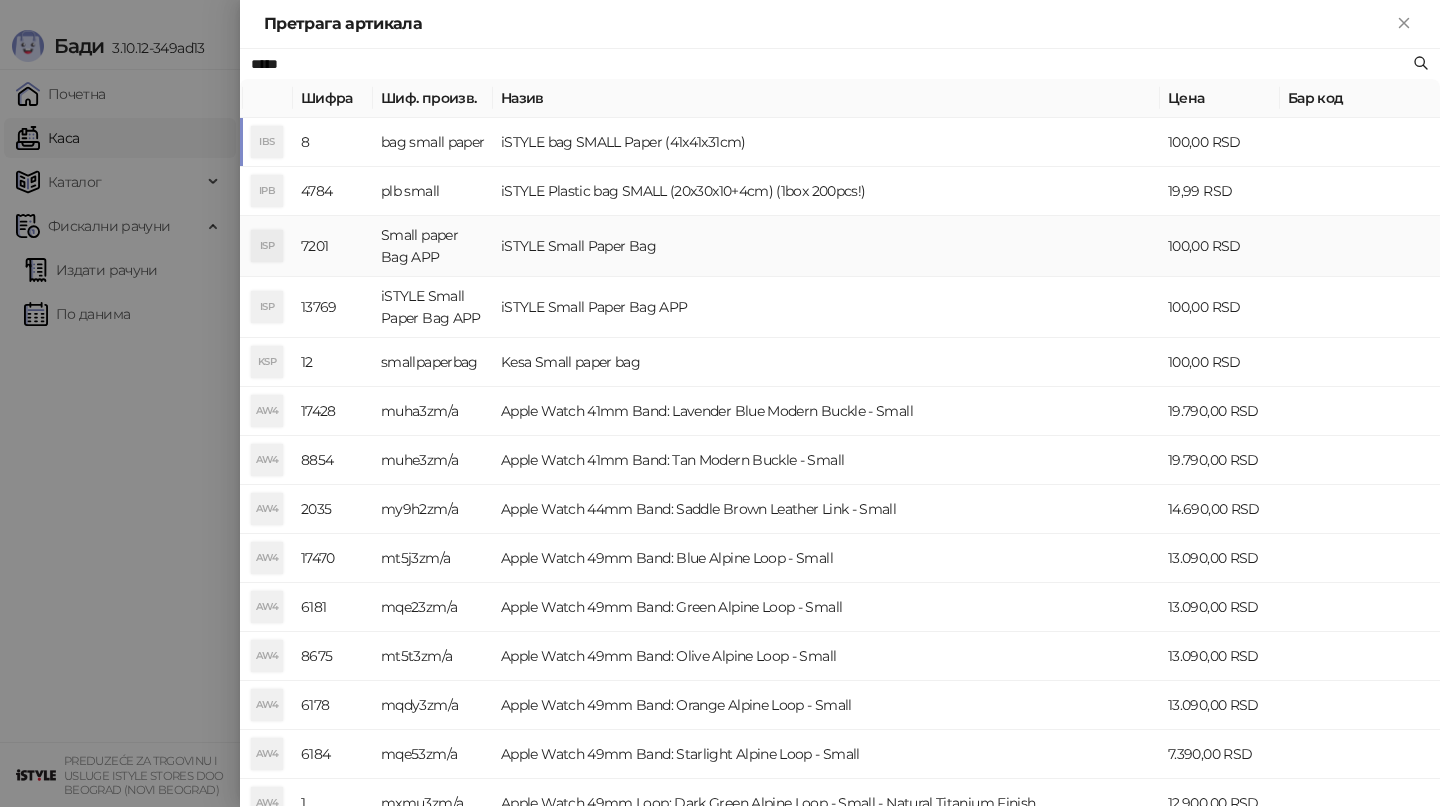 click on "iSTYLE Small Paper Bag" at bounding box center [826, 246] 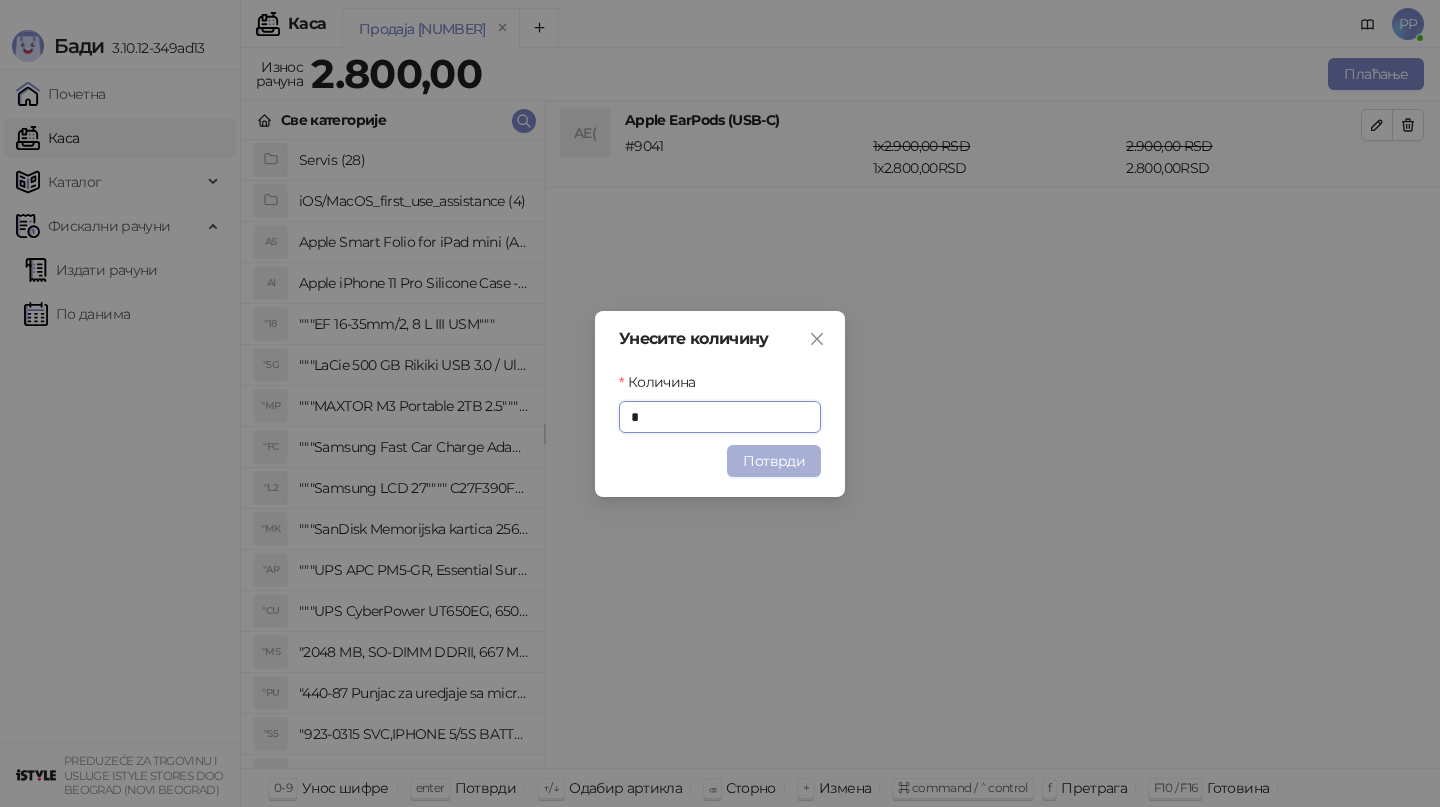 click on "Потврди" at bounding box center [774, 461] 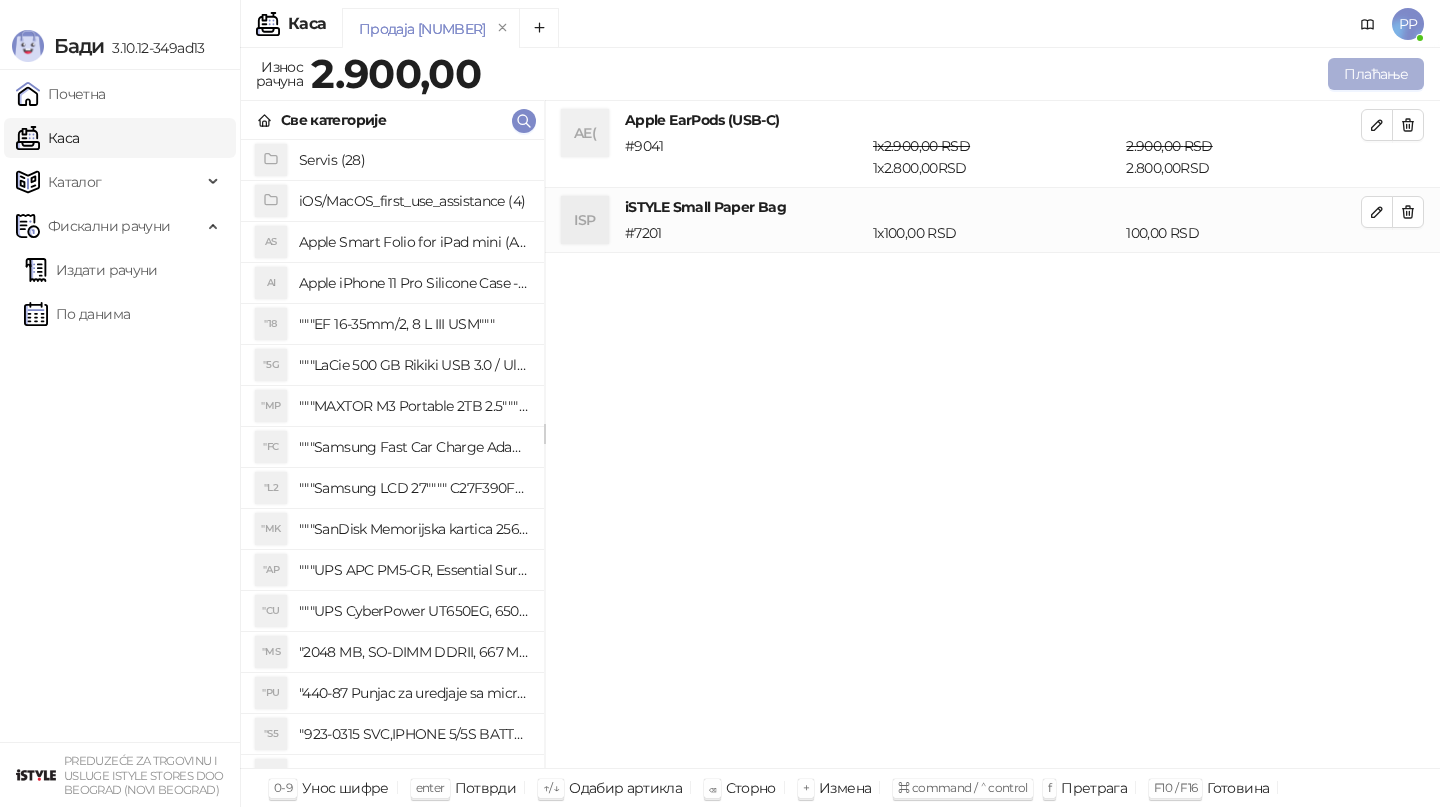 click on "Плаћање" at bounding box center [1376, 74] 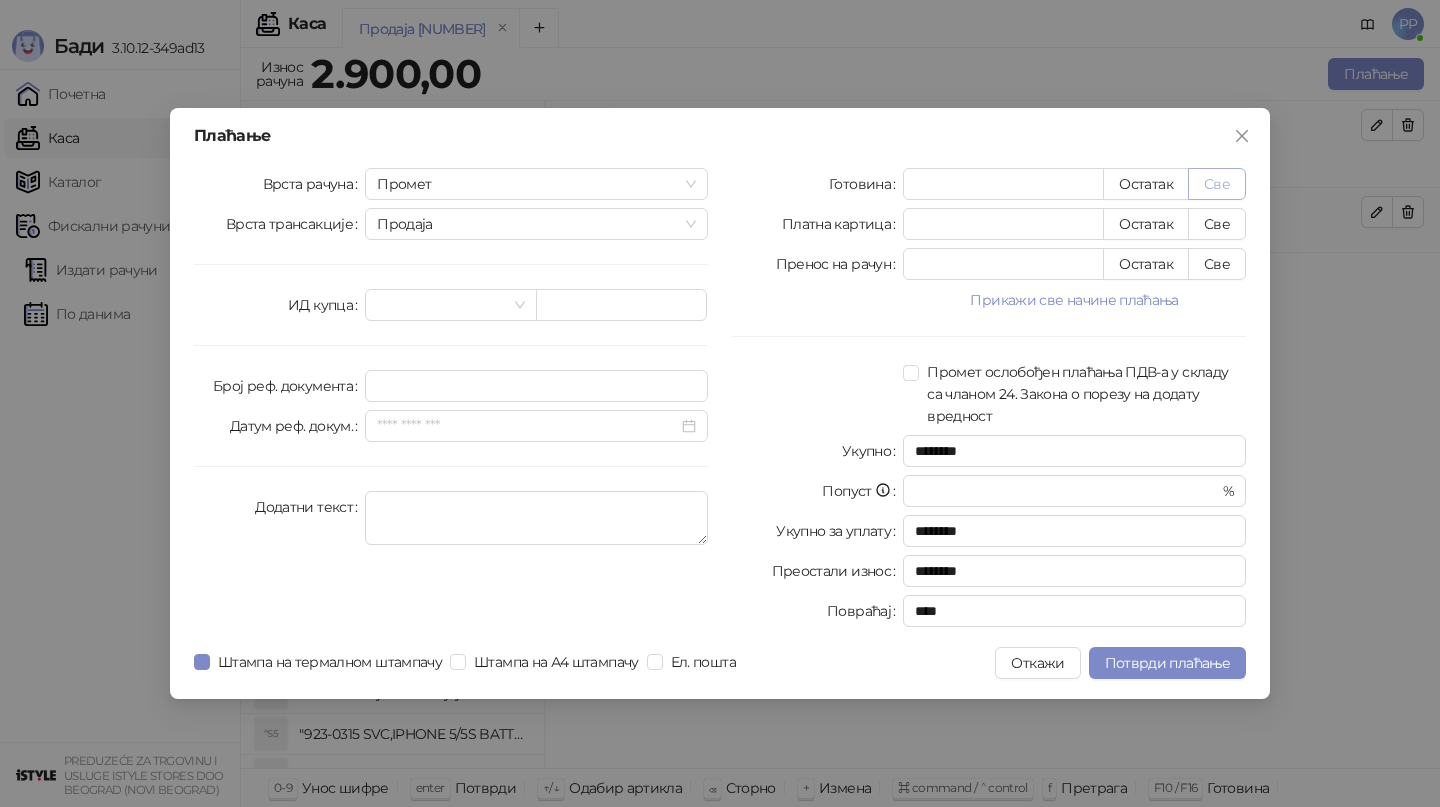 click on "Све" at bounding box center [1217, 184] 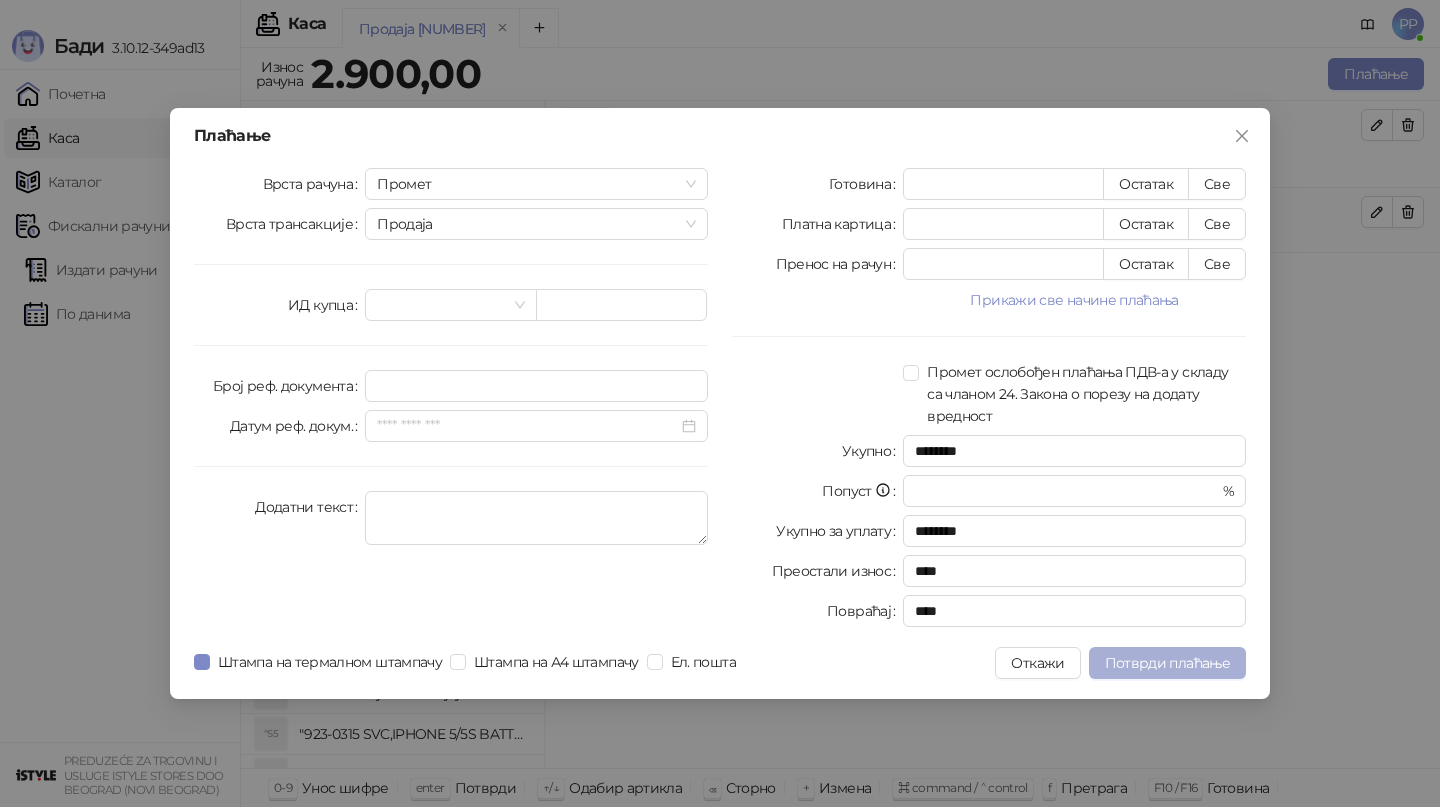 click on "Потврди плаћање" at bounding box center (1167, 663) 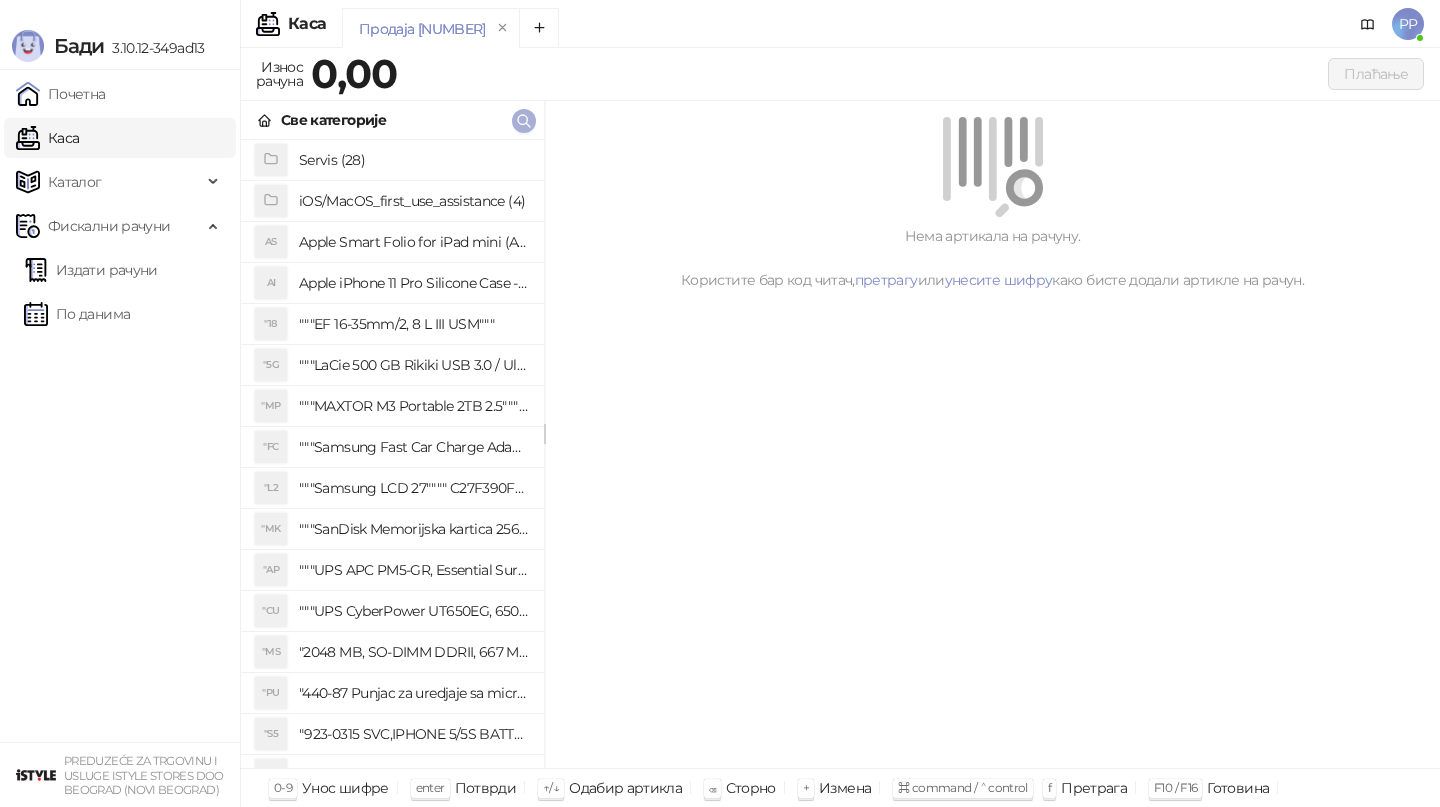 click 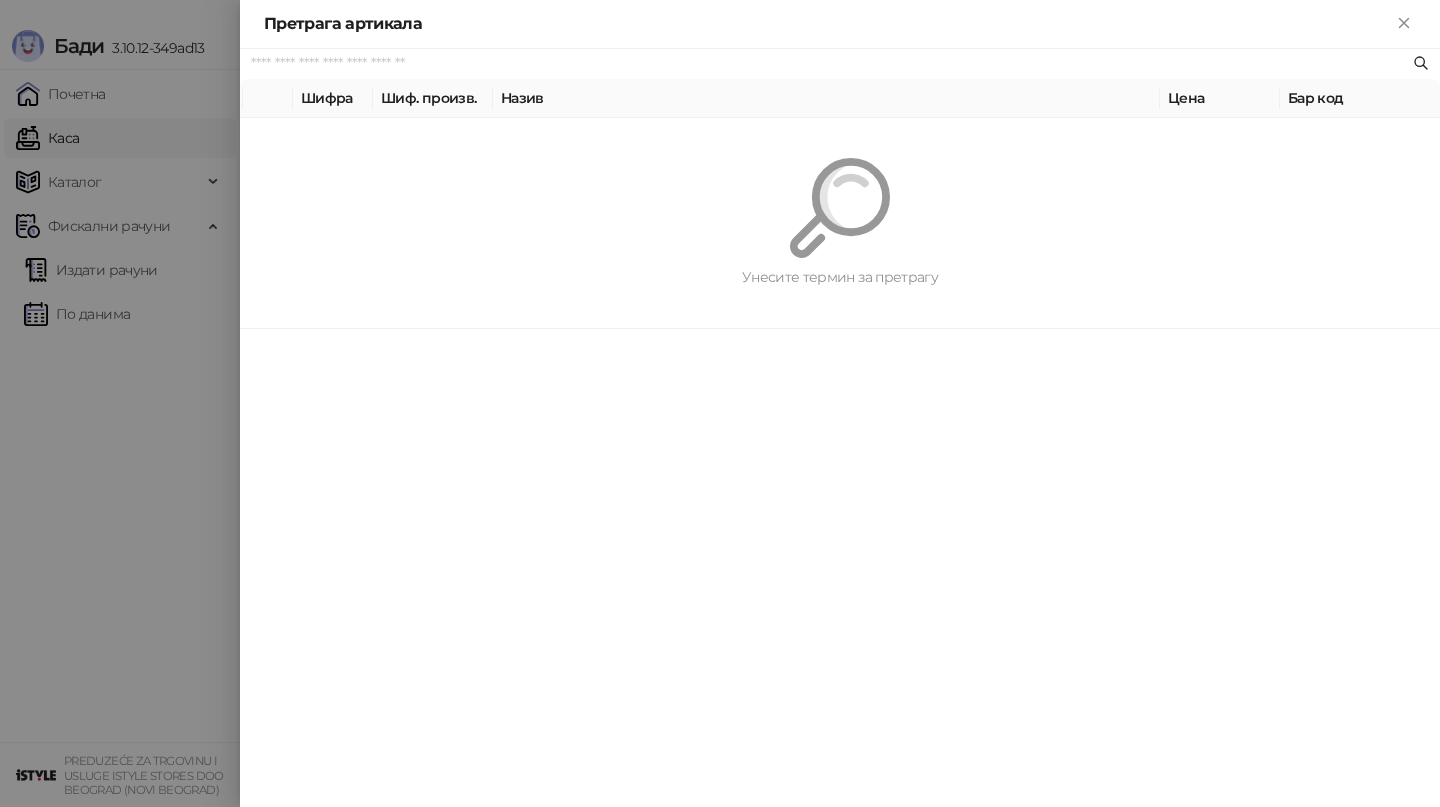 paste on "*********" 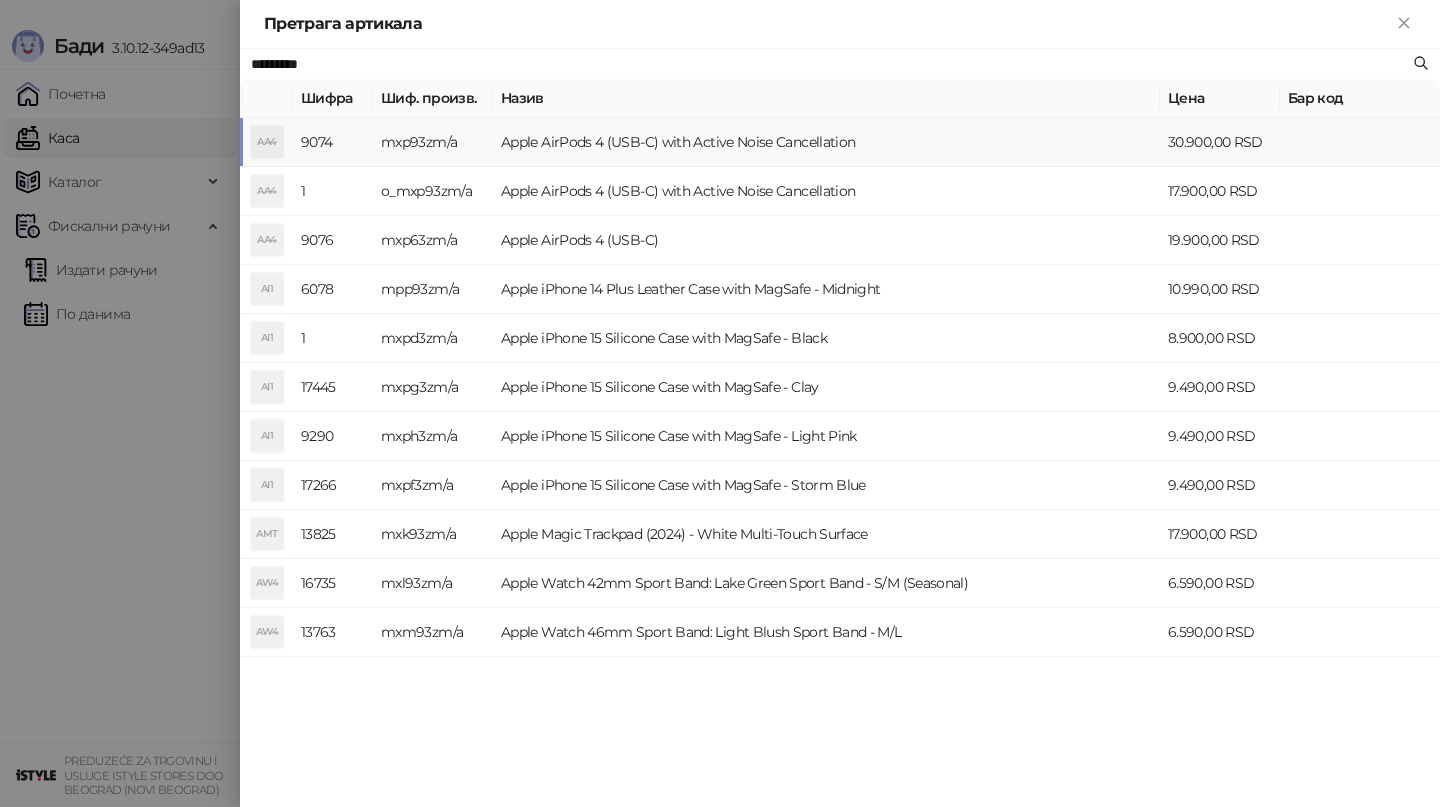 type on "*********" 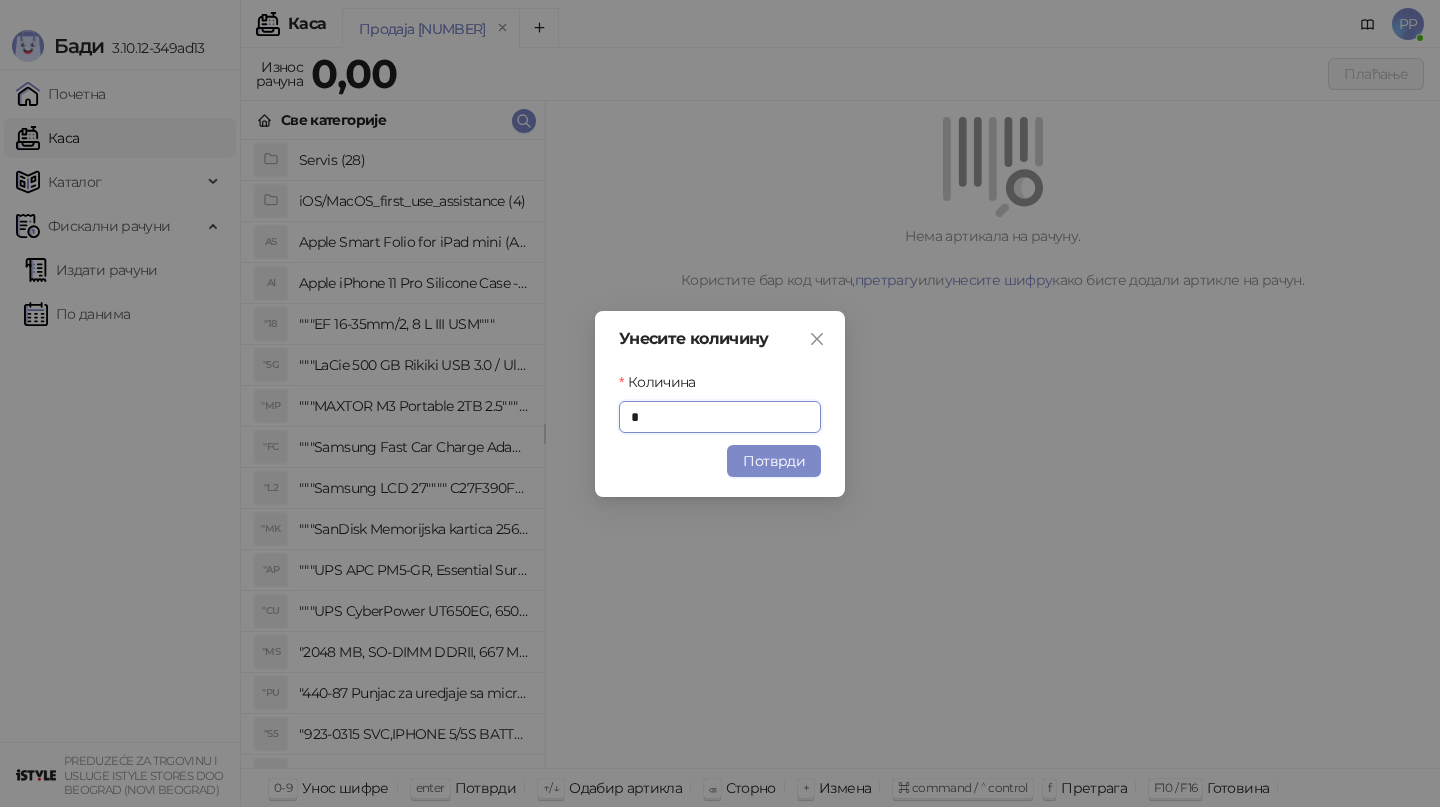 click on "Потврди" at bounding box center (774, 461) 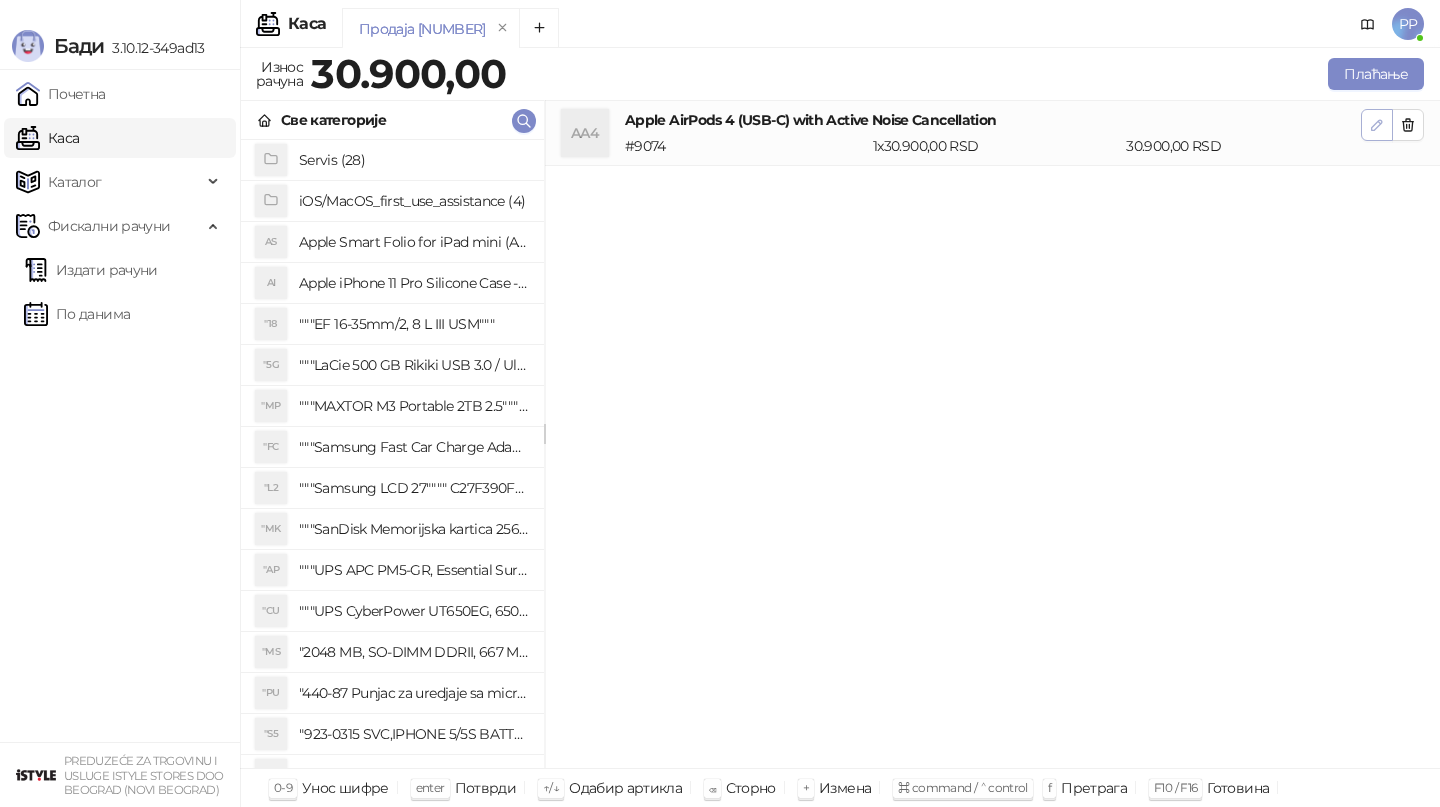 click 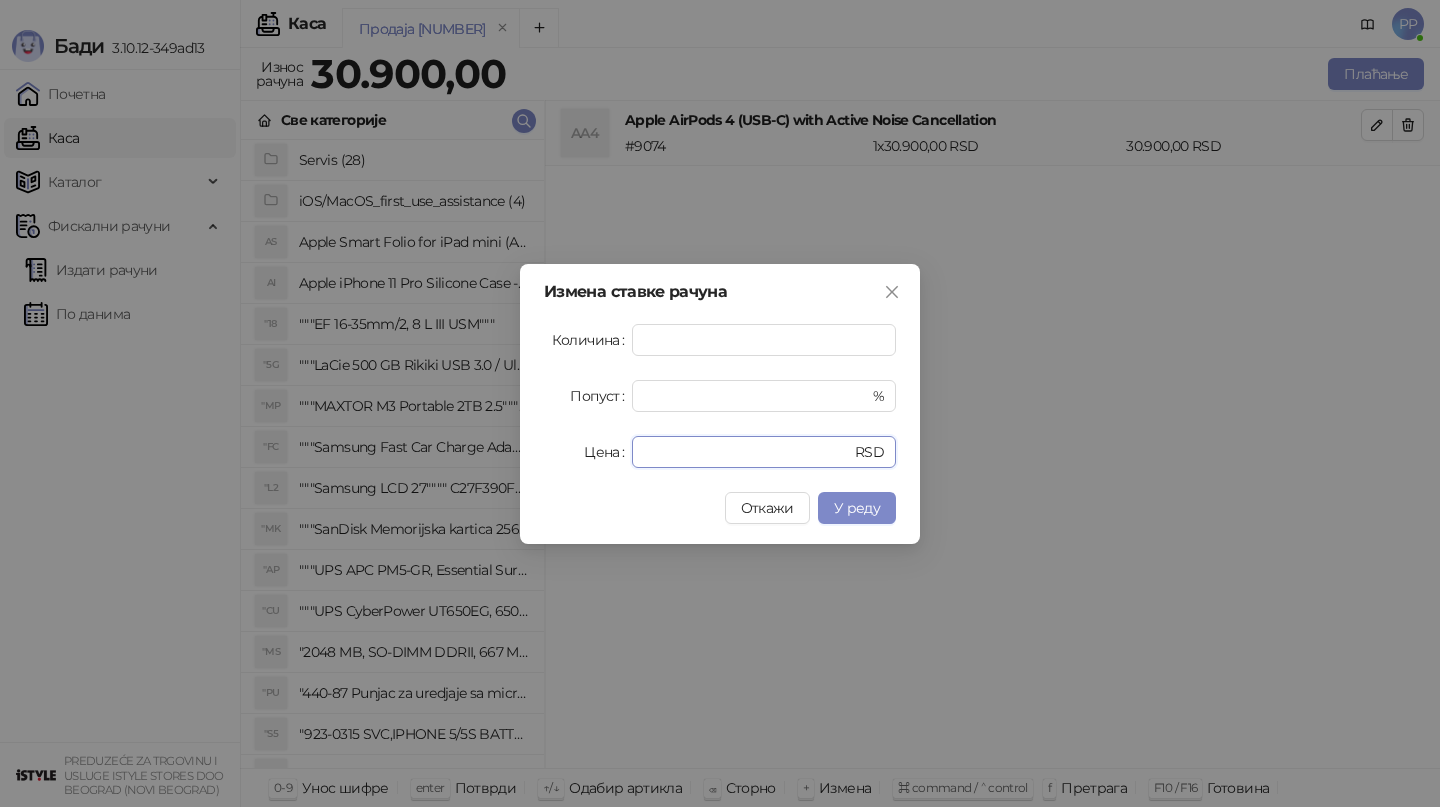 drag, startPoint x: 712, startPoint y: 452, endPoint x: 489, endPoint y: 450, distance: 223.00897 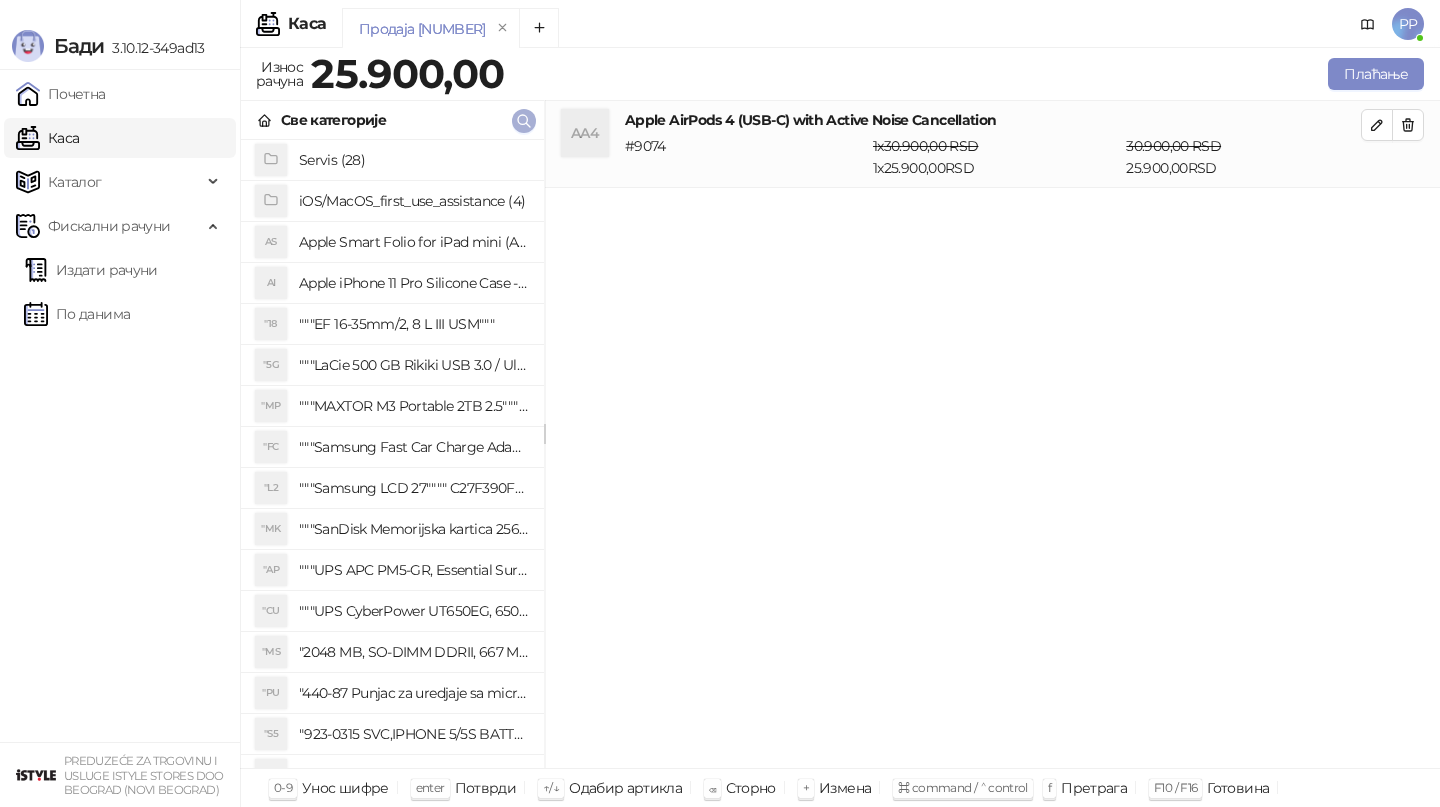 click 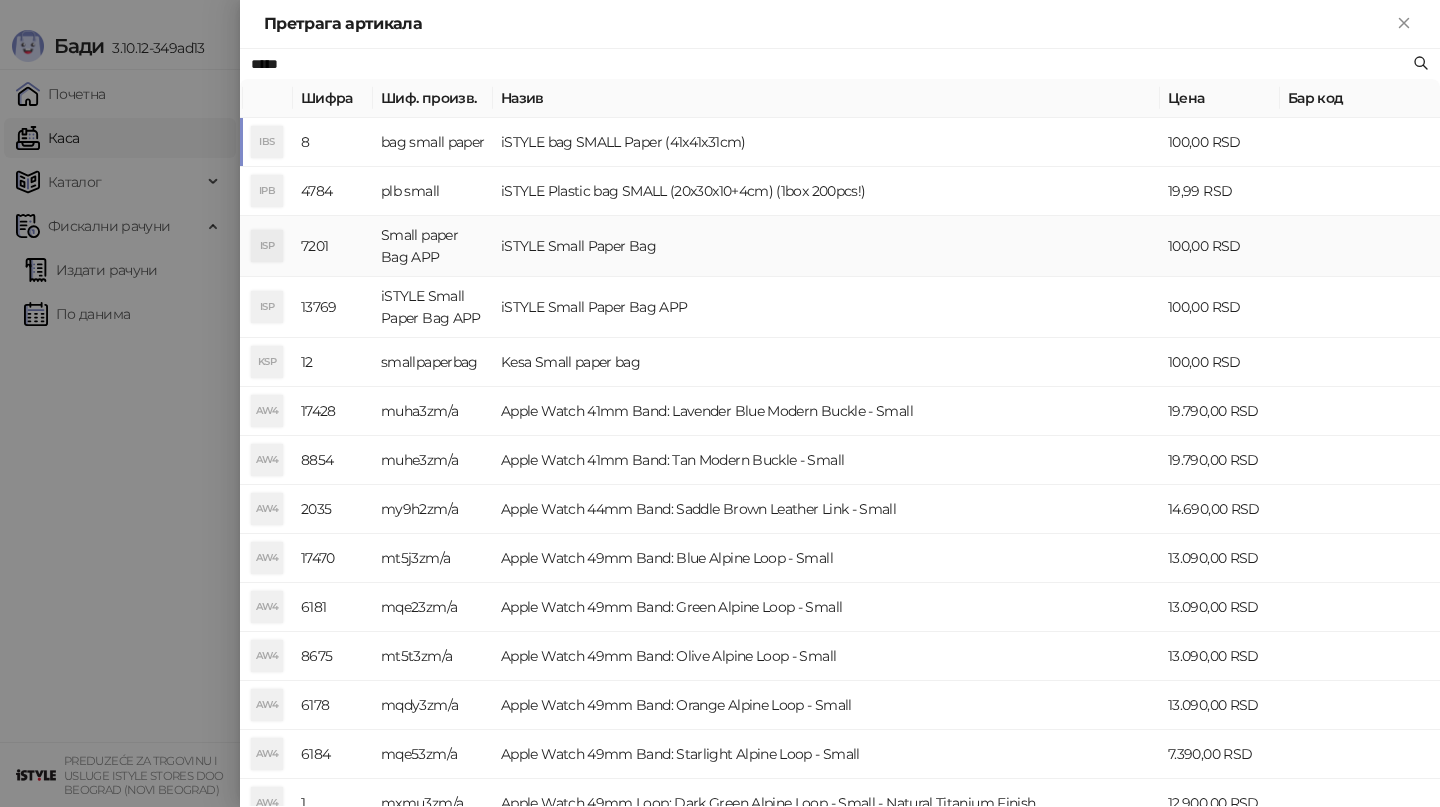 type on "*****" 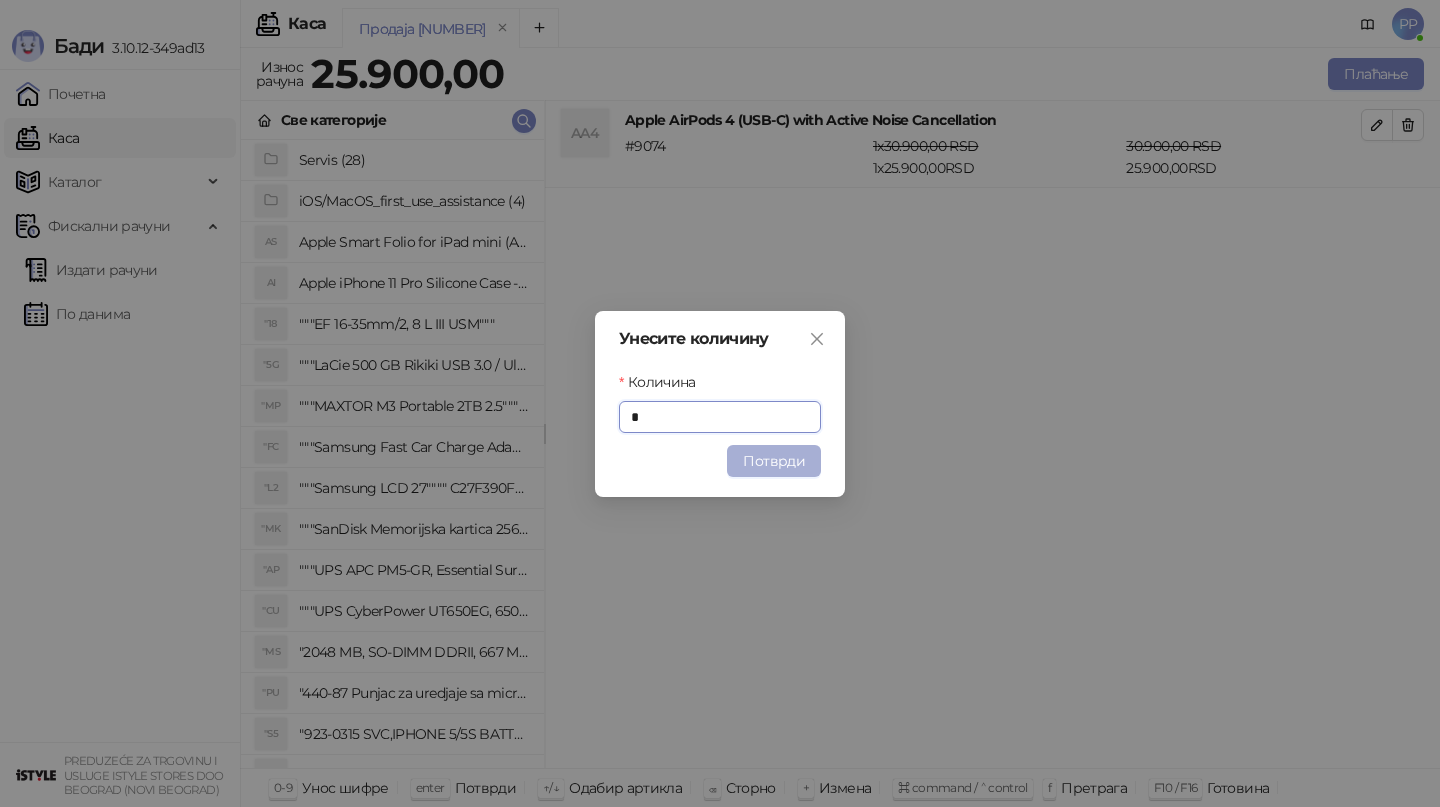 click on "Потврди" at bounding box center [774, 461] 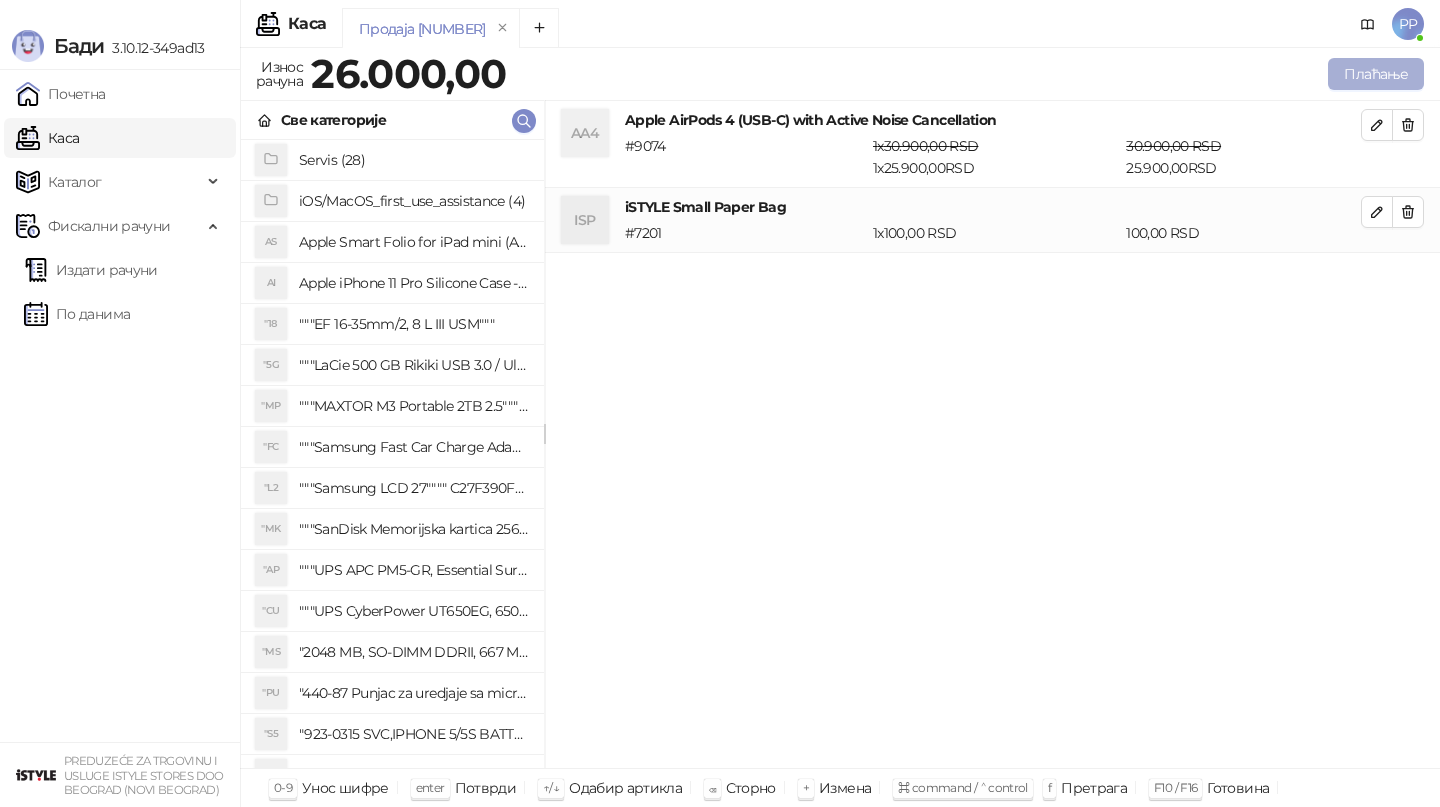 click on "Плаћање" at bounding box center [1376, 74] 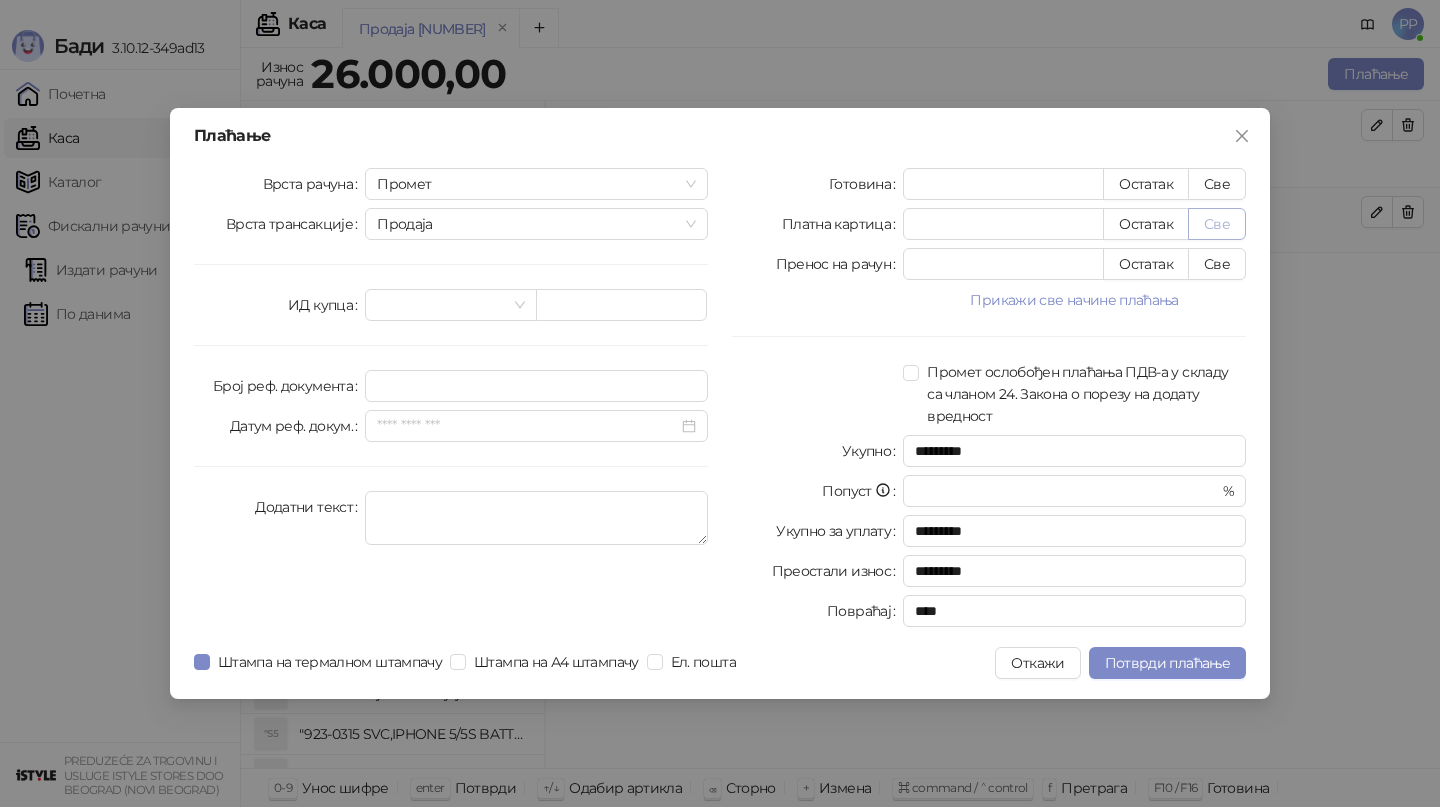 click on "Све" at bounding box center (1217, 224) 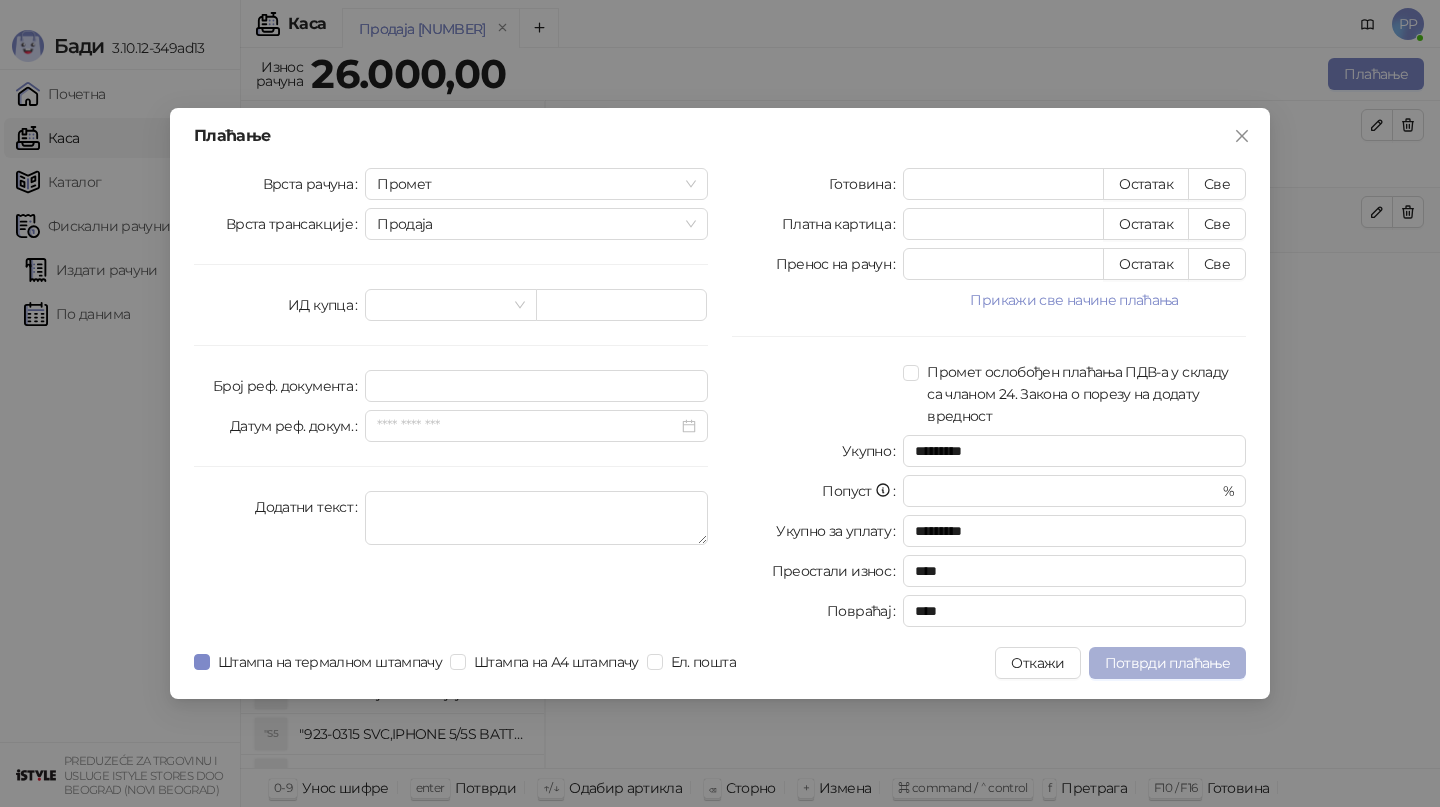 click on "Потврди плаћање" at bounding box center (1167, 663) 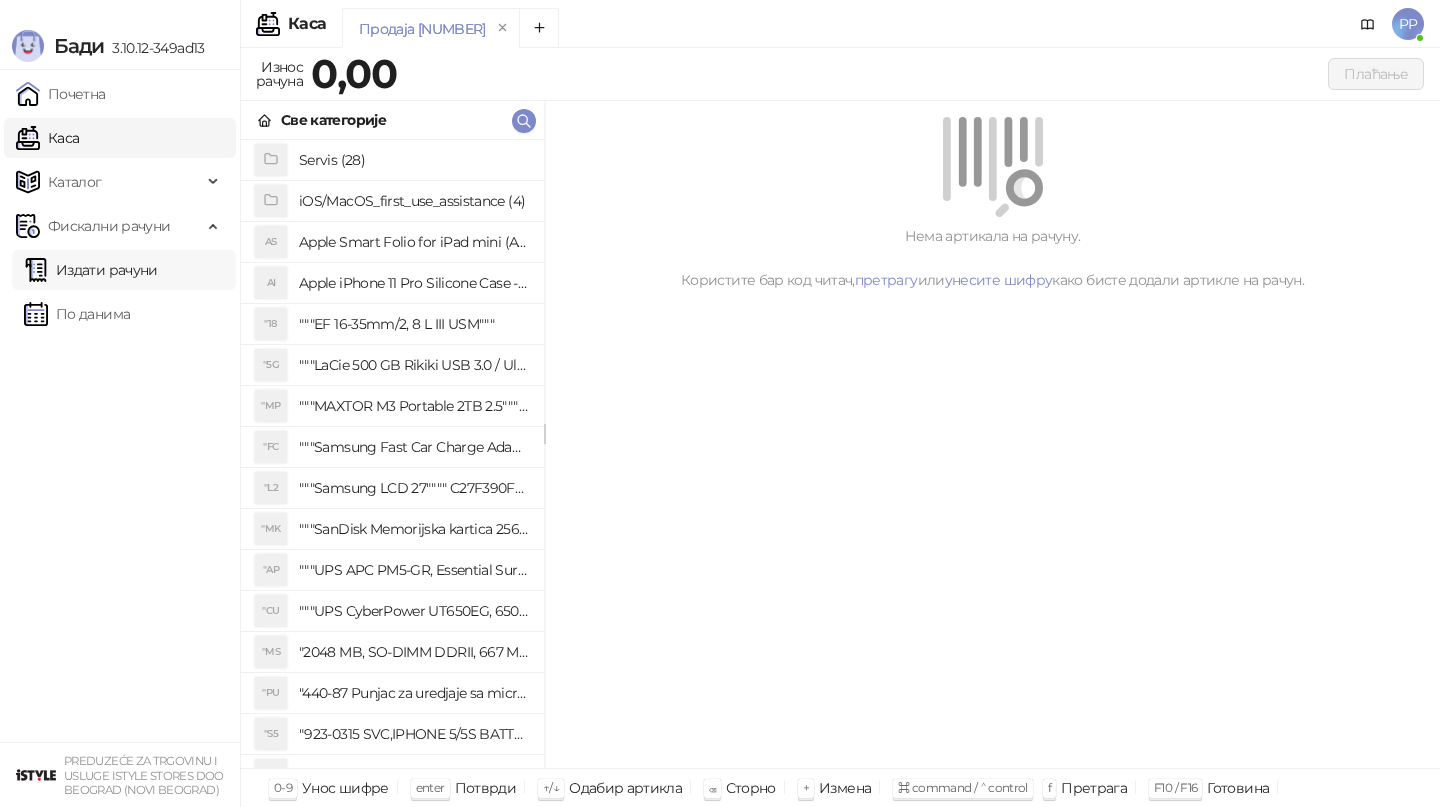 click on "Издати рачуни" at bounding box center (91, 270) 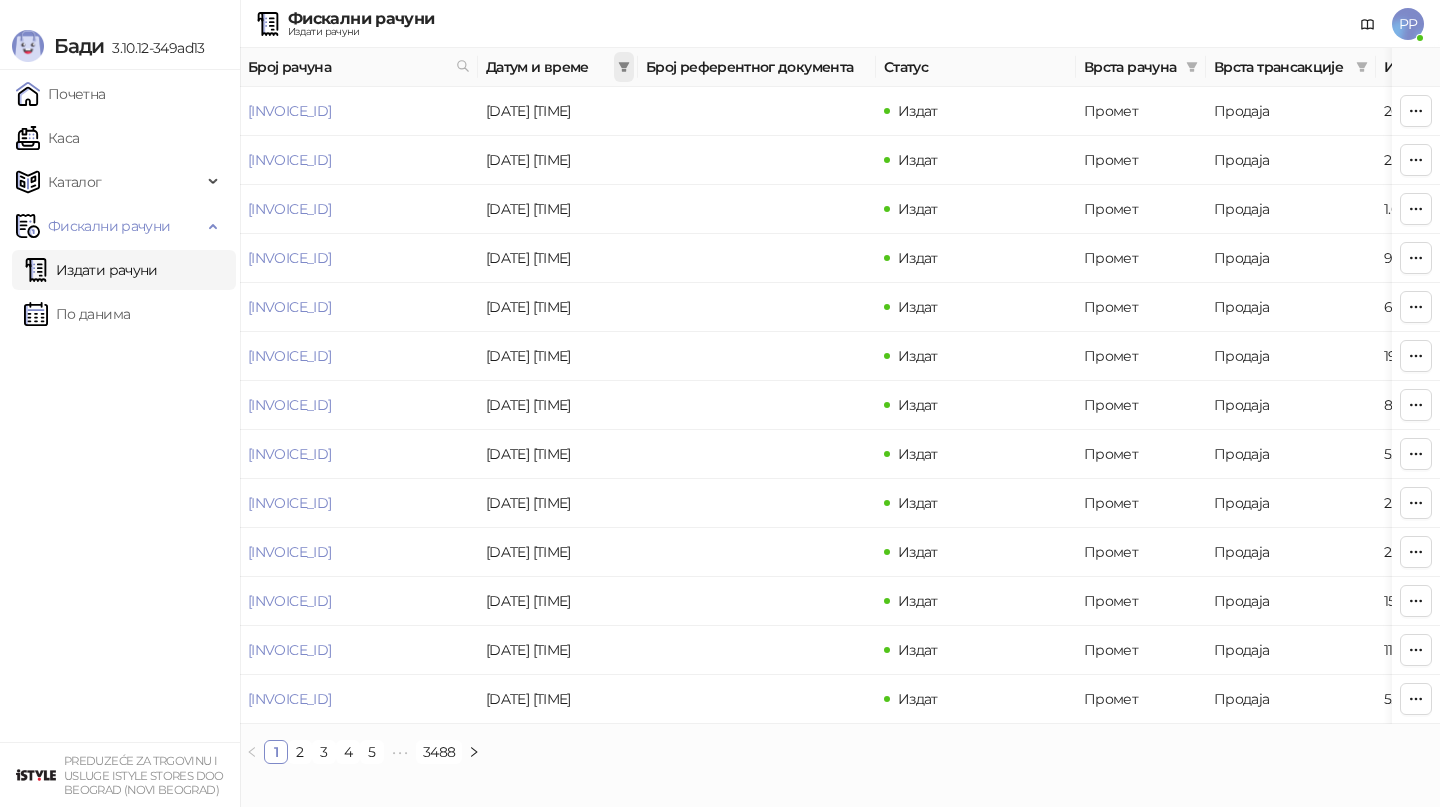 click 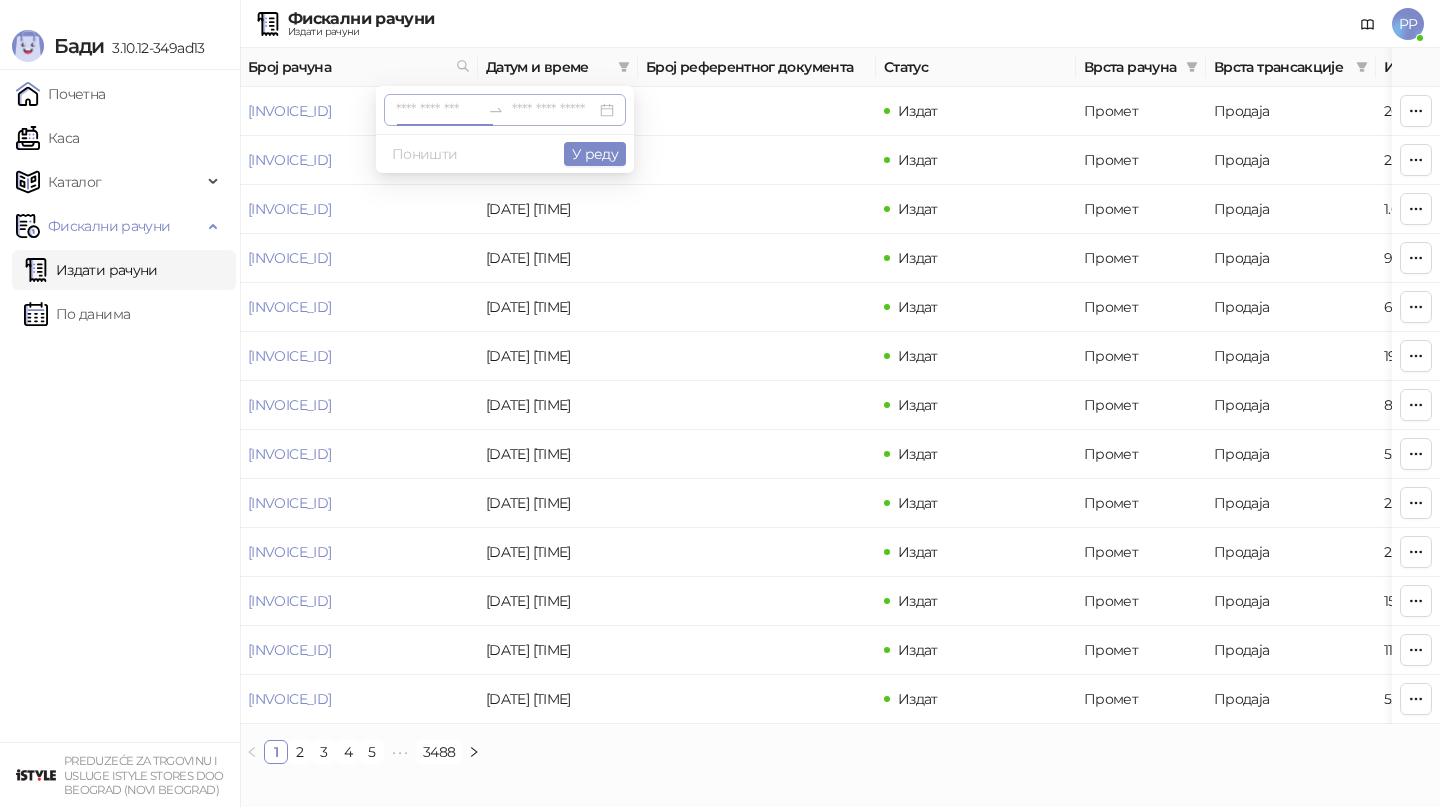 click at bounding box center (438, 110) 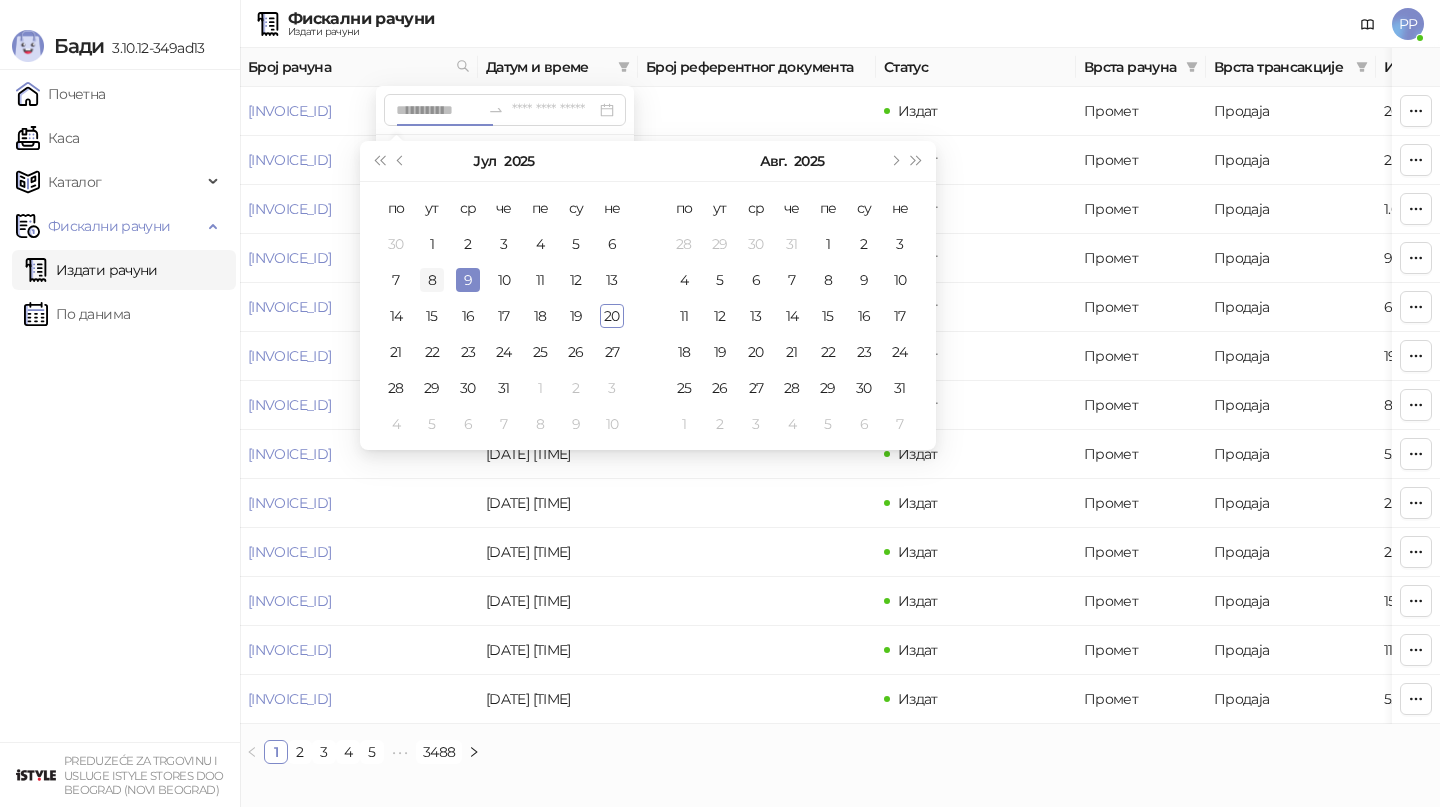 type on "**********" 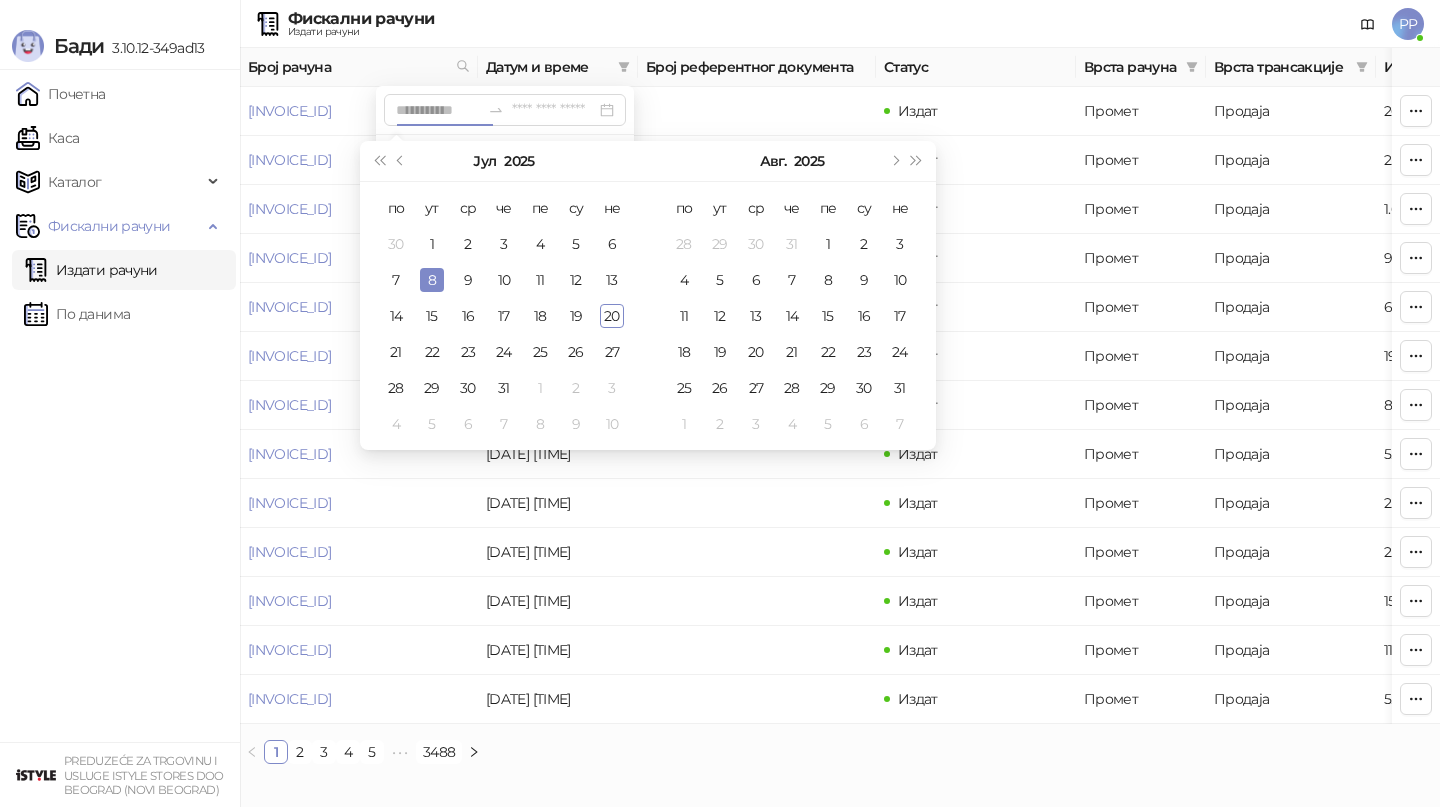 click on "8" at bounding box center (432, 280) 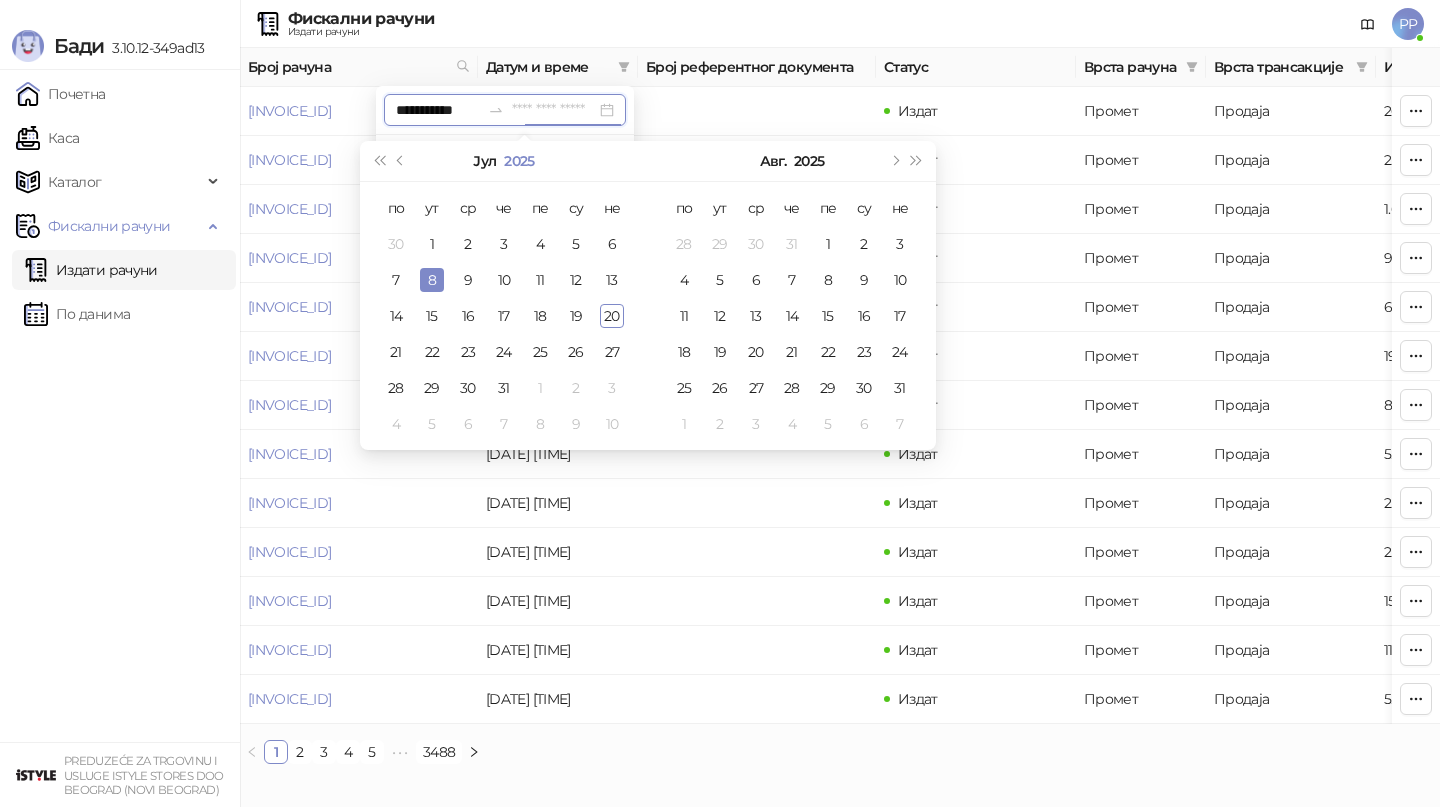 type on "**********" 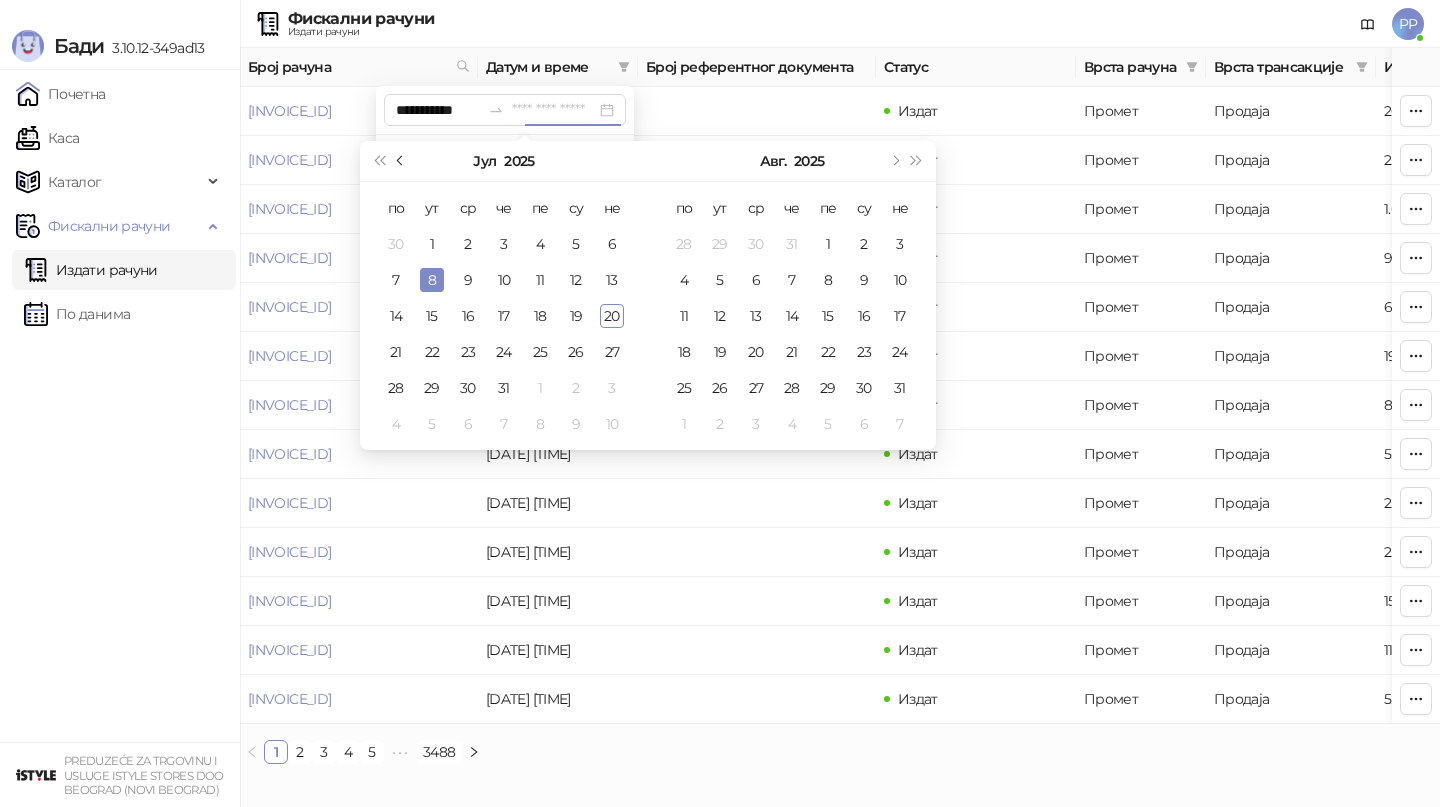 click at bounding box center (401, 161) 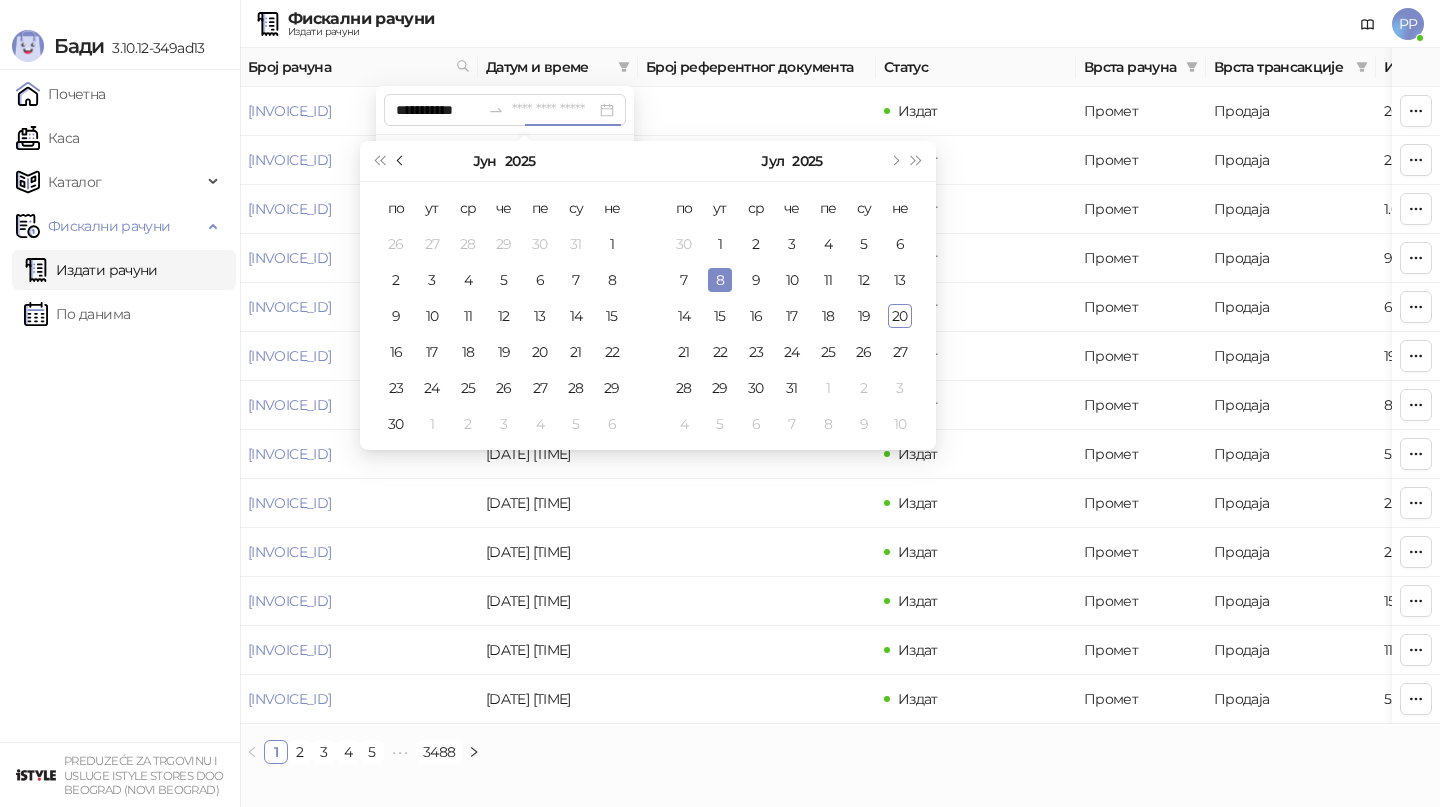 click at bounding box center [402, 161] 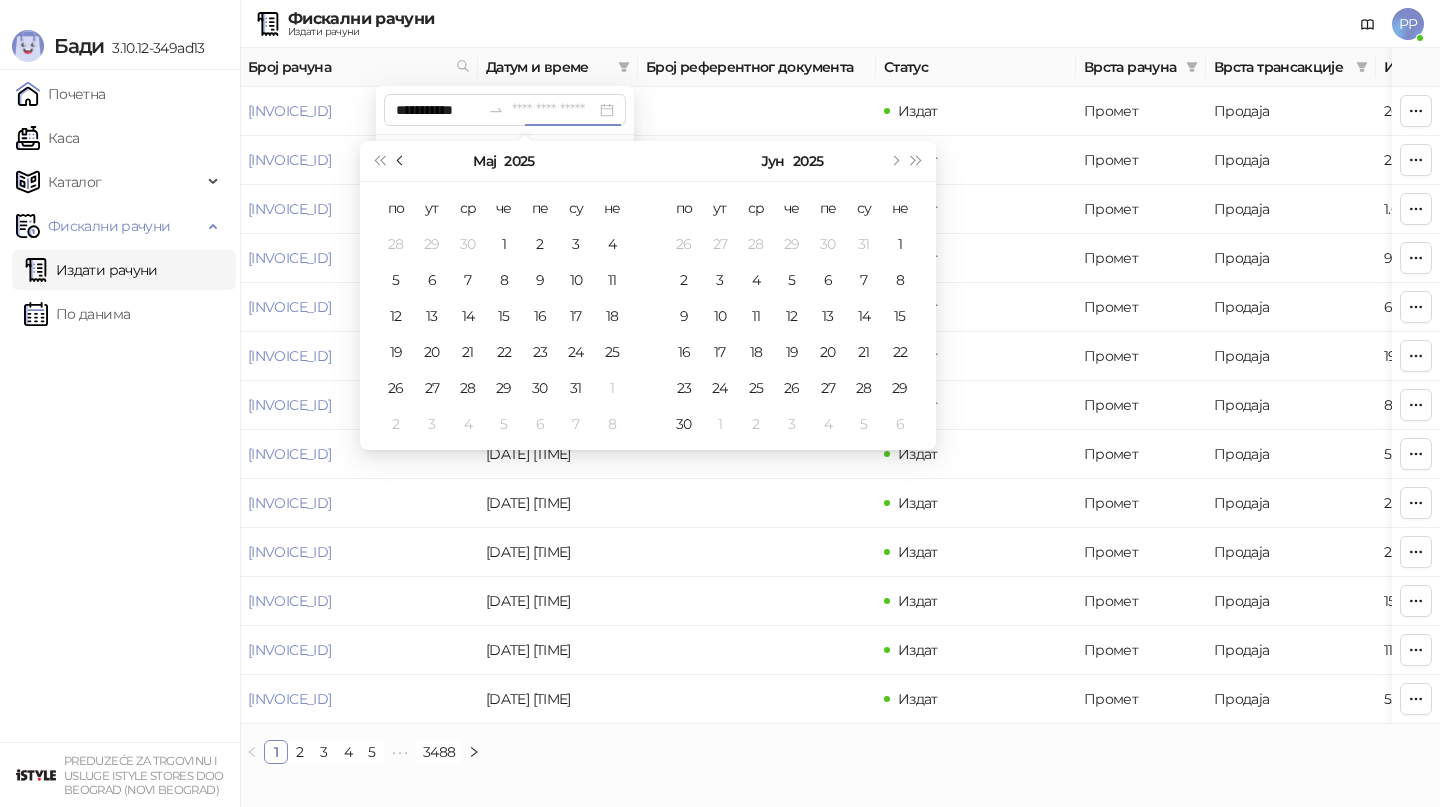 click at bounding box center [402, 161] 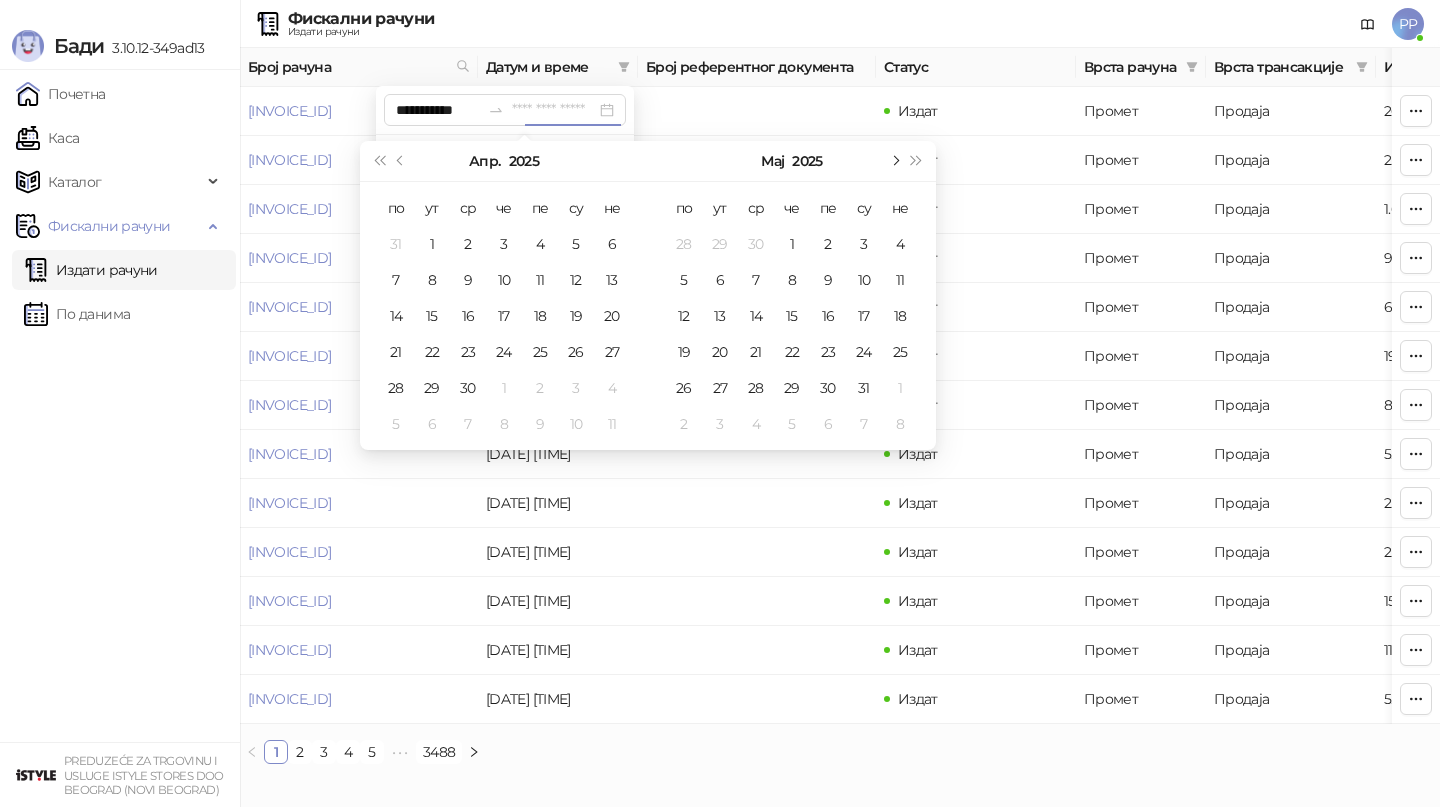 click at bounding box center (894, 161) 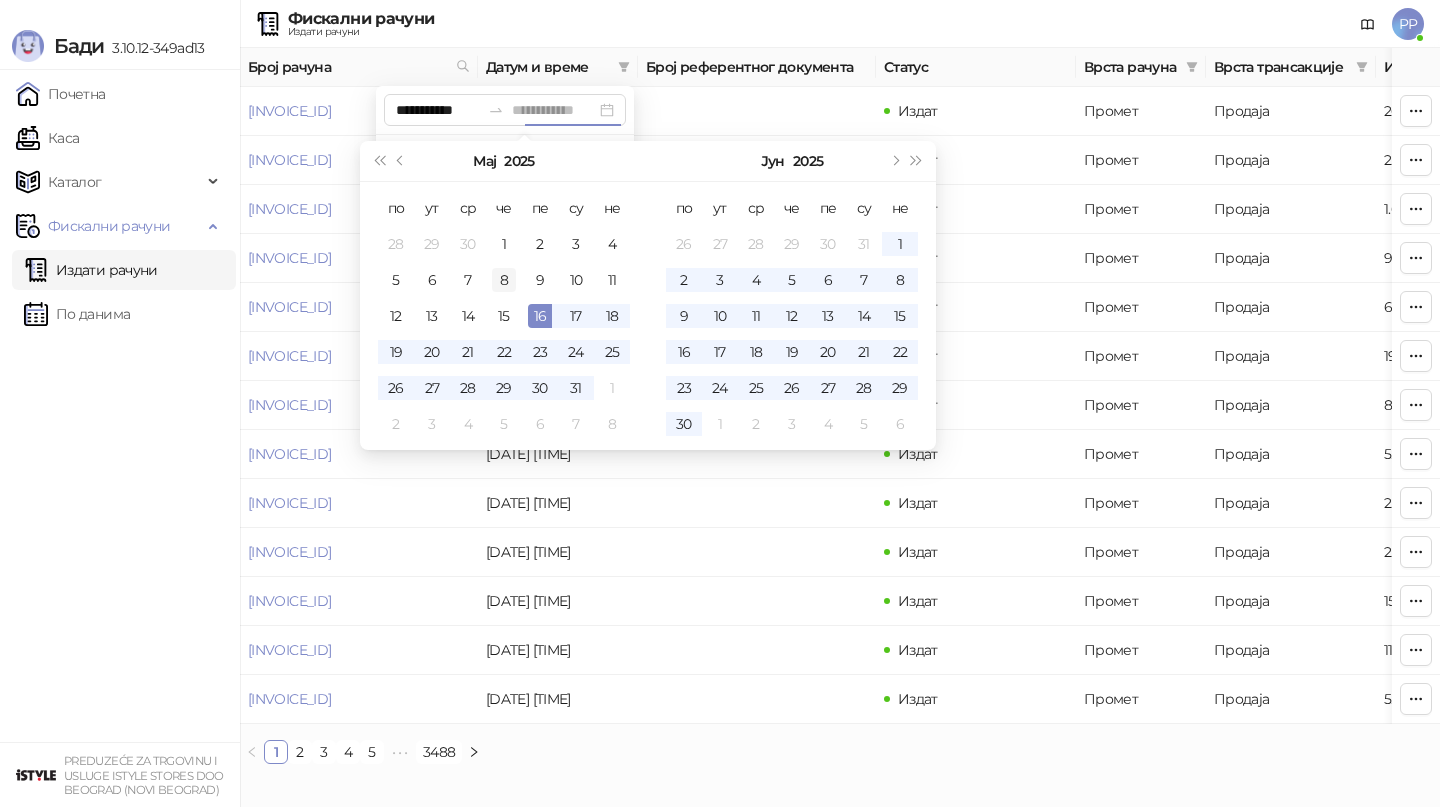 type on "**********" 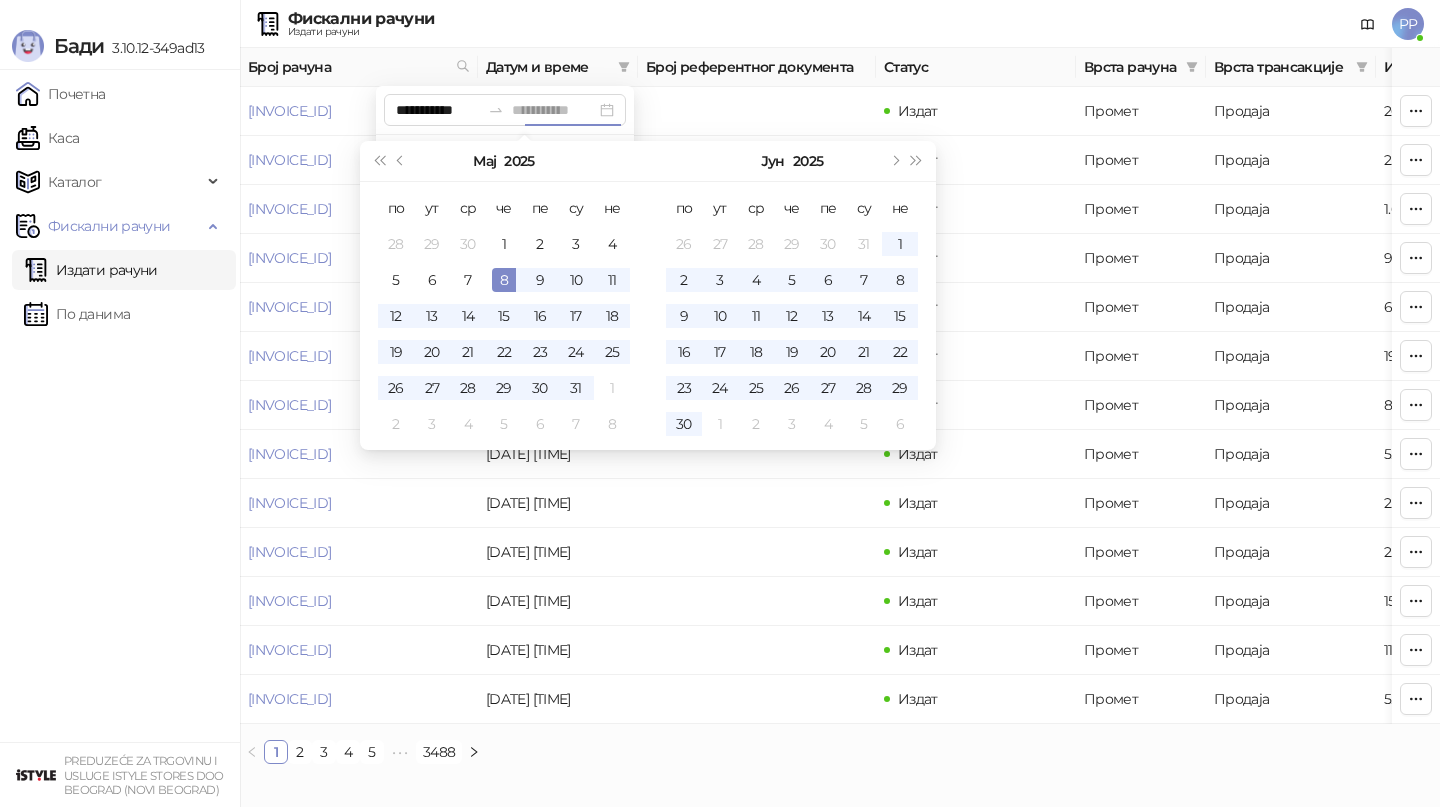 click on "8" at bounding box center [504, 280] 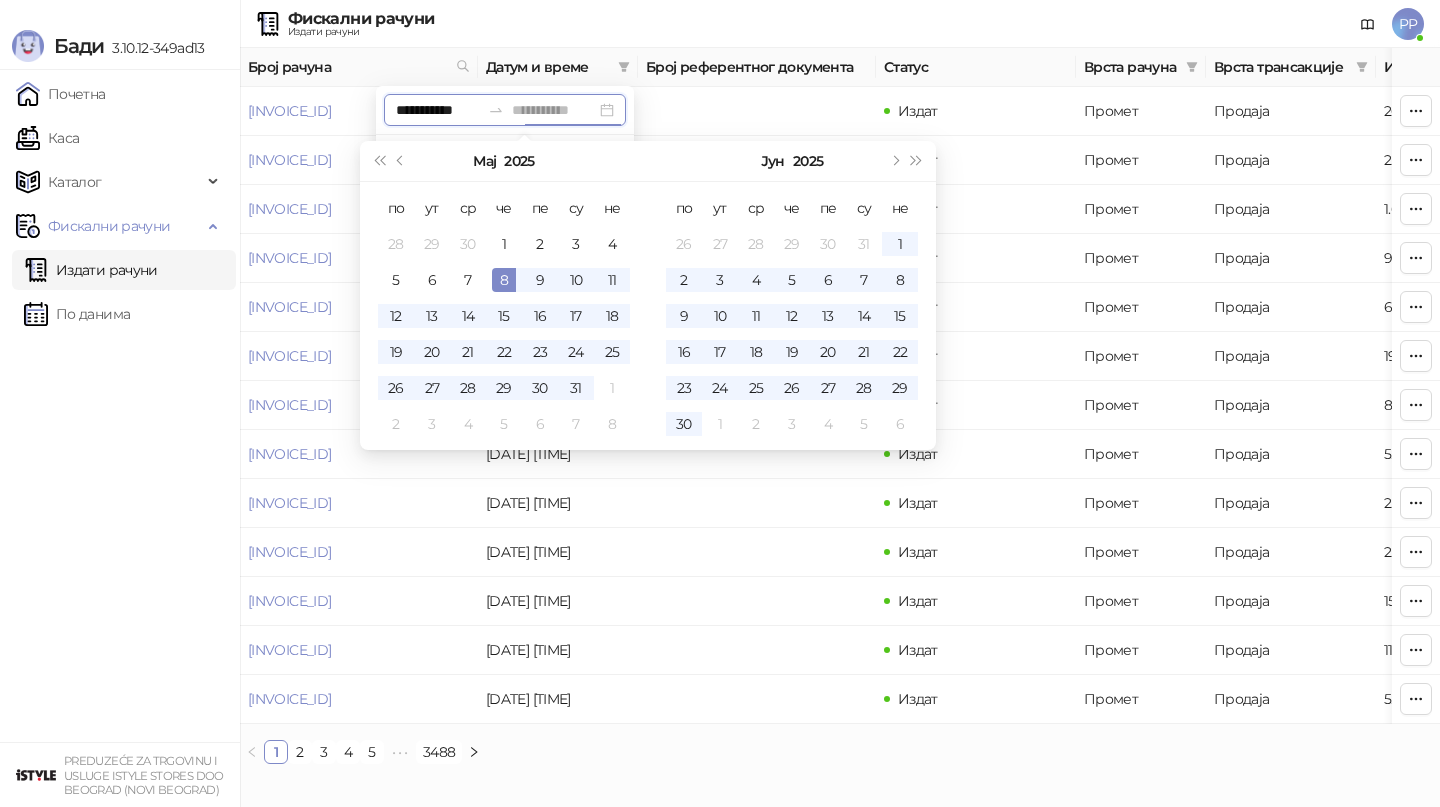type on "**********" 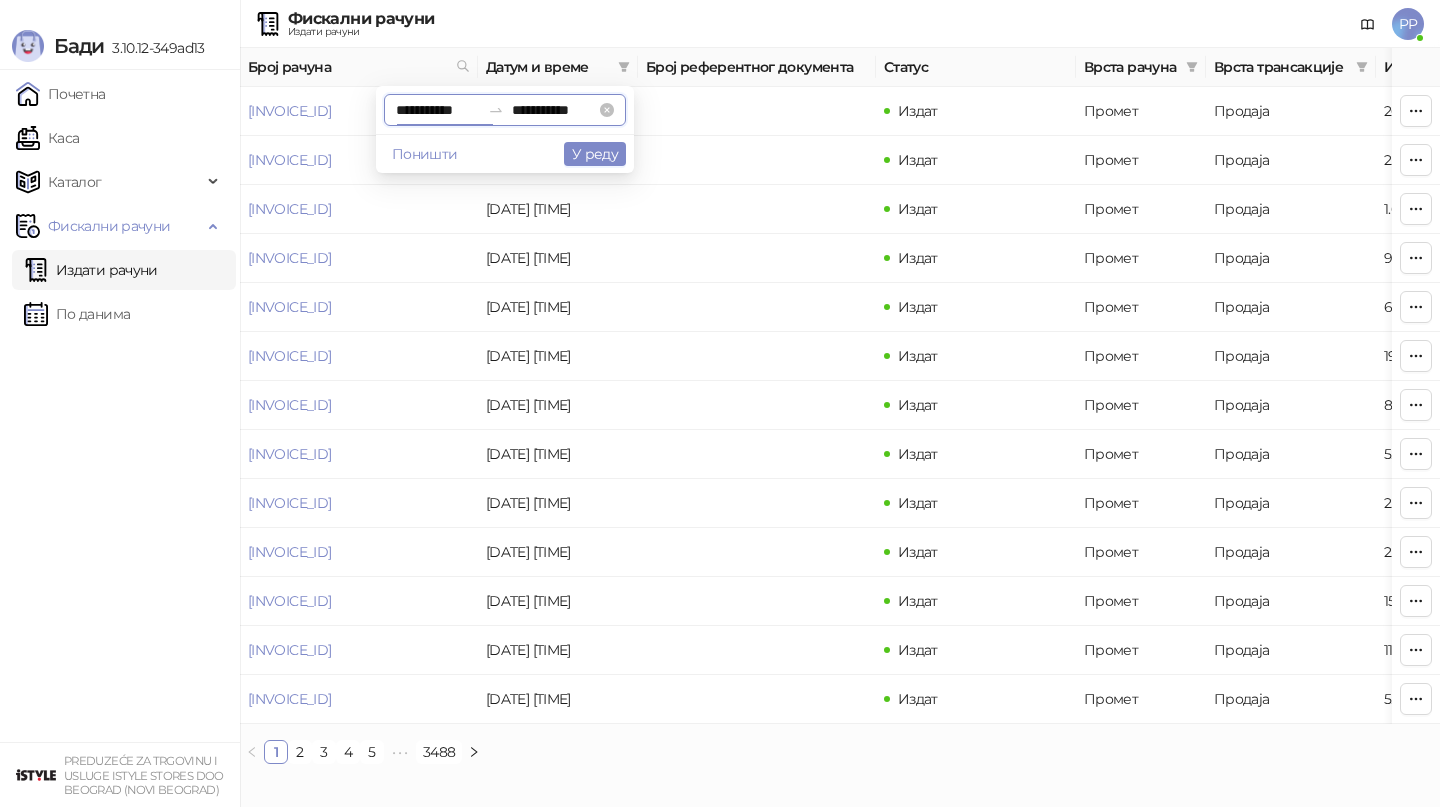 click on "**********" at bounding box center [554, 110] 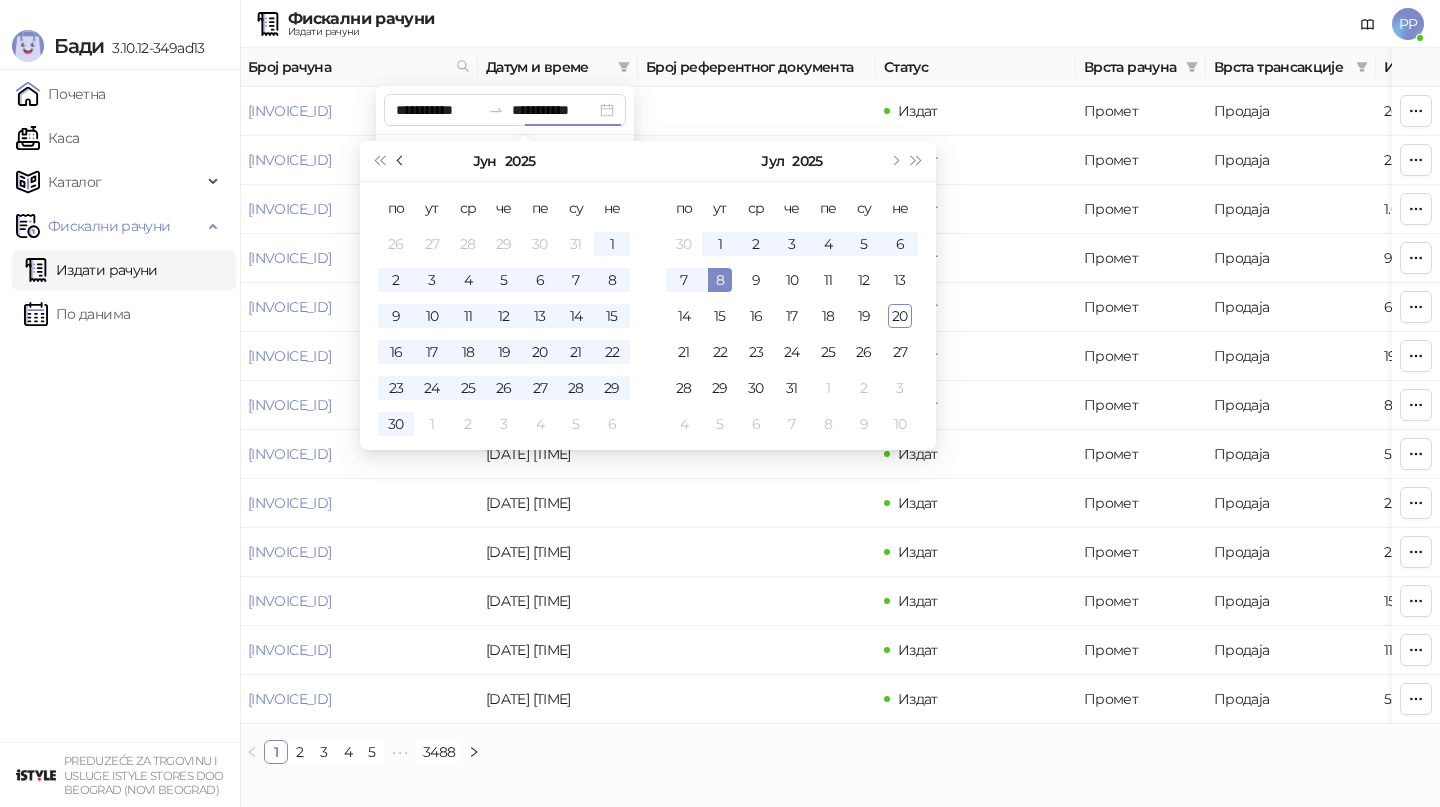 click at bounding box center [401, 161] 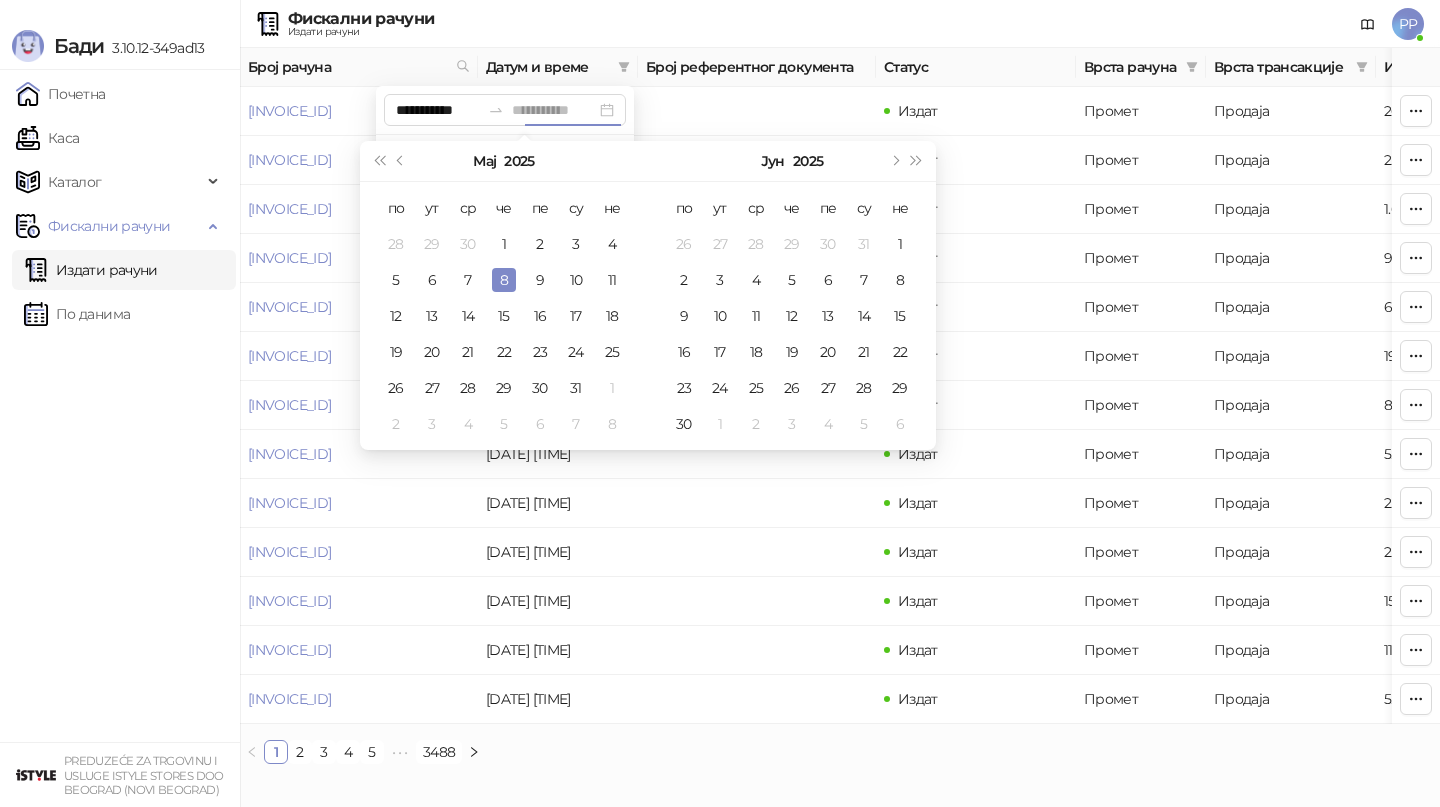 type on "**********" 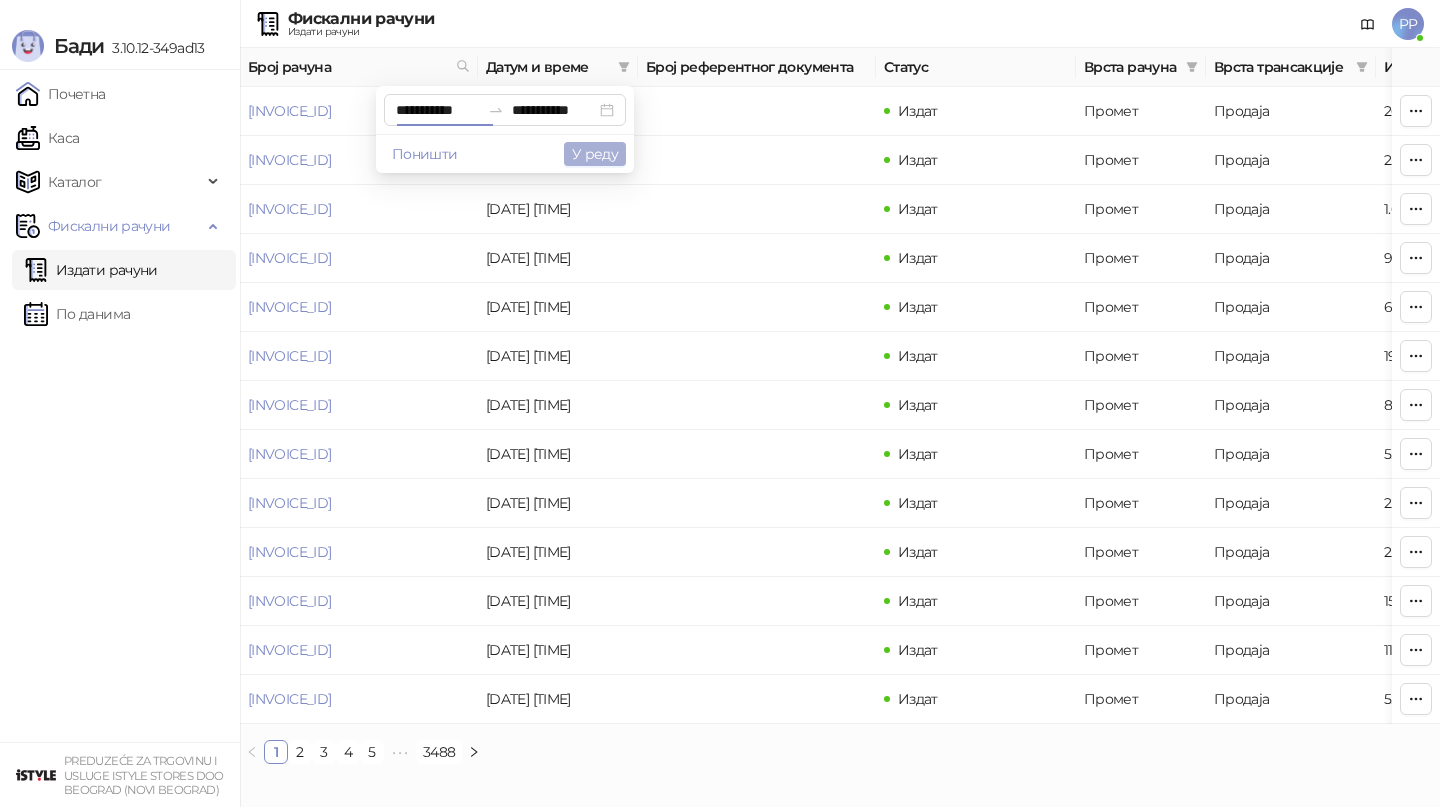click on "У реду" at bounding box center [595, 154] 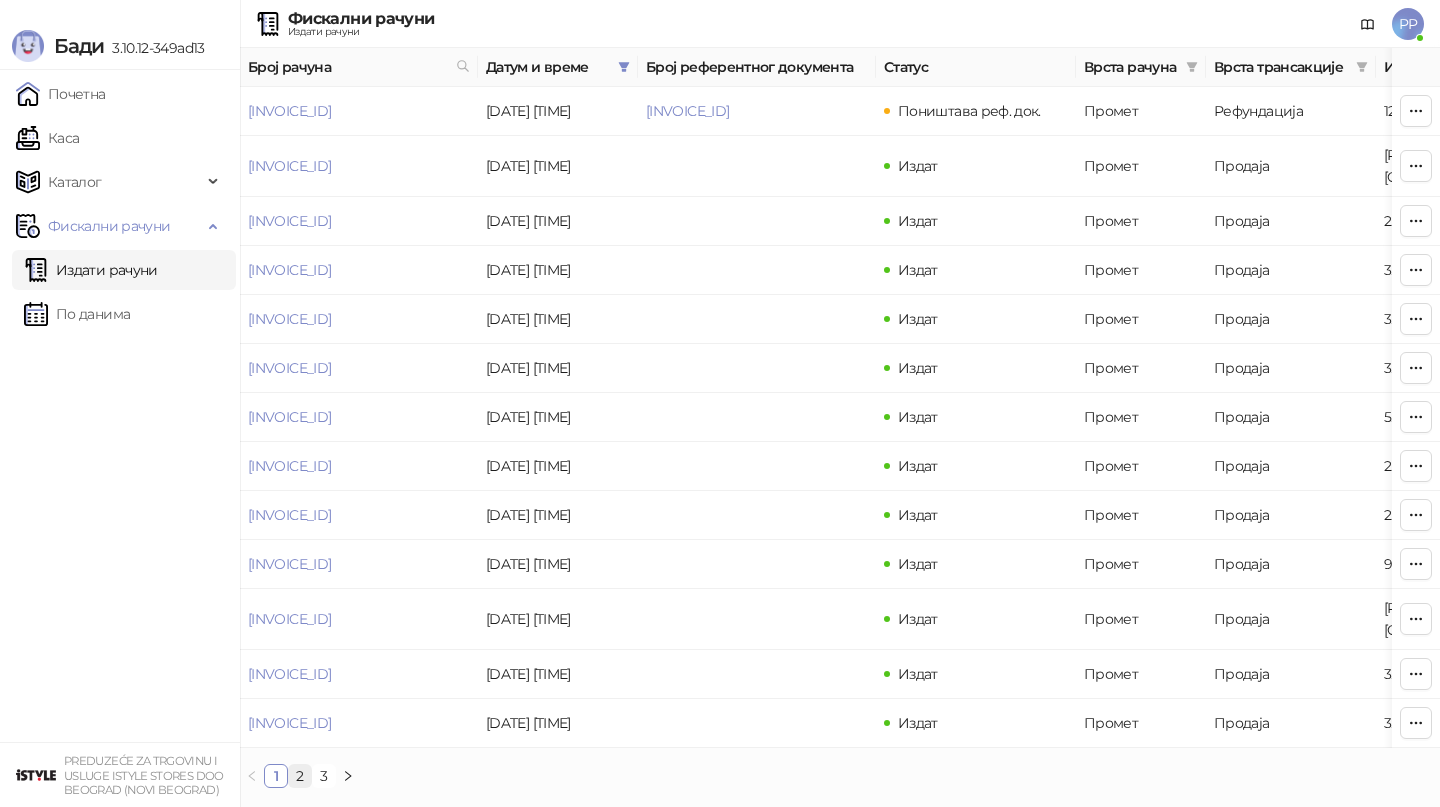click on "2" at bounding box center [300, 776] 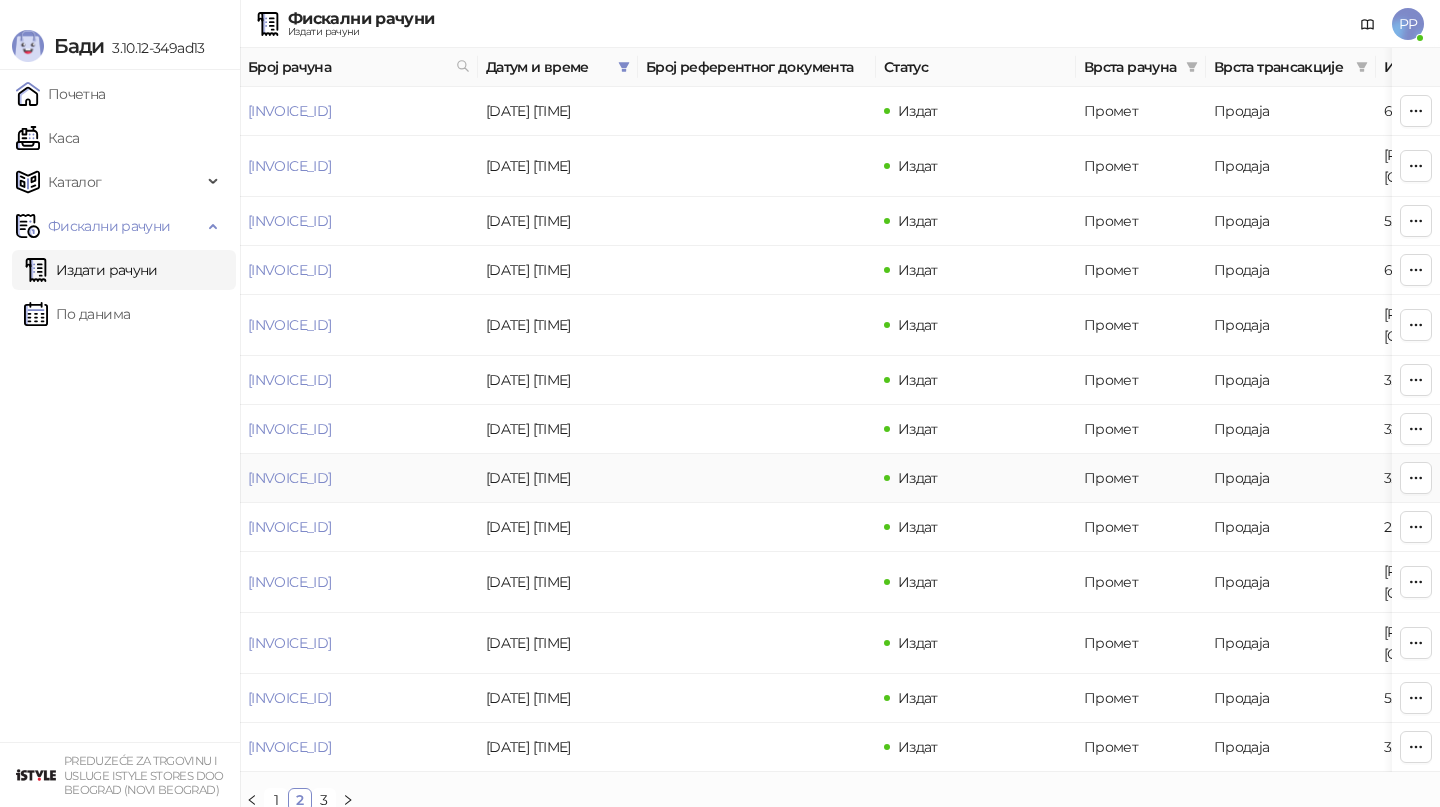 drag, startPoint x: 782, startPoint y: 585, endPoint x: 770, endPoint y: 460, distance: 125.57468 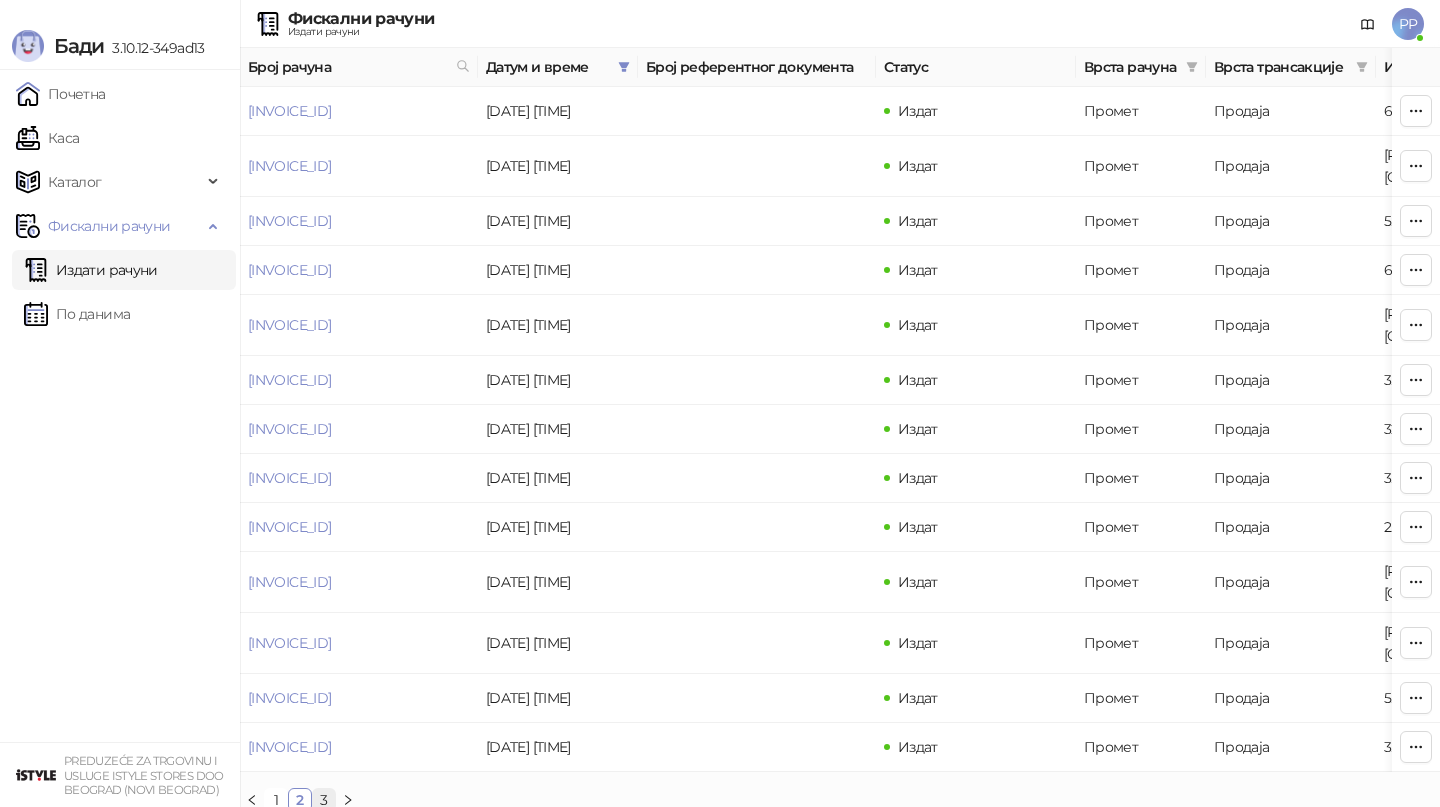 click on "3" at bounding box center [324, 800] 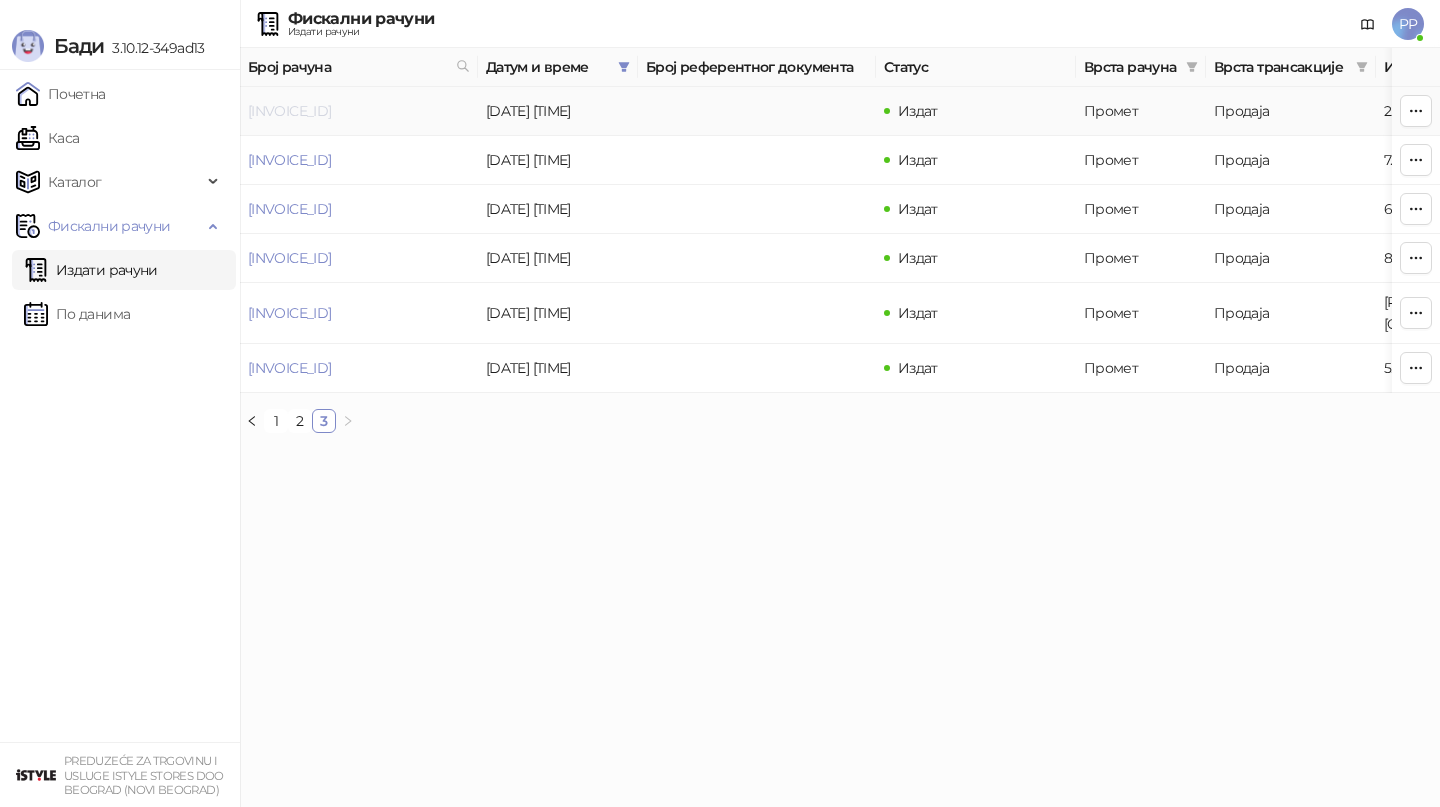 click on "[INVOICE_ID]" at bounding box center [289, 111] 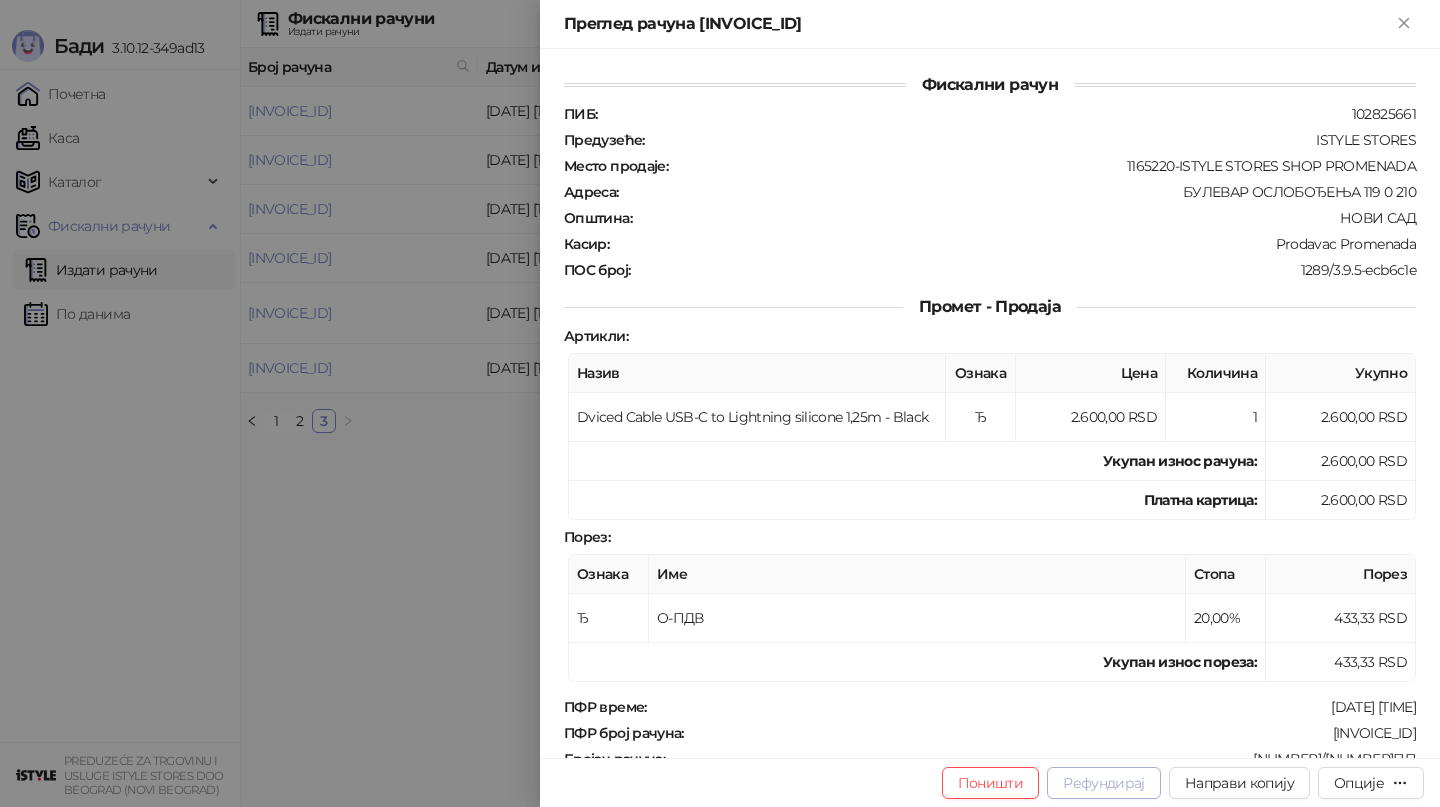 click on "Рефундирај" at bounding box center (1104, 783) 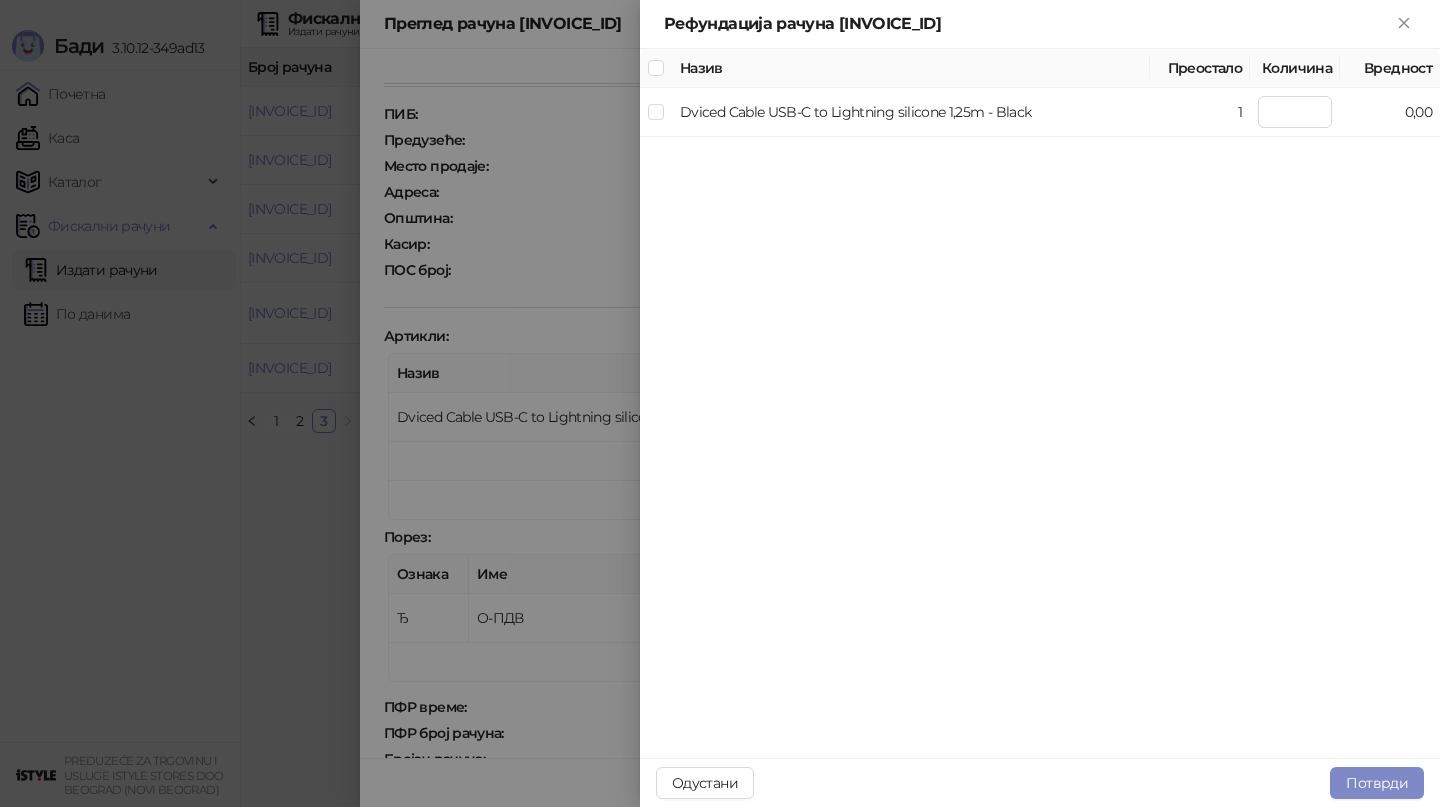 click at bounding box center [656, 68] 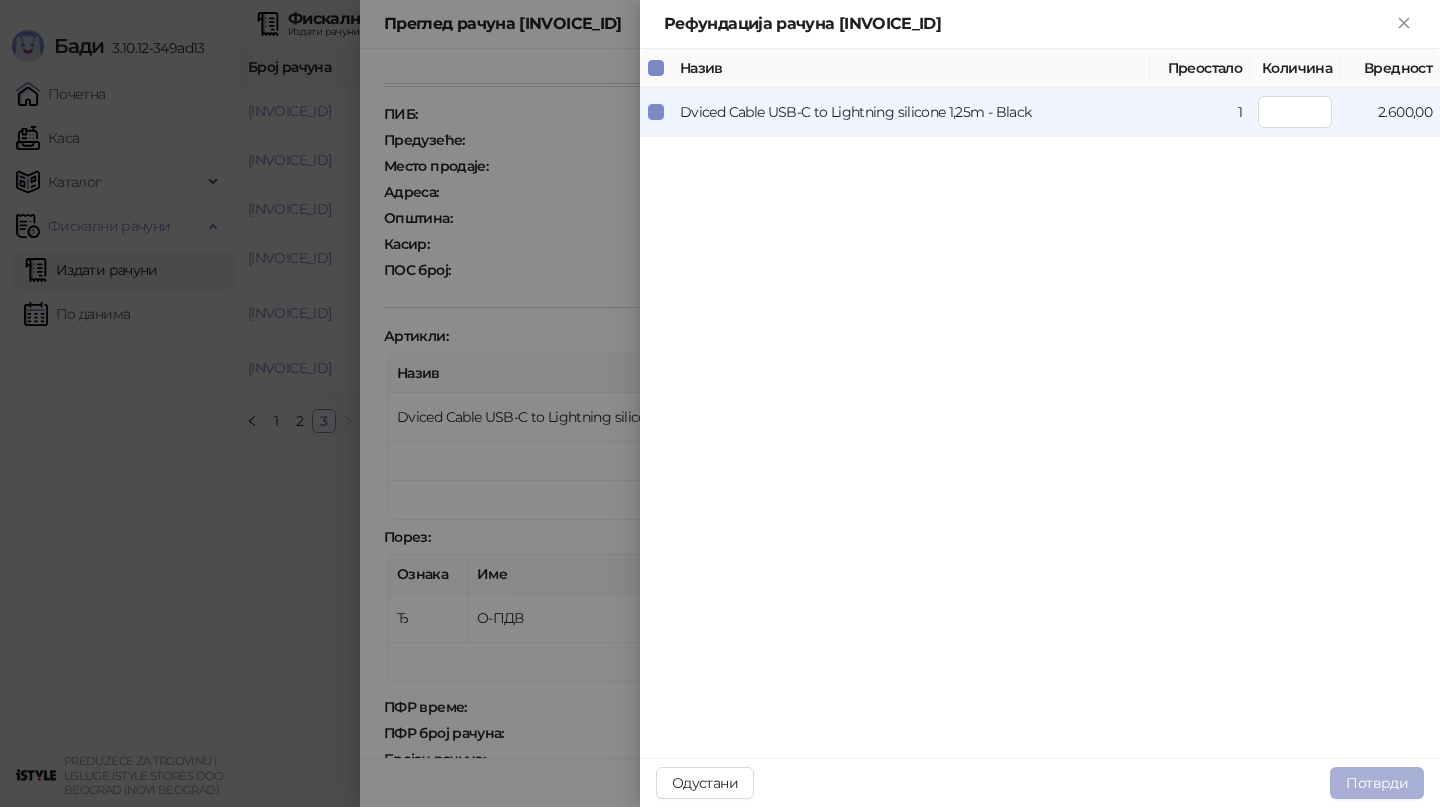 click on "Потврди" at bounding box center [1377, 783] 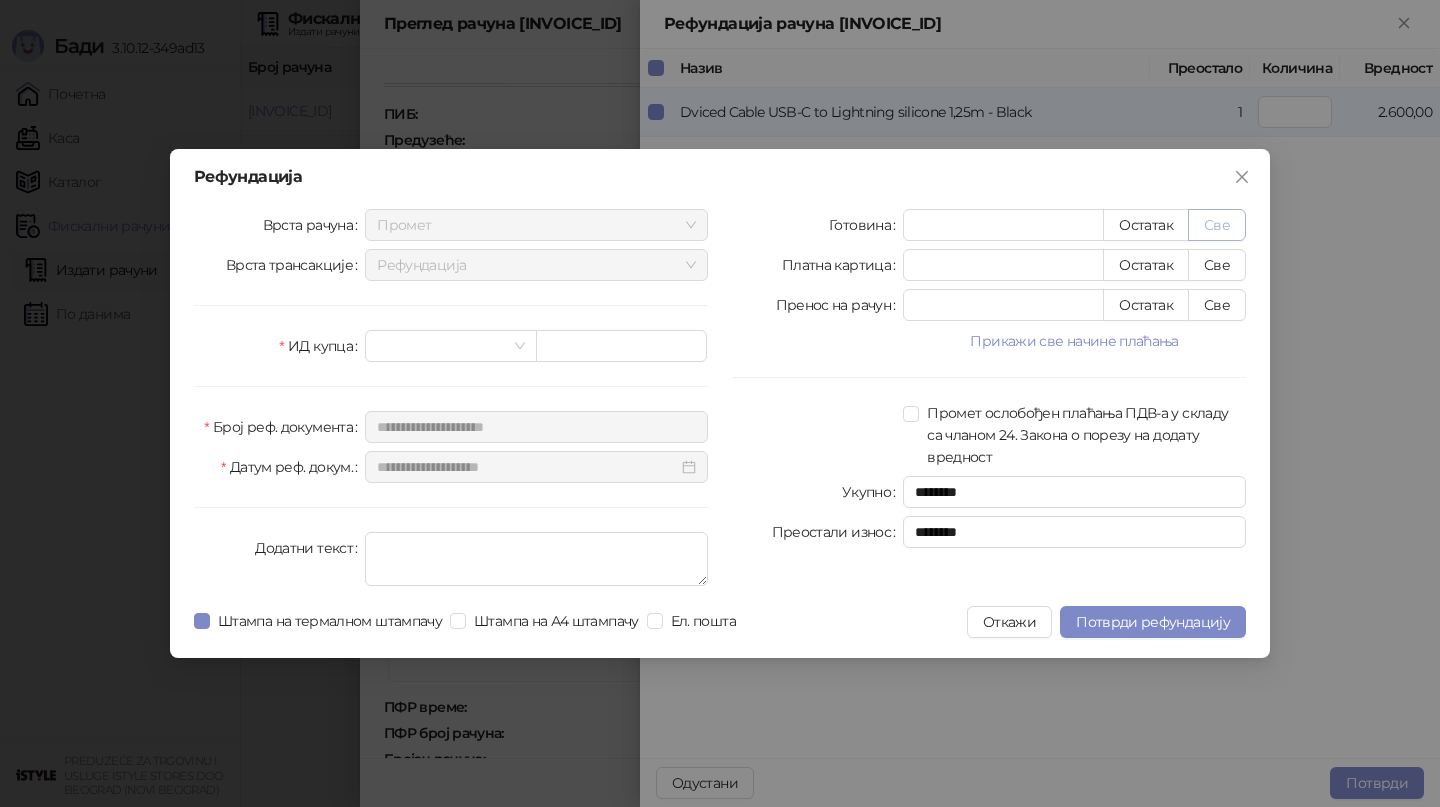click on "Све" at bounding box center (1217, 225) 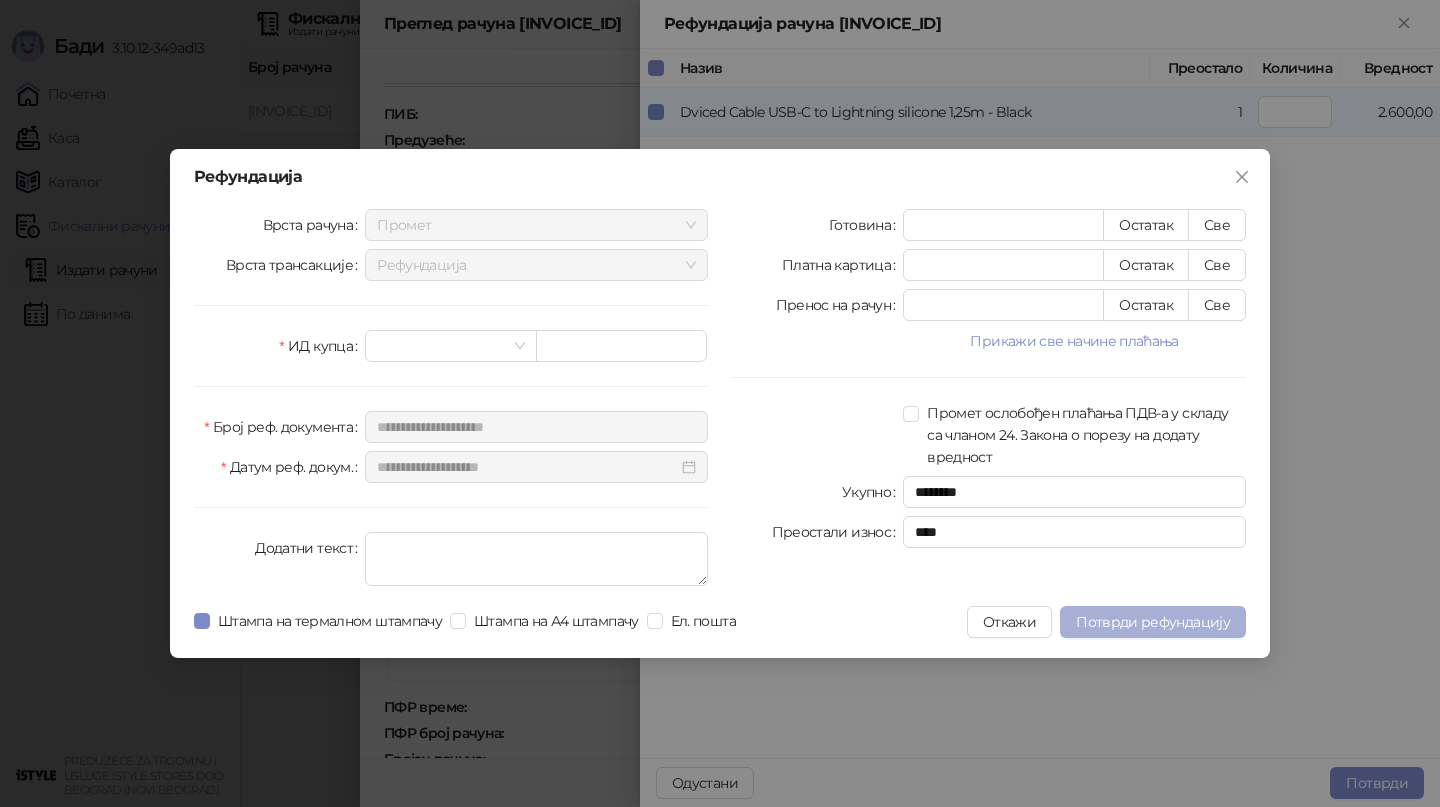 click on "Потврди рефундацију" at bounding box center [1153, 622] 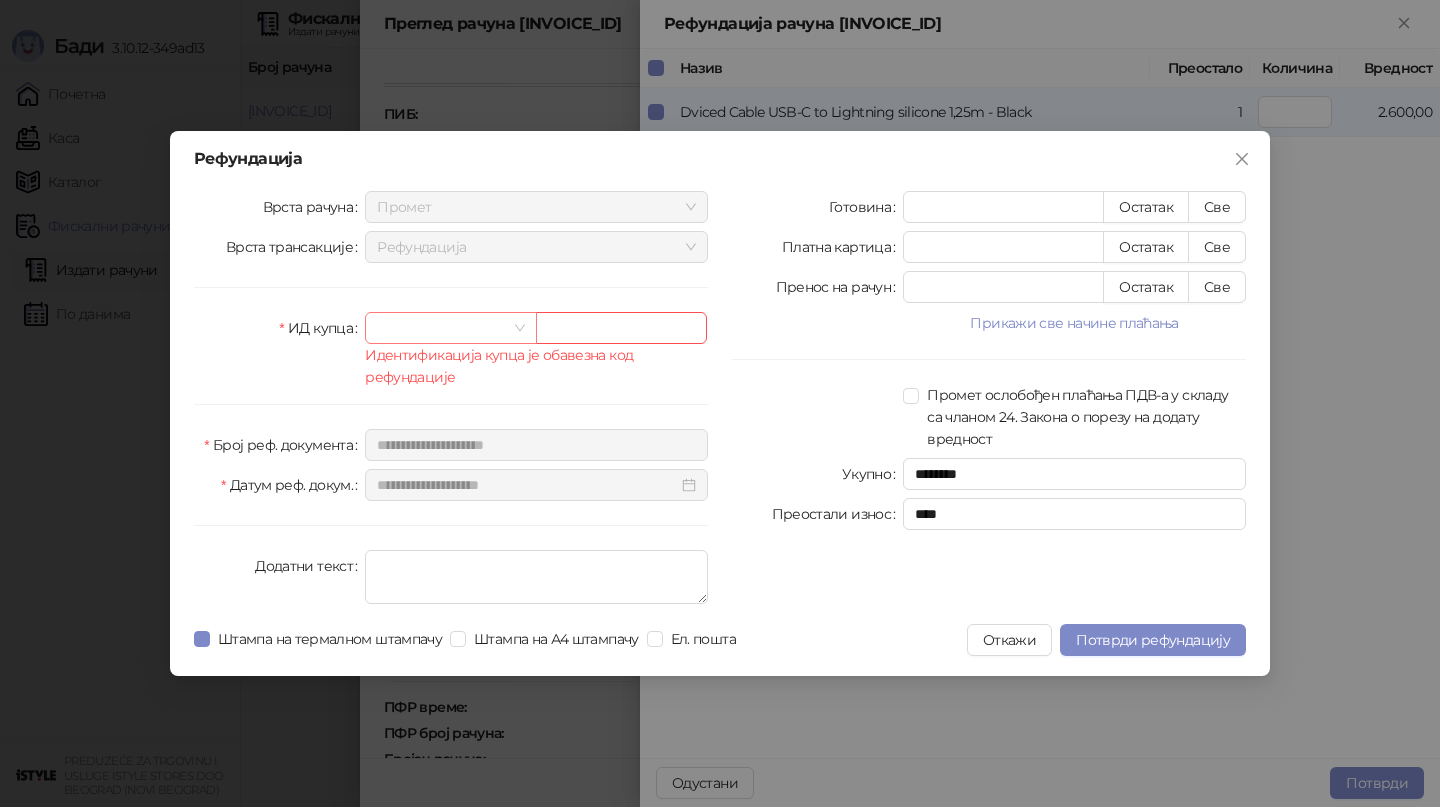 click at bounding box center [450, 328] 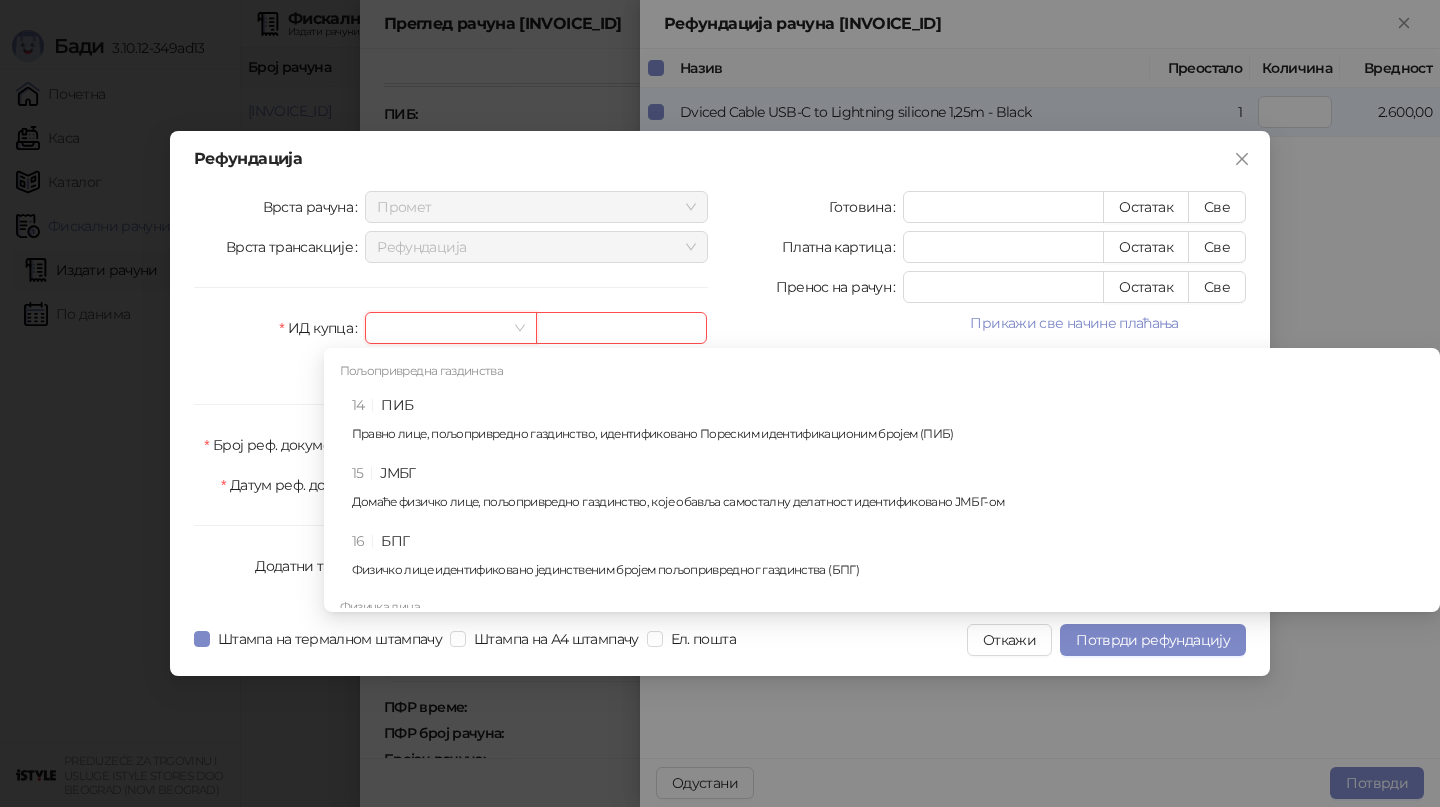 scroll, scrollTop: 453, scrollLeft: 0, axis: vertical 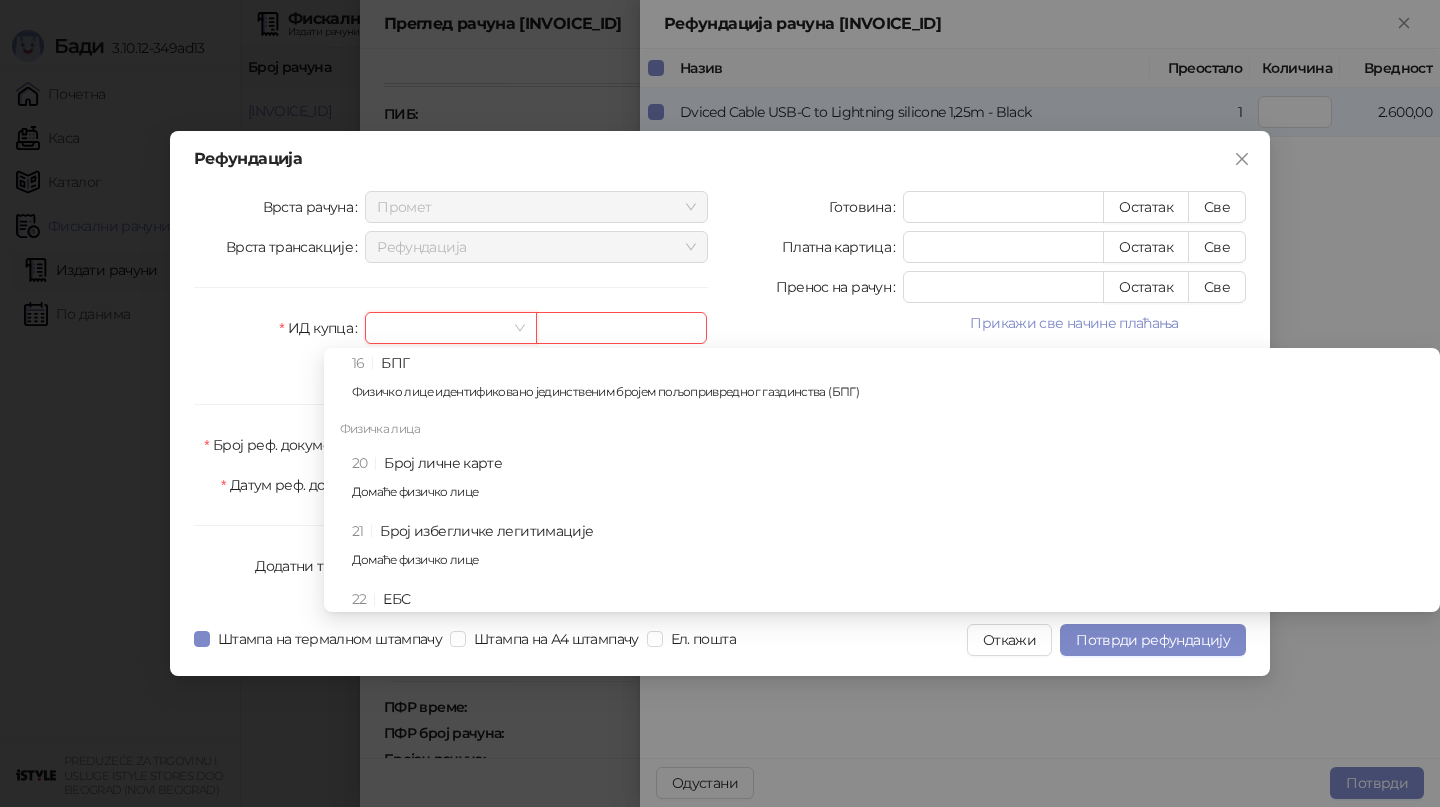 click on "20 Број личне карте Домаће физичко лице" at bounding box center (888, 481) 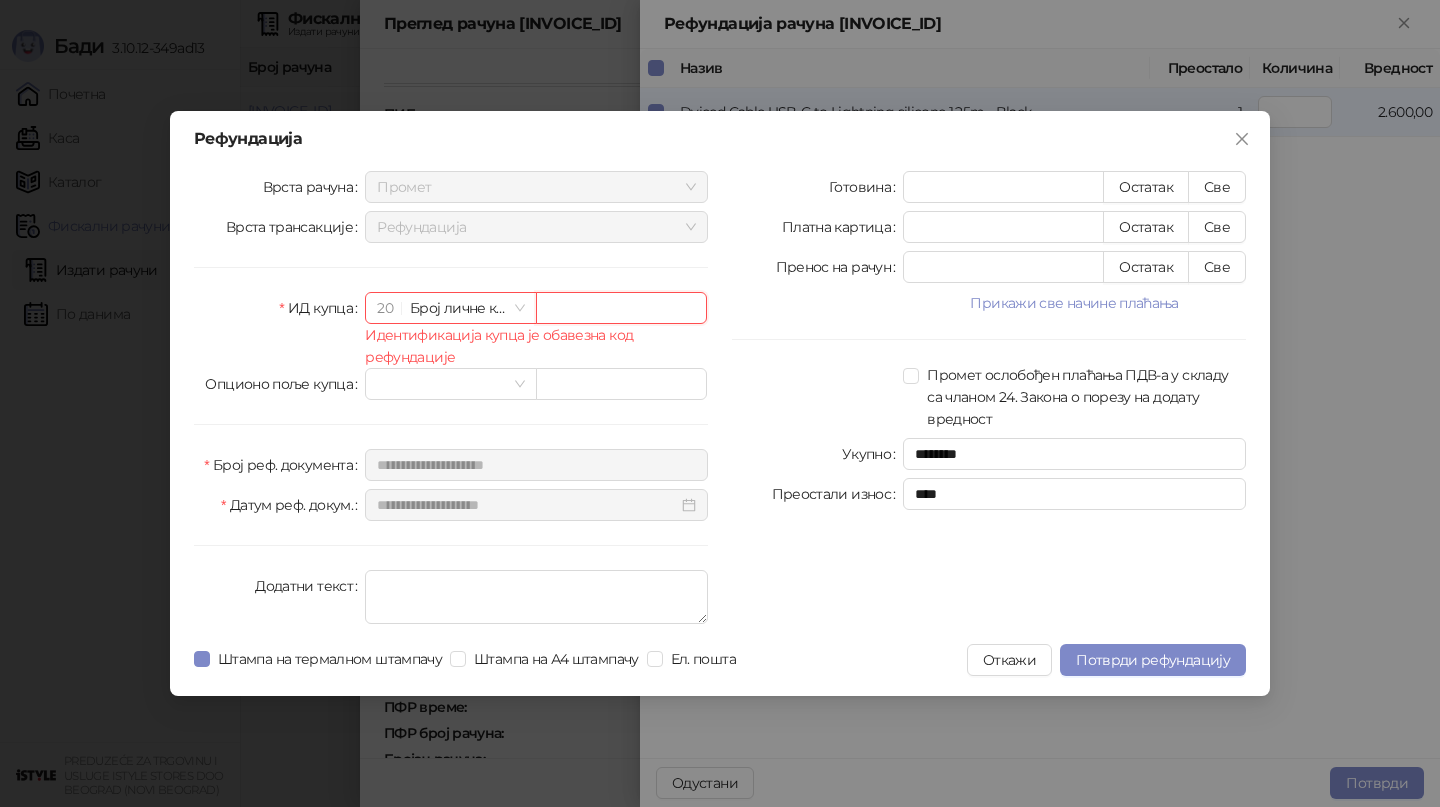 click at bounding box center (621, 308) 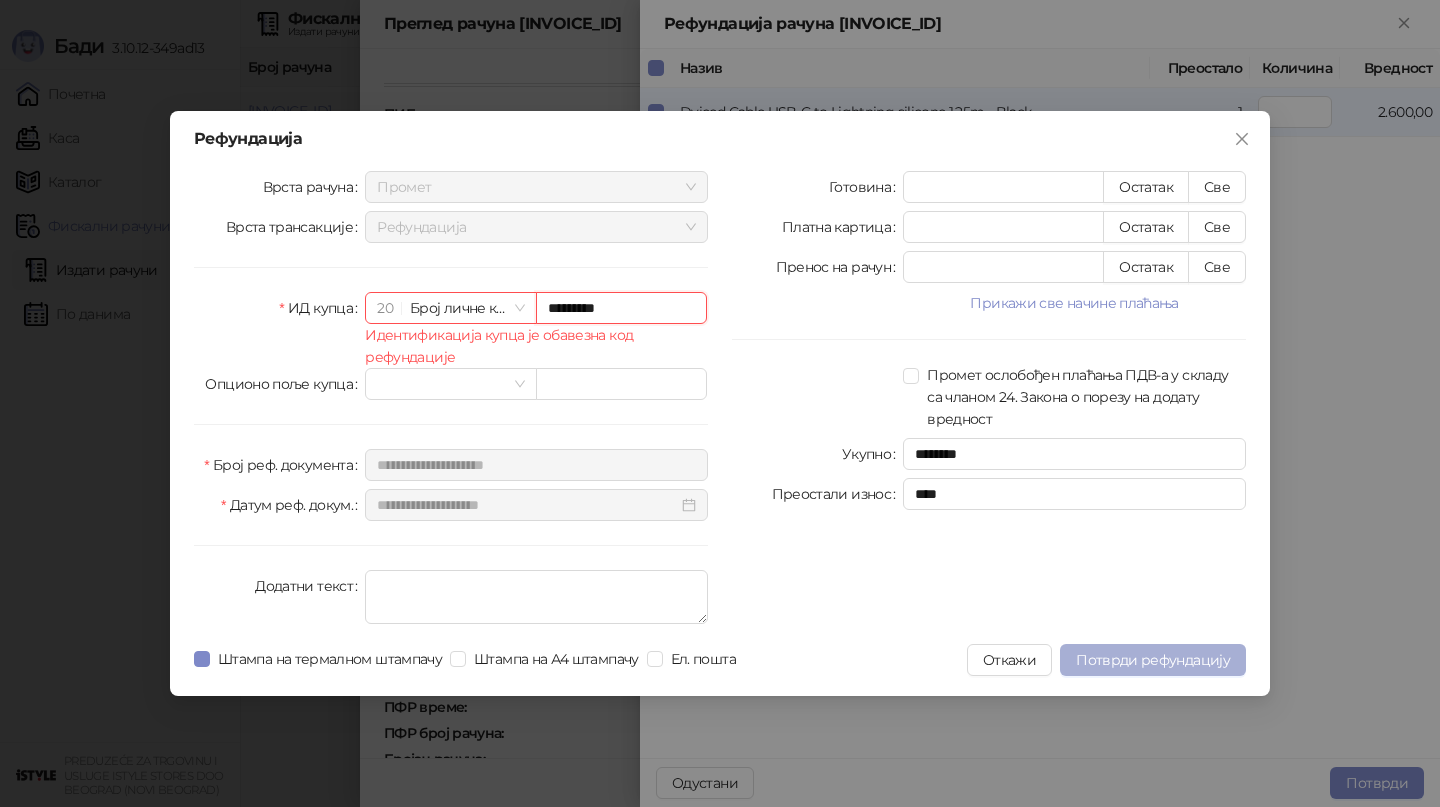 type on "*********" 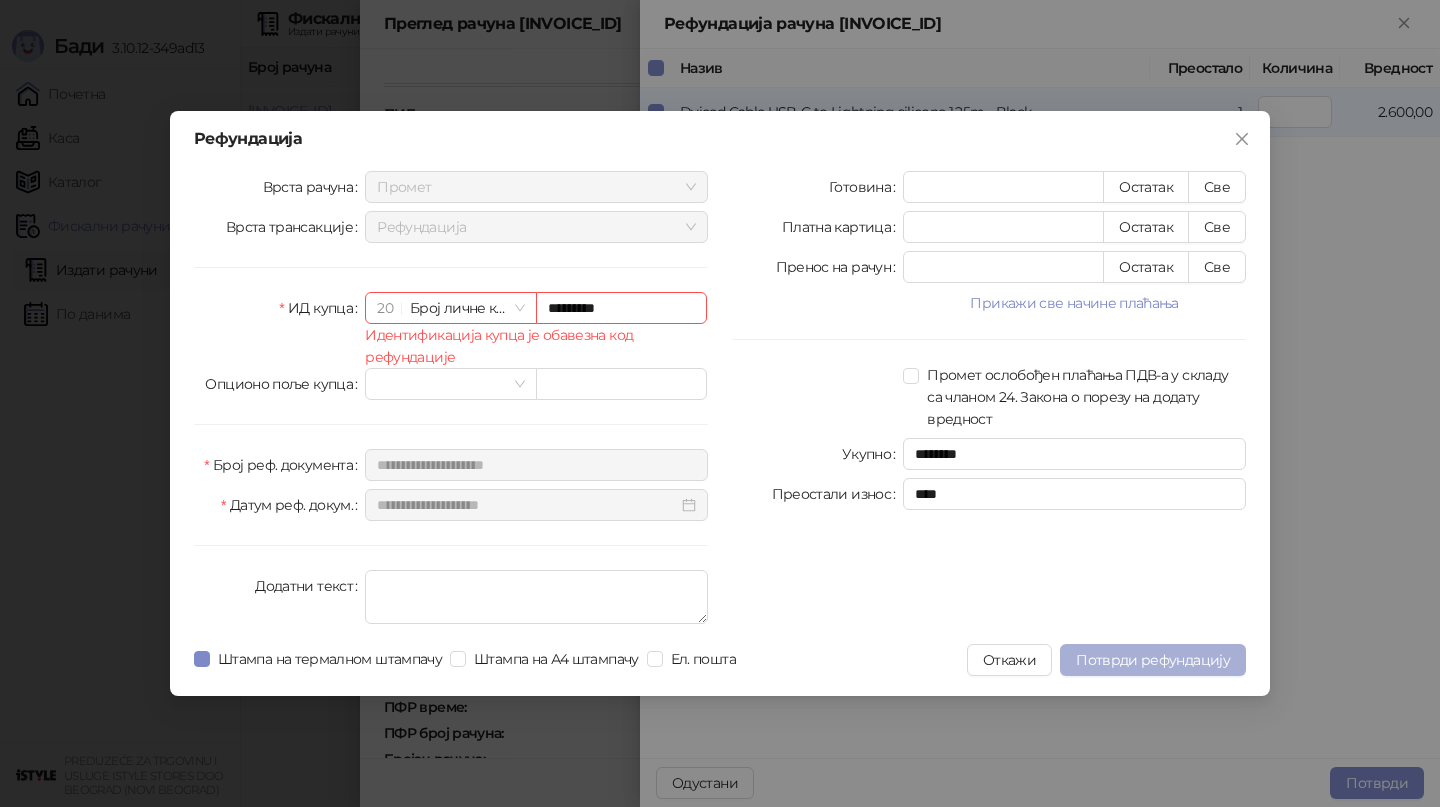 click on "Потврди рефундацију" at bounding box center (1153, 660) 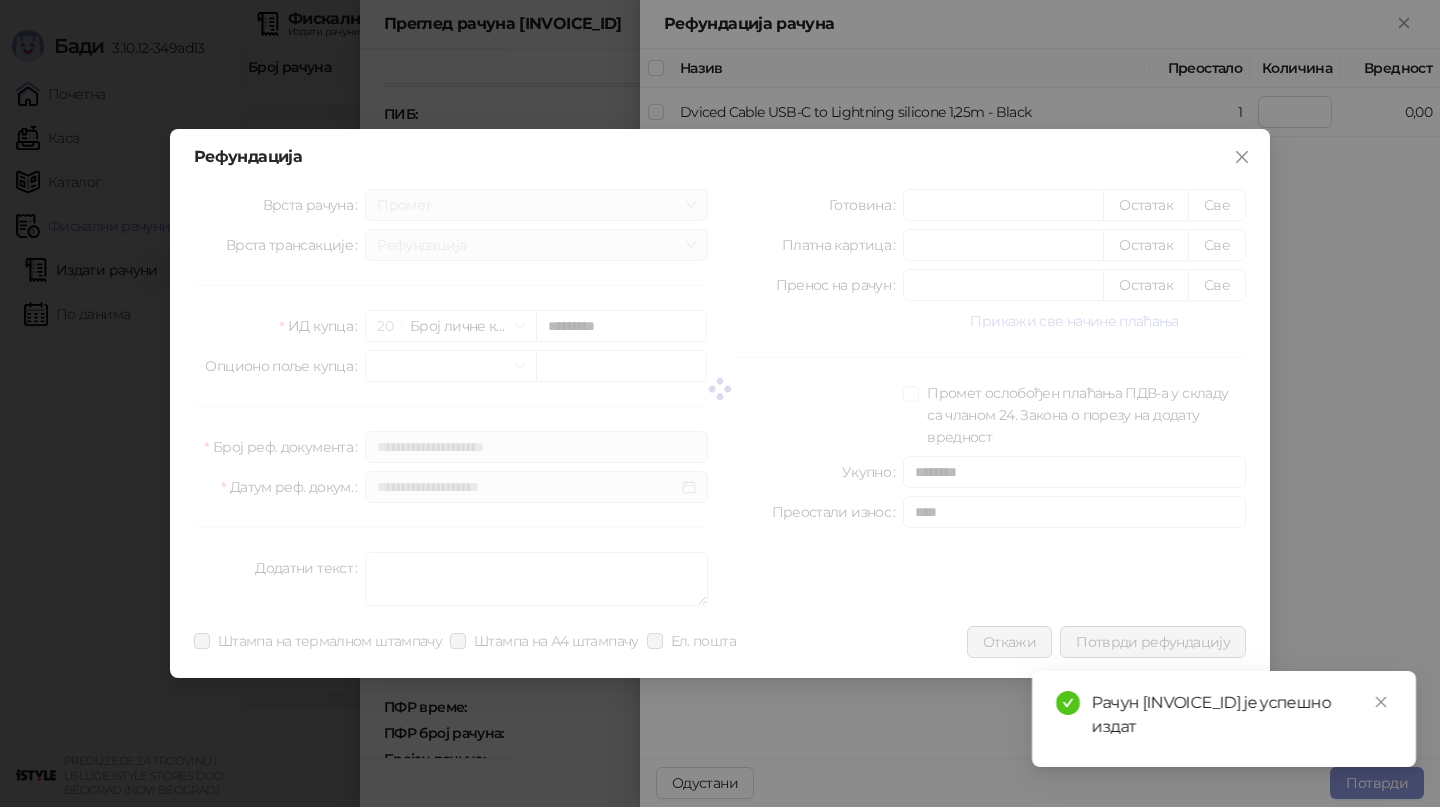 type 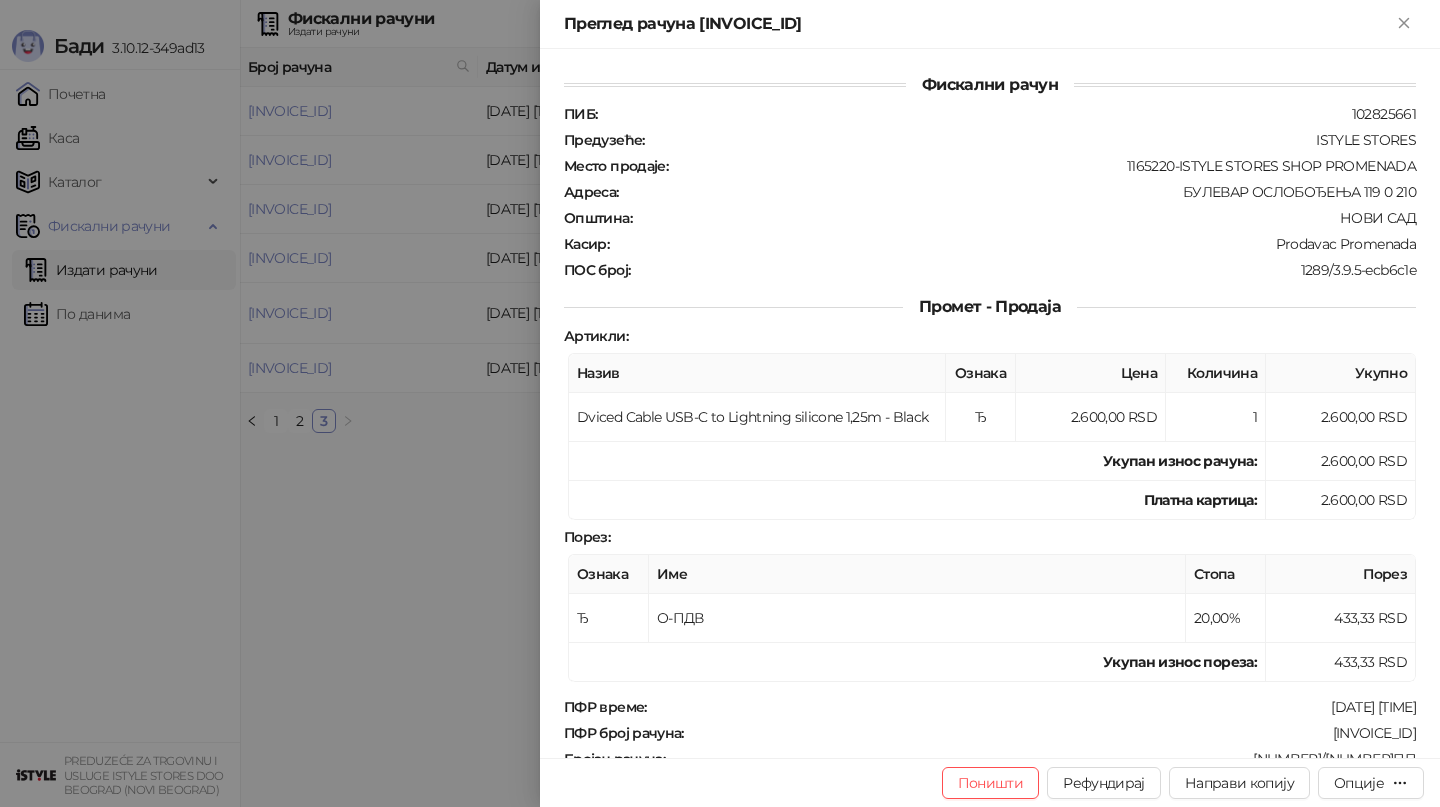 click at bounding box center (720, 403) 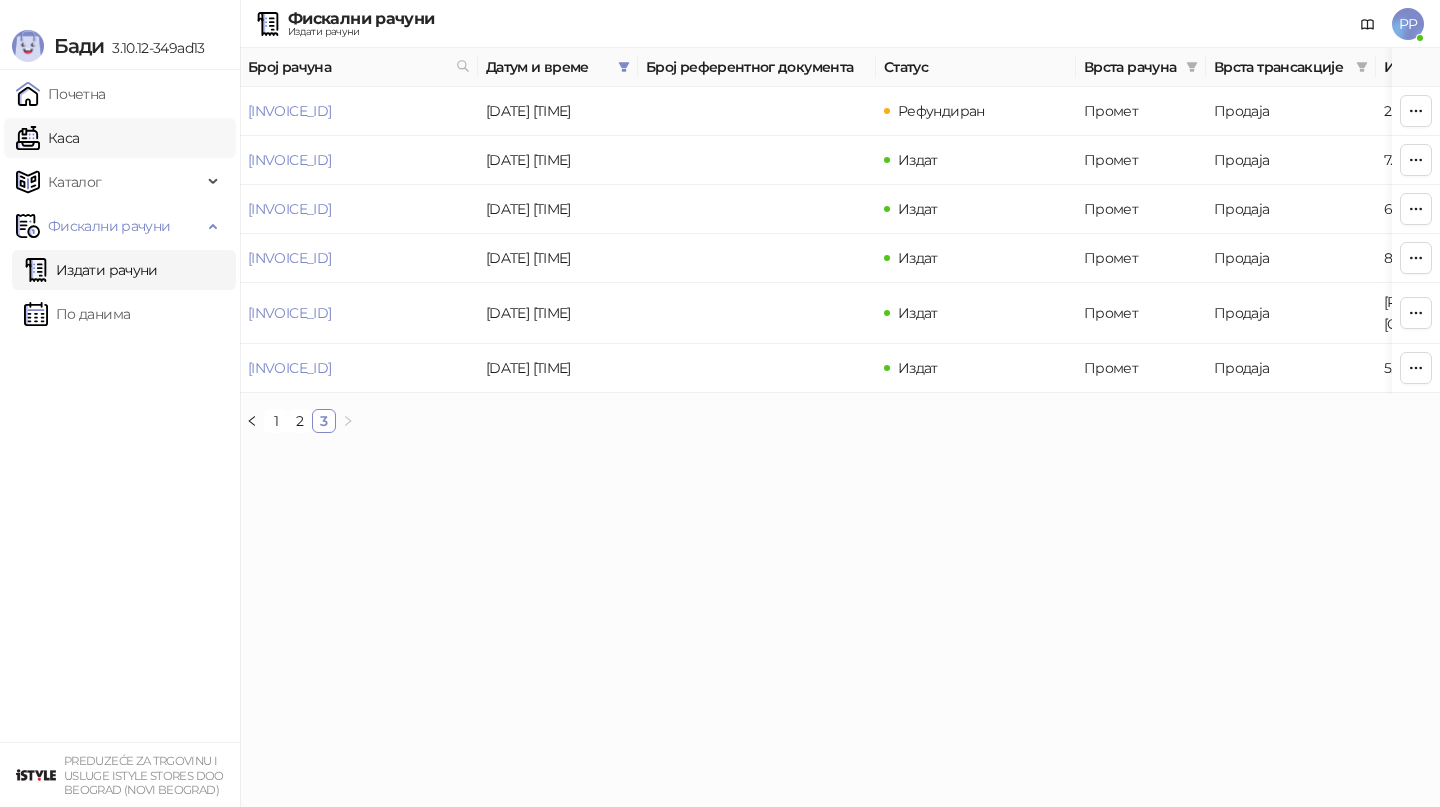 click on "Каса" at bounding box center [47, 138] 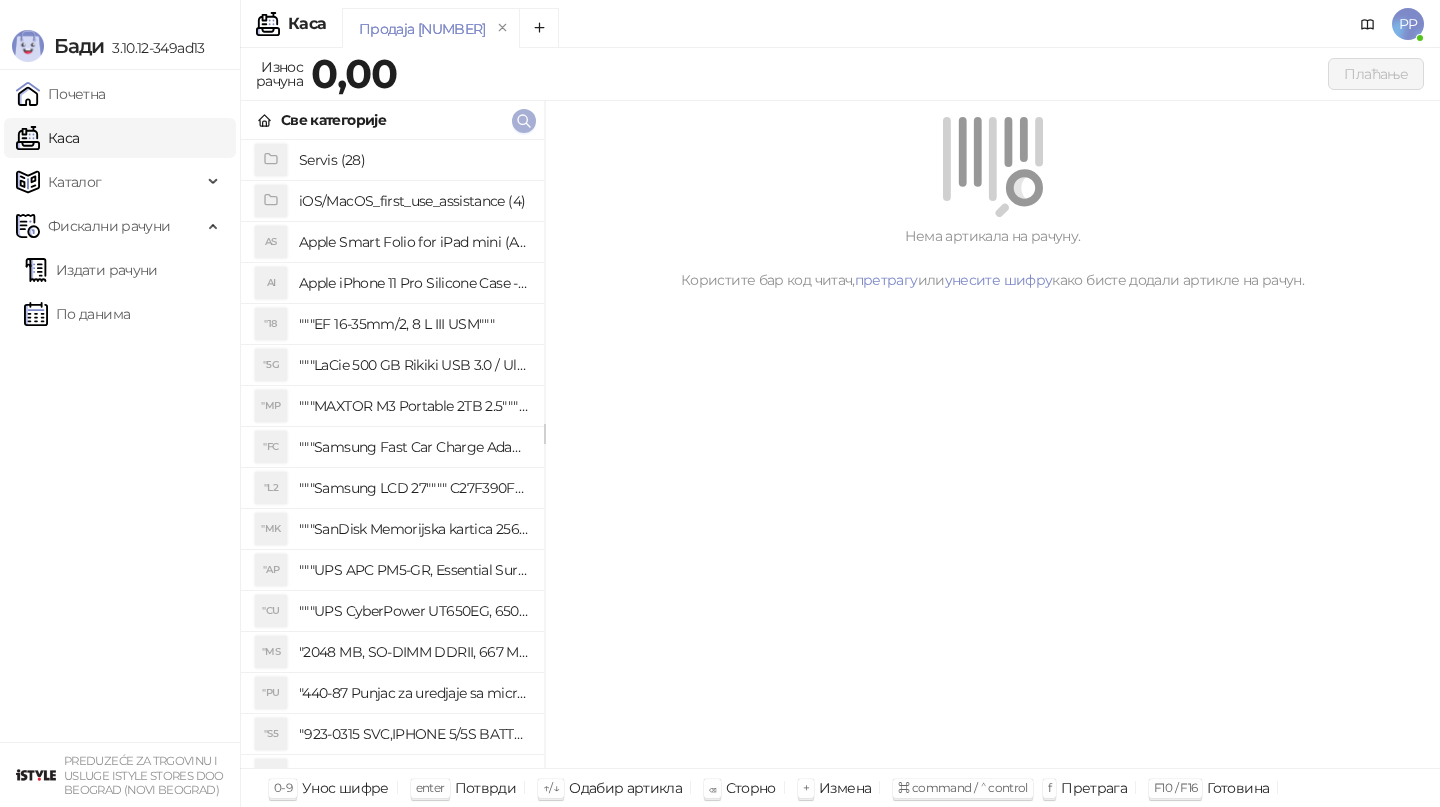click 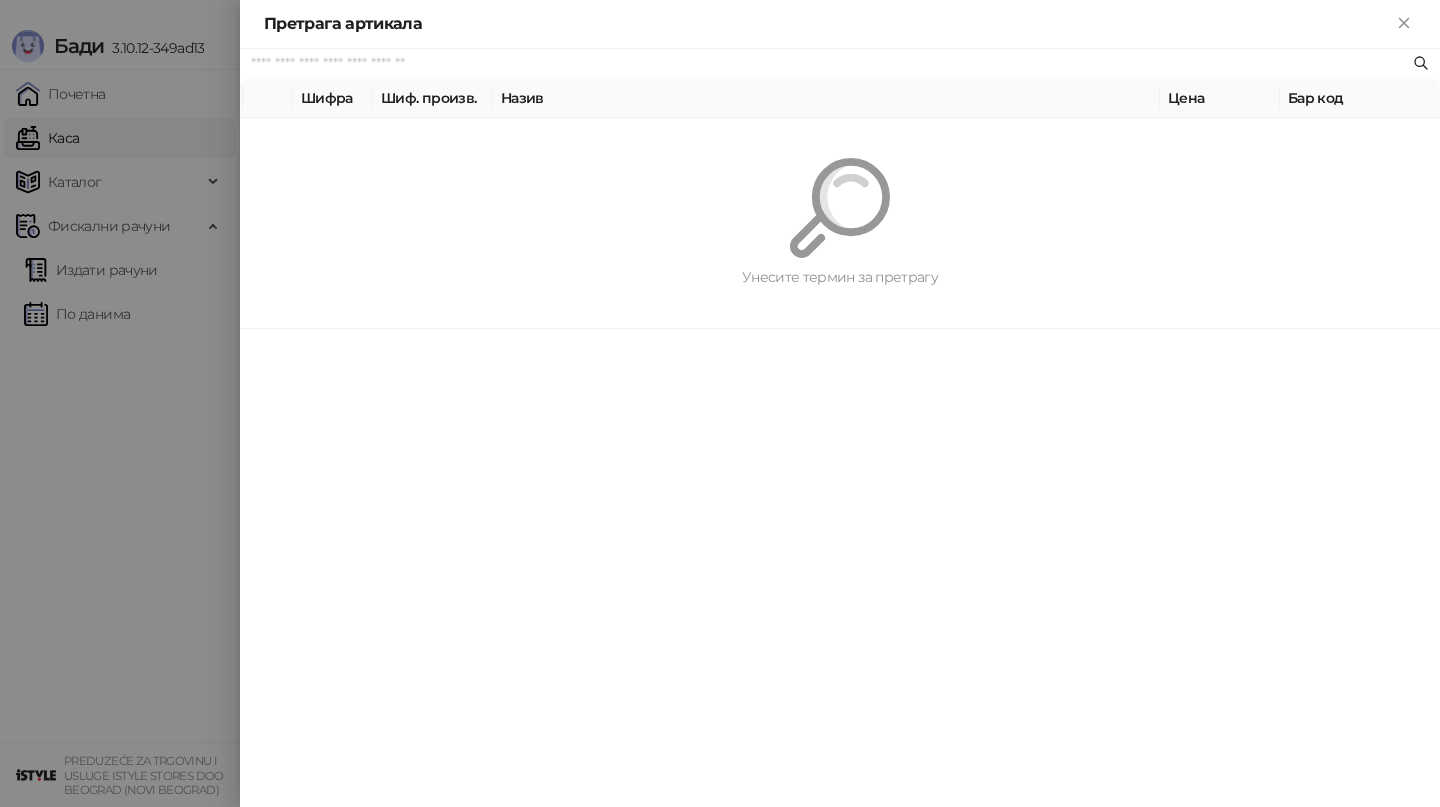 paste on "*********" 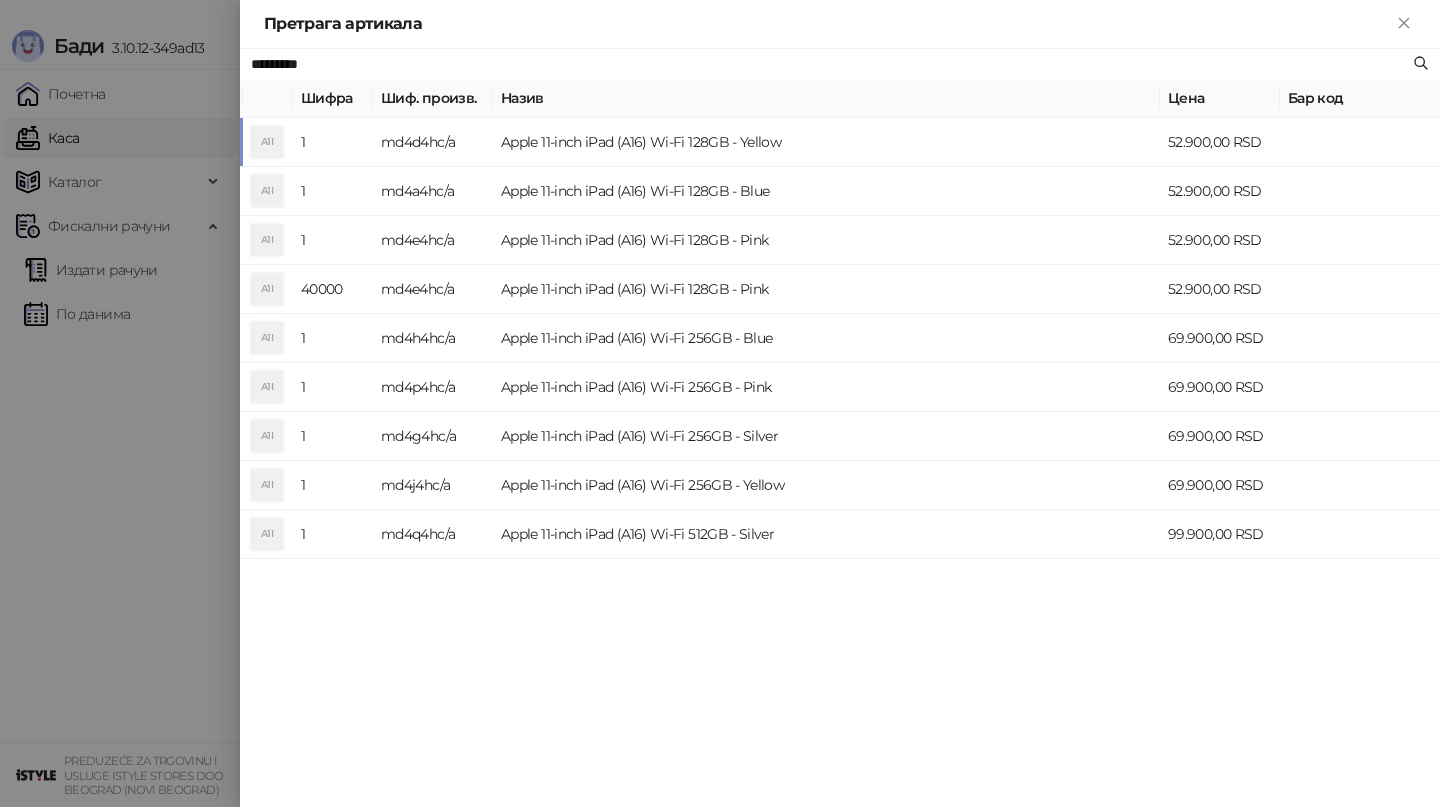 type on "*********" 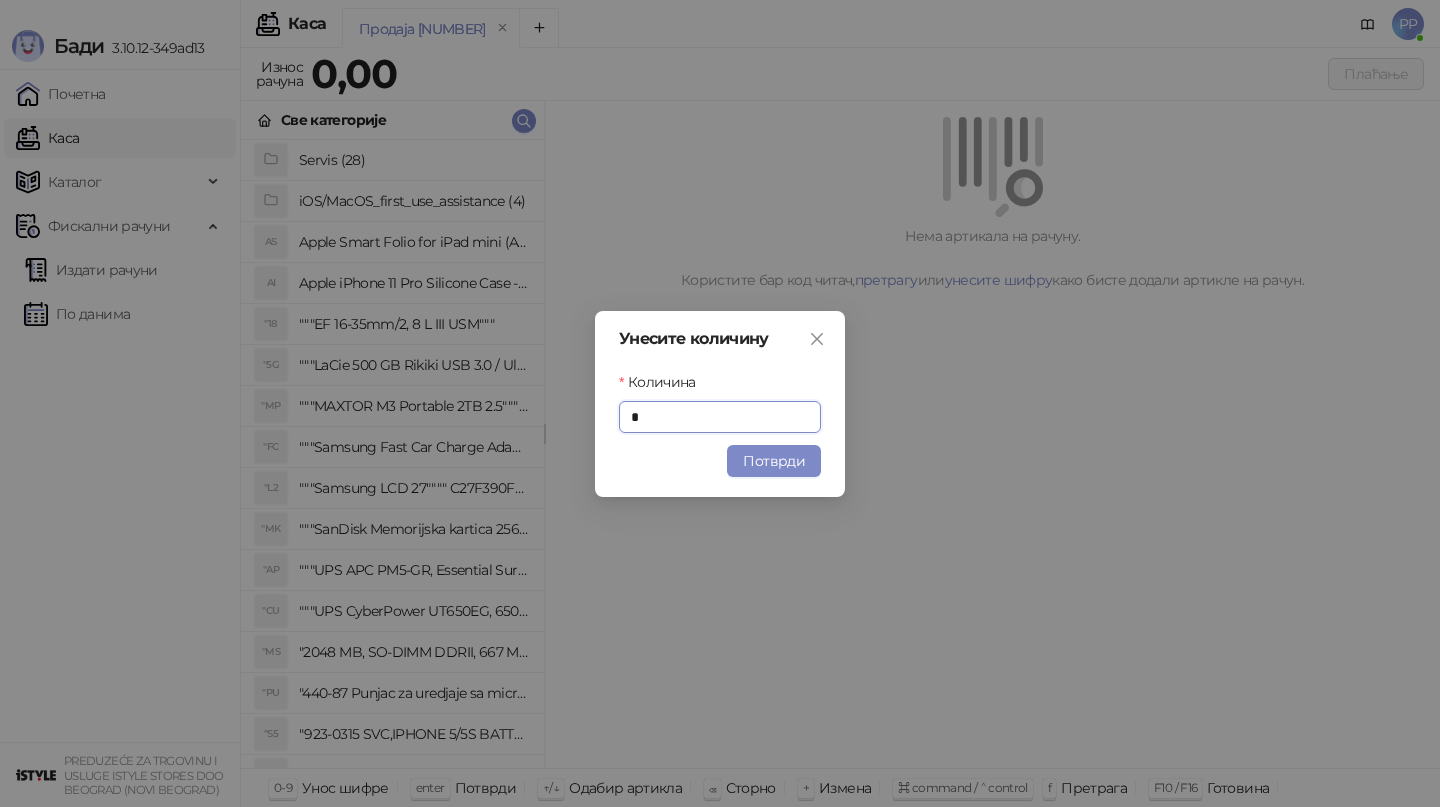 click on "Потврди" at bounding box center [774, 461] 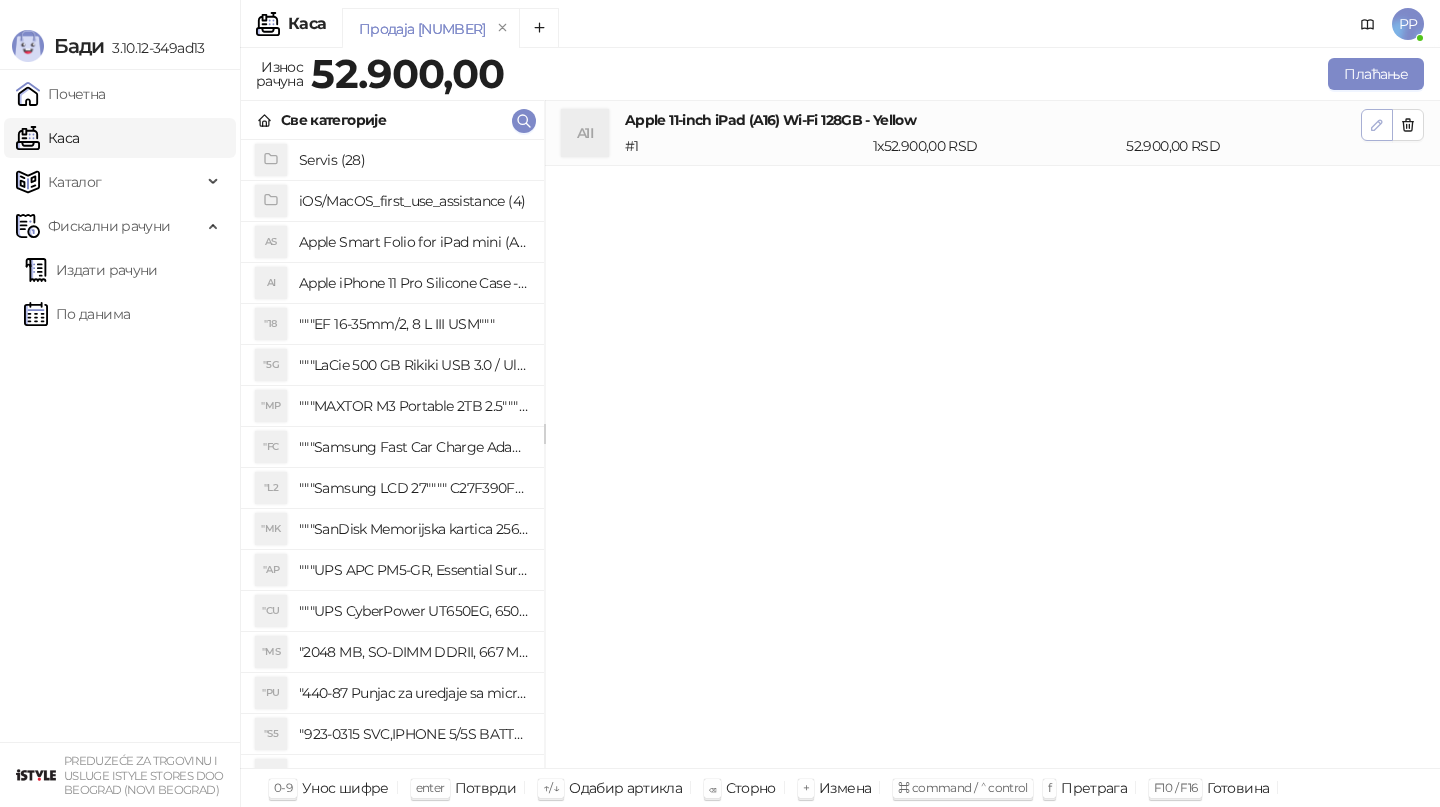 click at bounding box center (1377, 125) 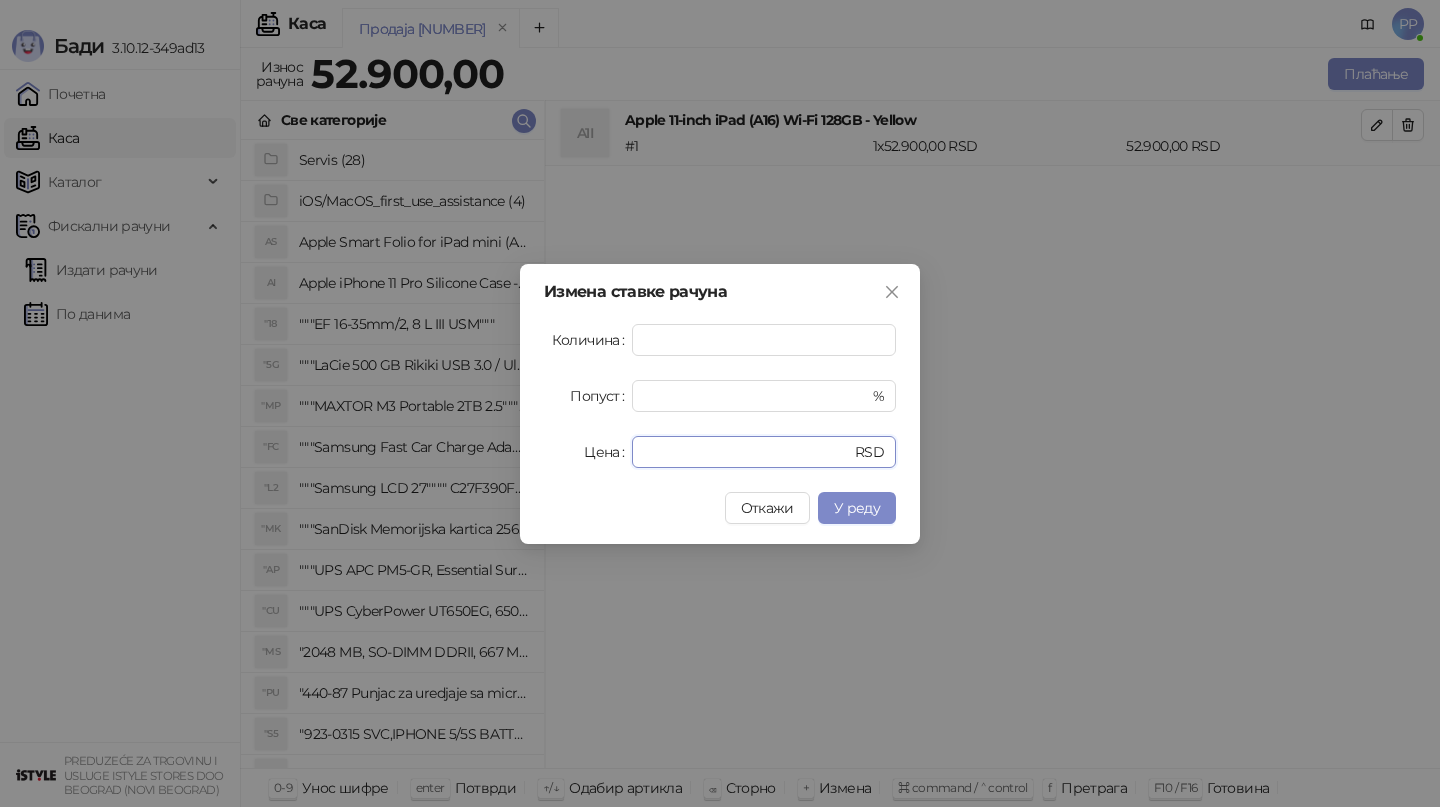 drag, startPoint x: 709, startPoint y: 453, endPoint x: 525, endPoint y: 427, distance: 185.82788 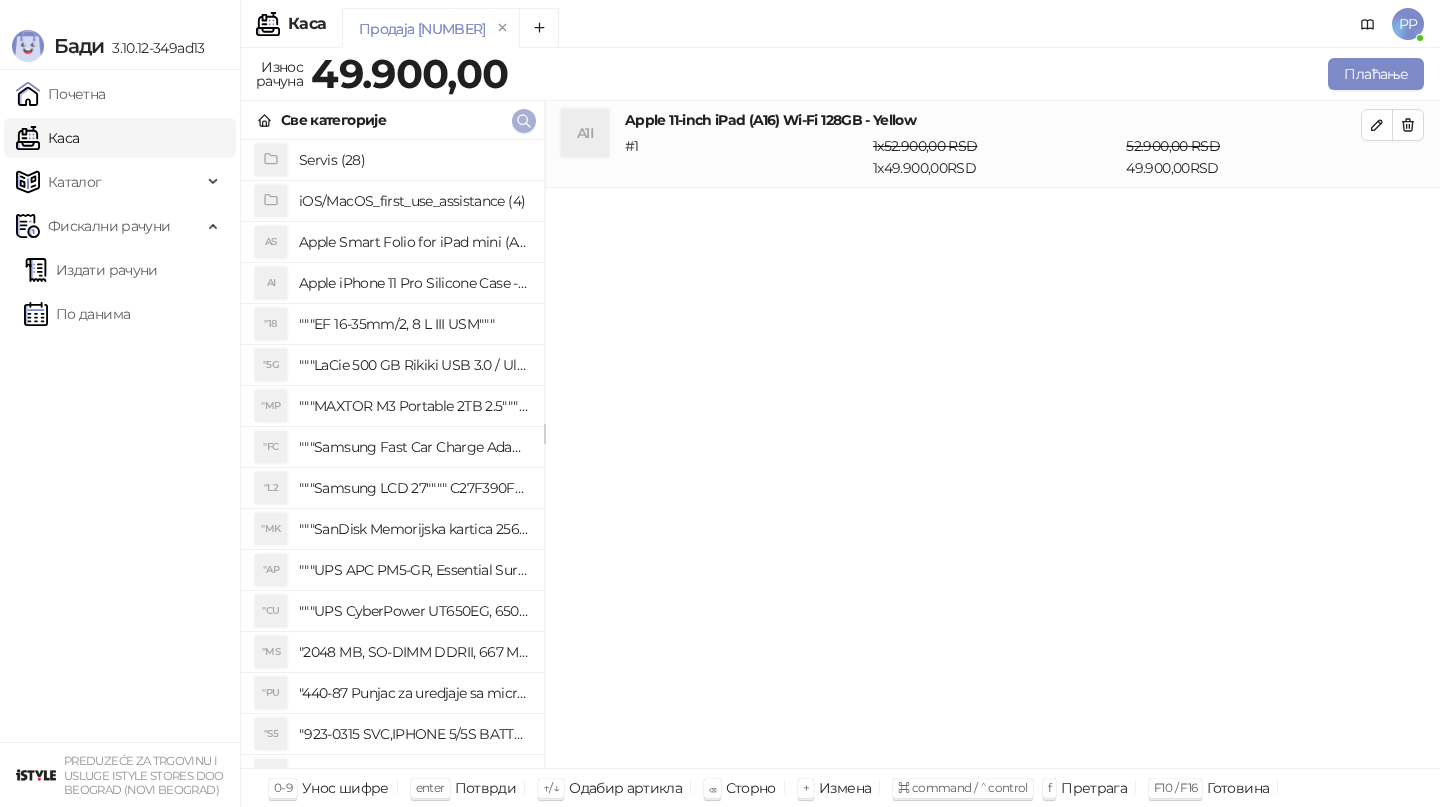 click 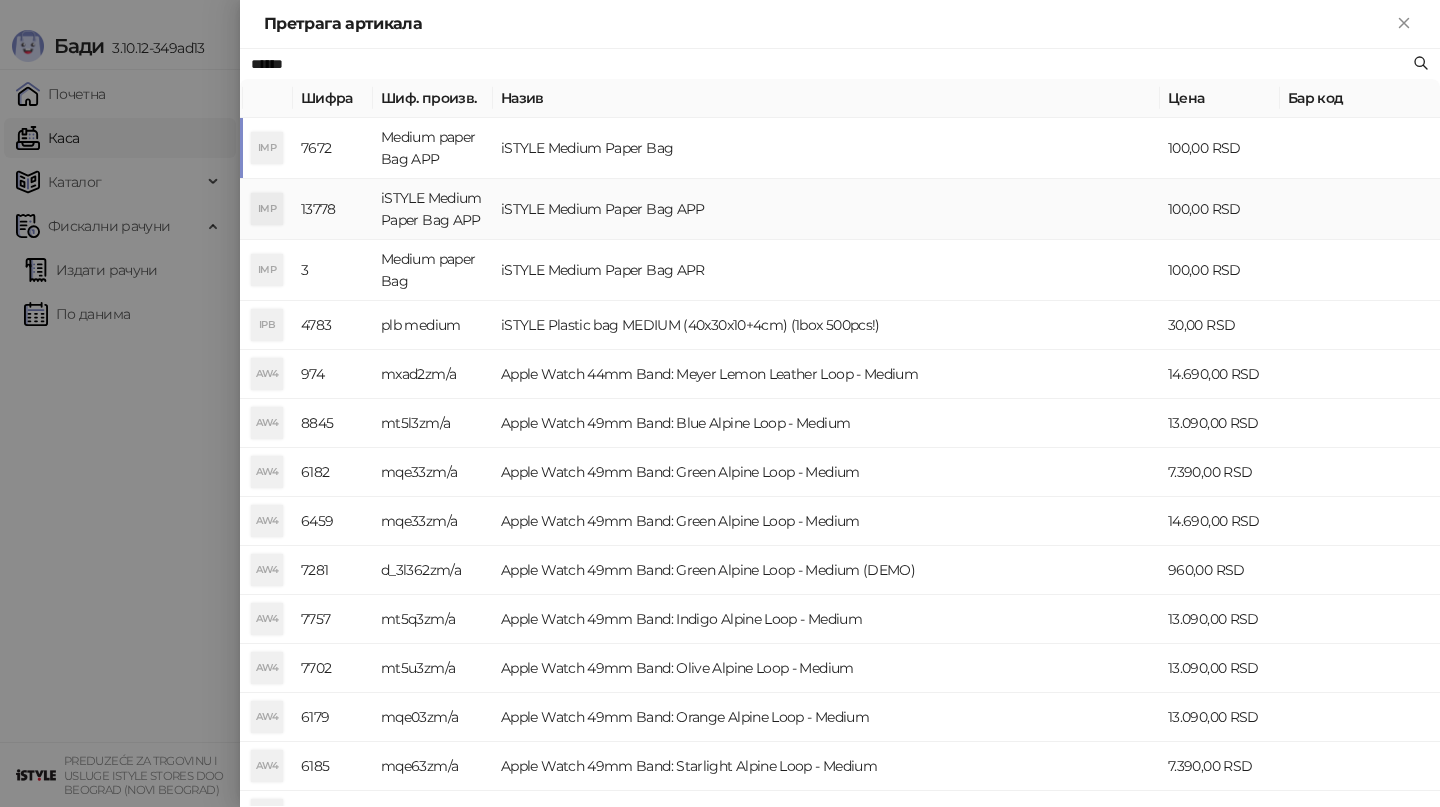 type on "******" 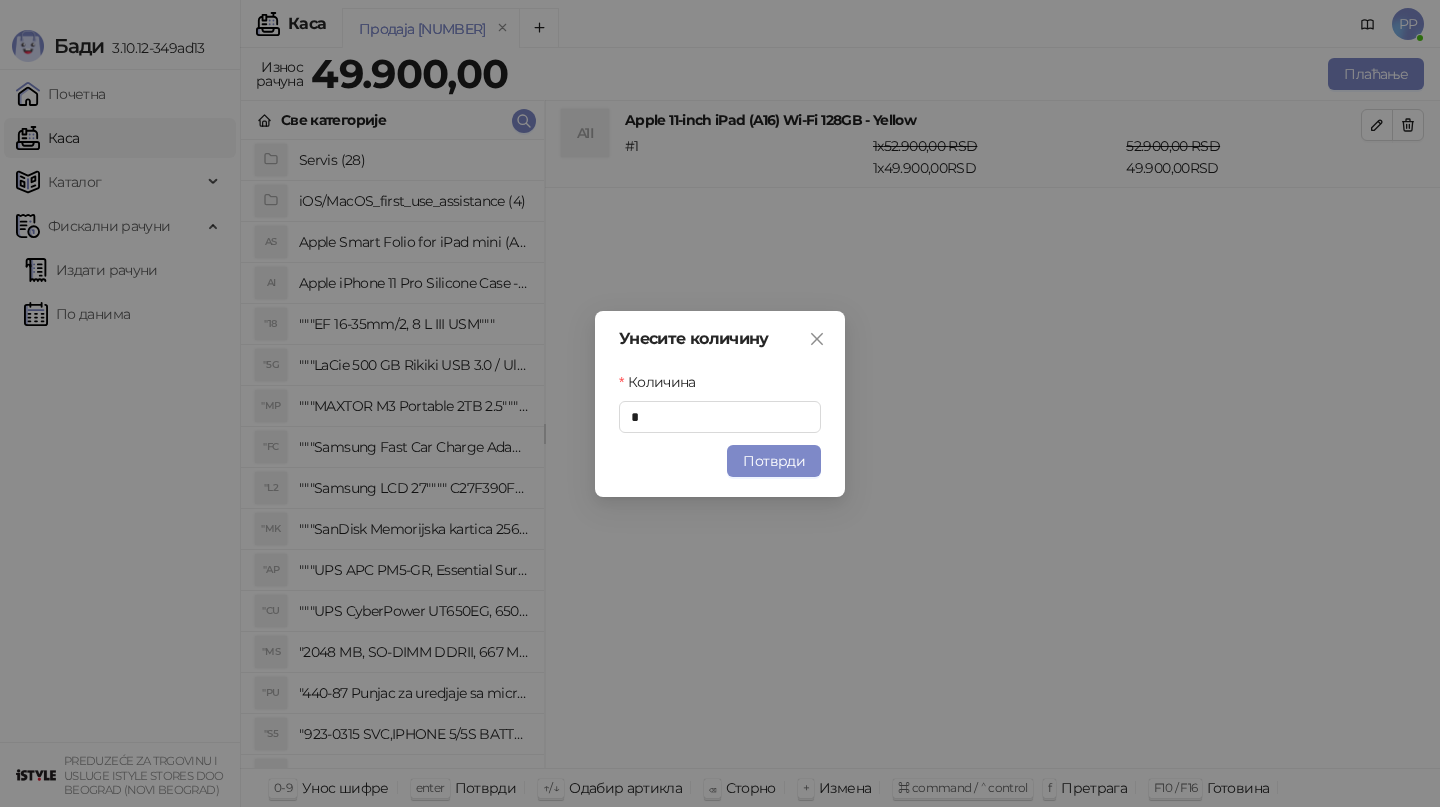 click on "Потврди" at bounding box center [774, 461] 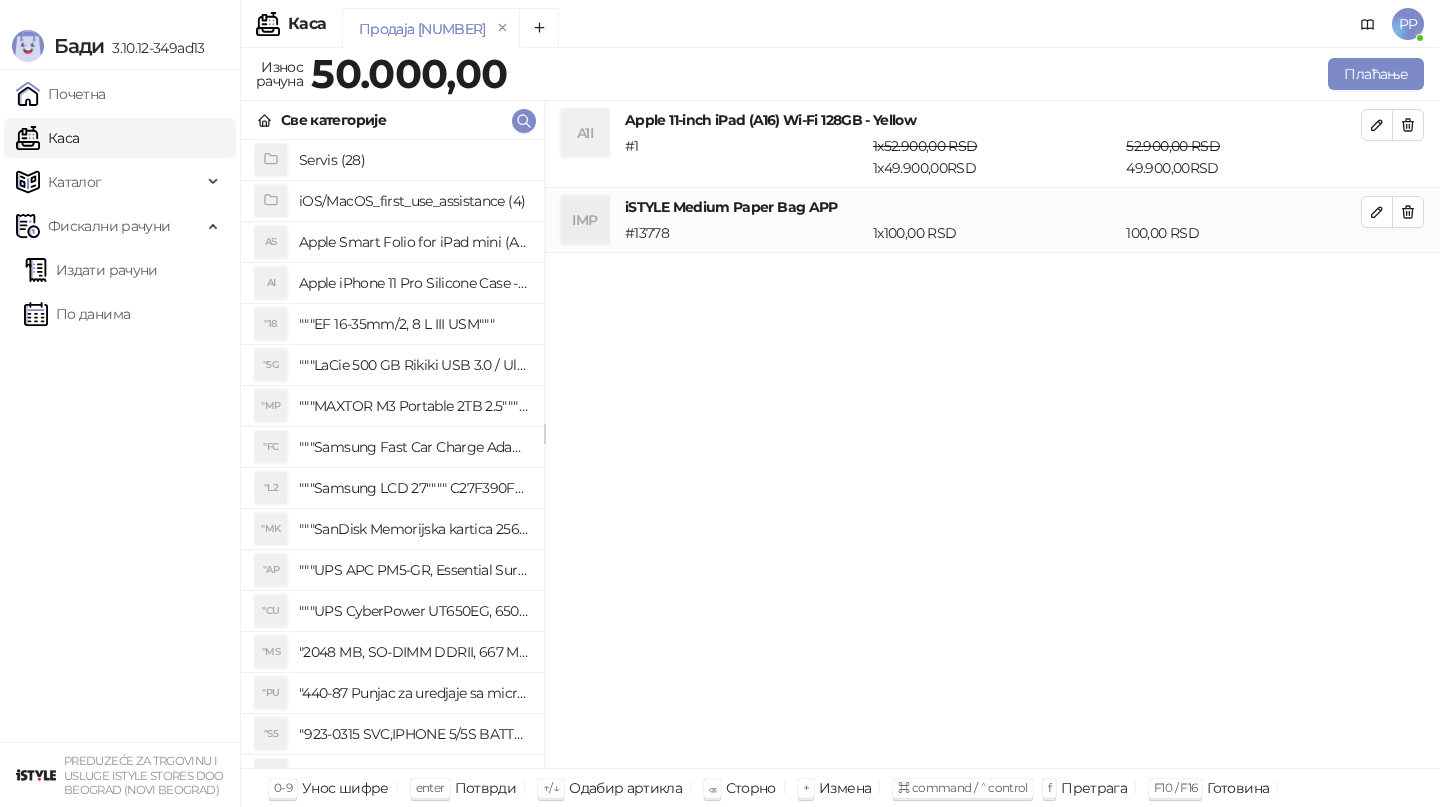 drag, startPoint x: 1164, startPoint y: 207, endPoint x: 1234, endPoint y: 222, distance: 71.5891 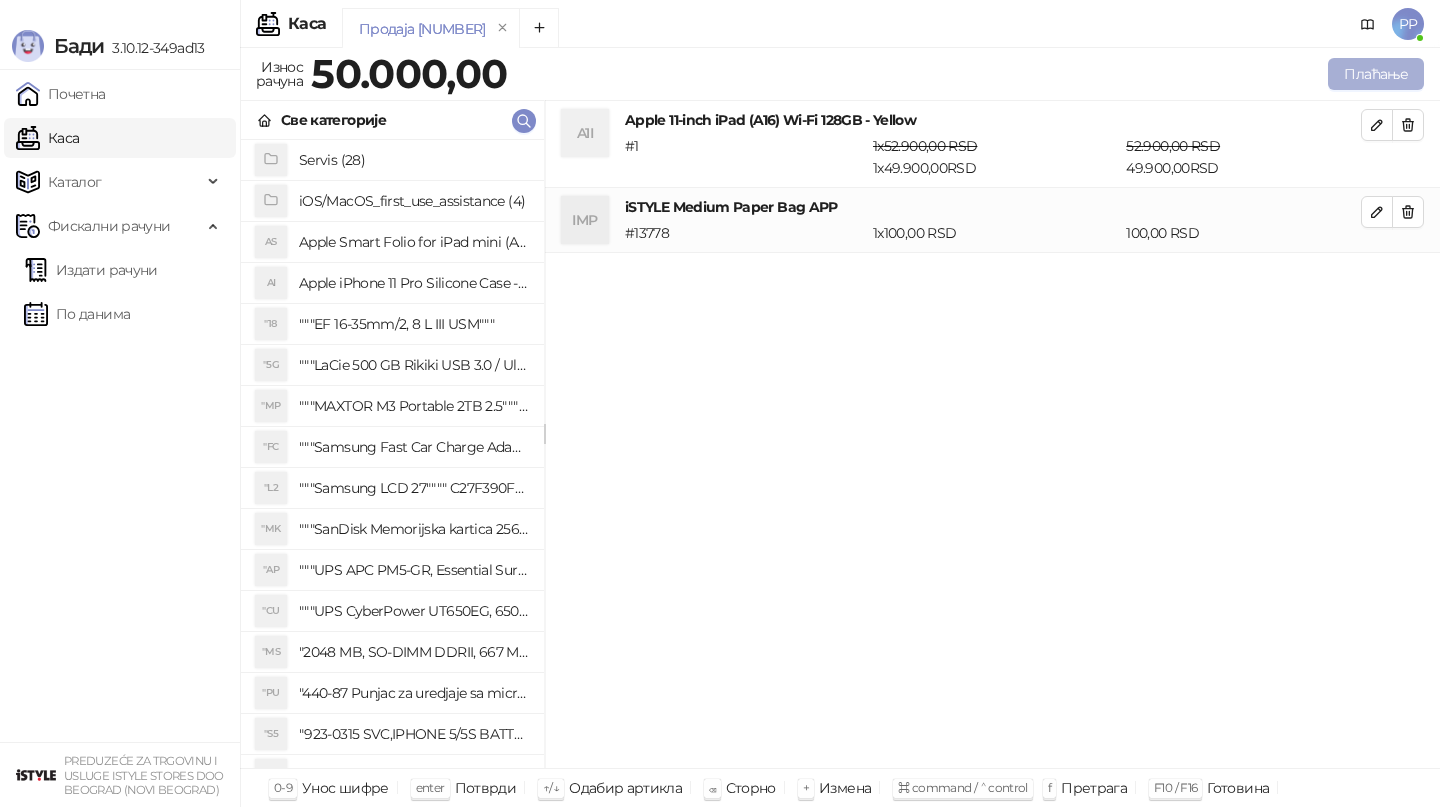 click on "Плаћање" at bounding box center (1376, 74) 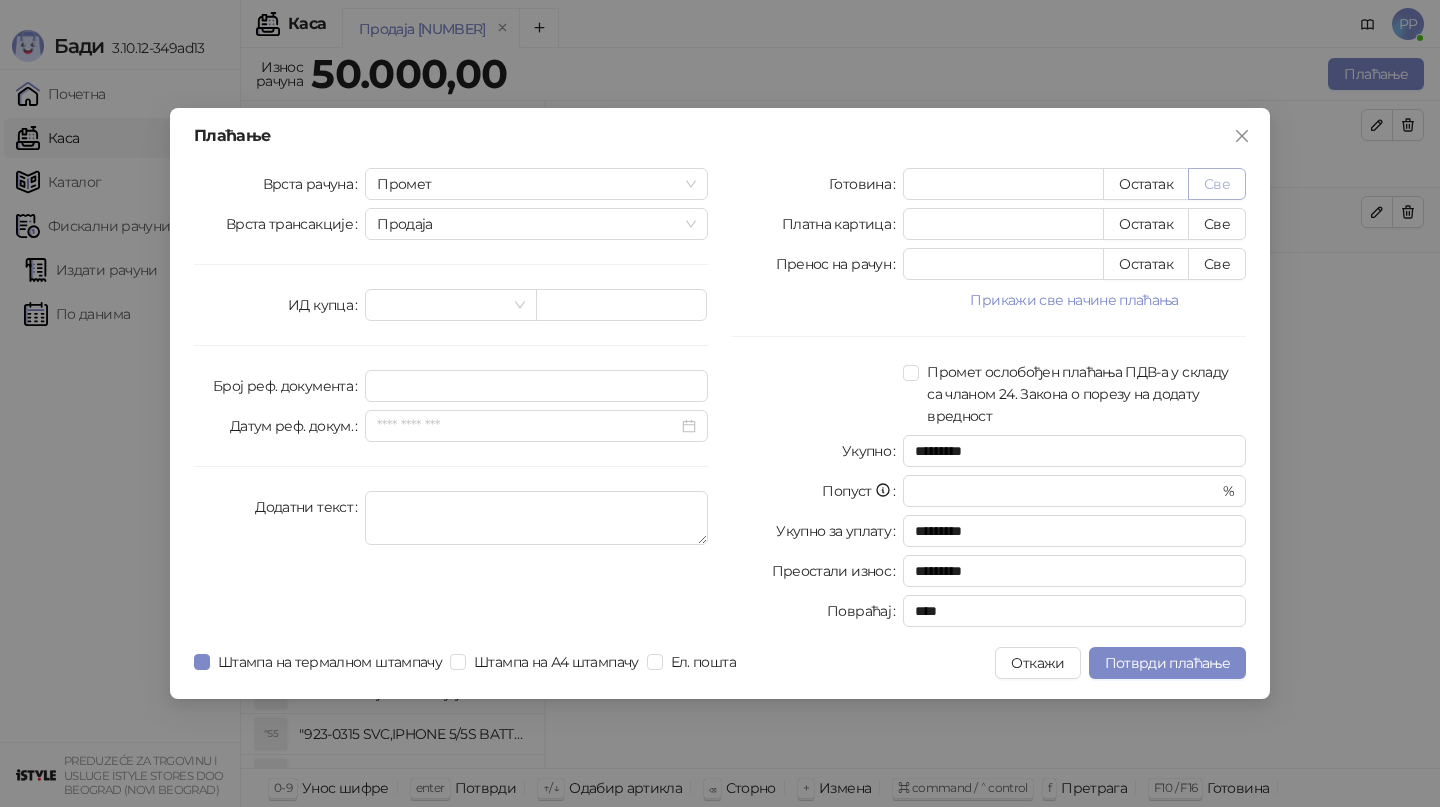 click on "Све" at bounding box center (1217, 184) 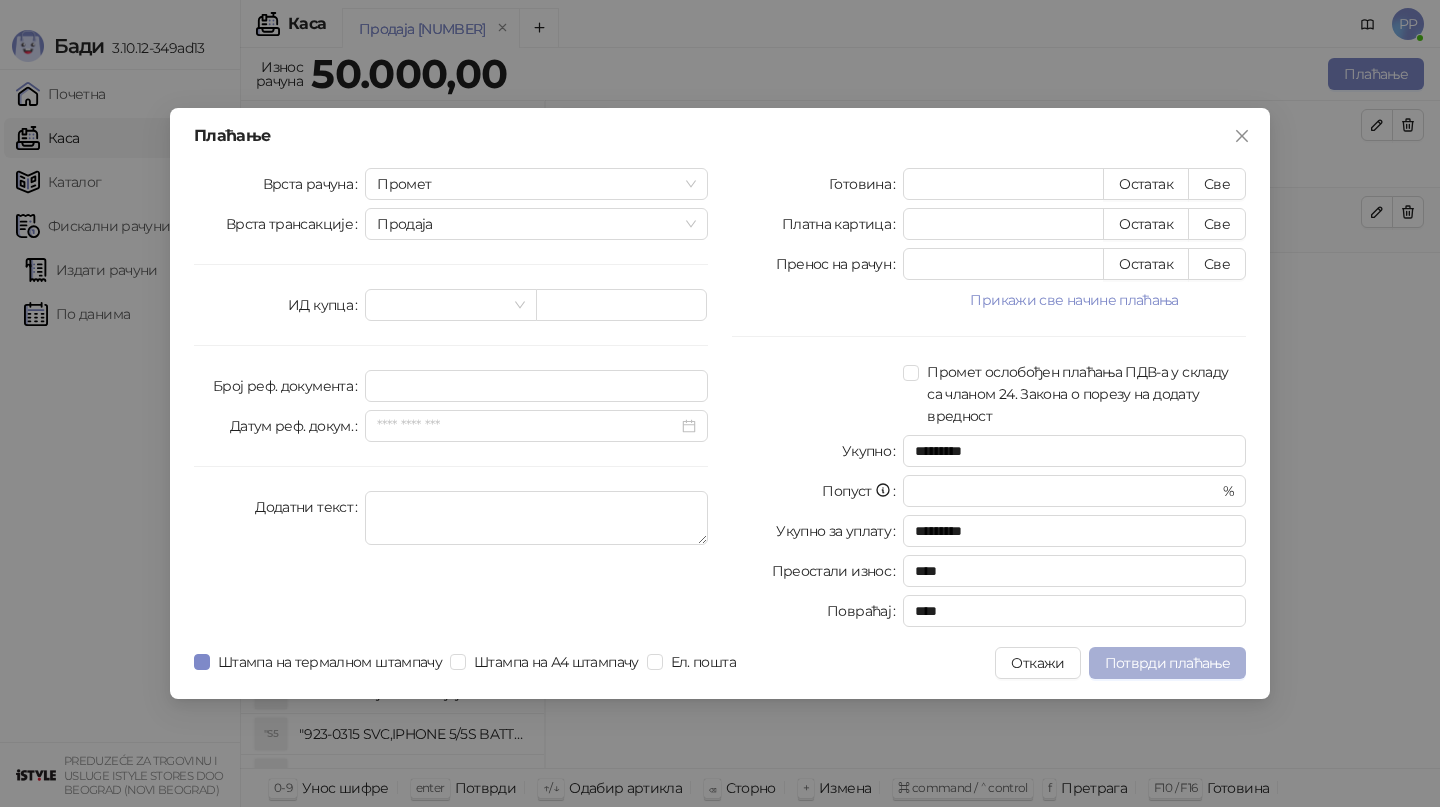 click on "Потврди плаћање" at bounding box center (1167, 663) 